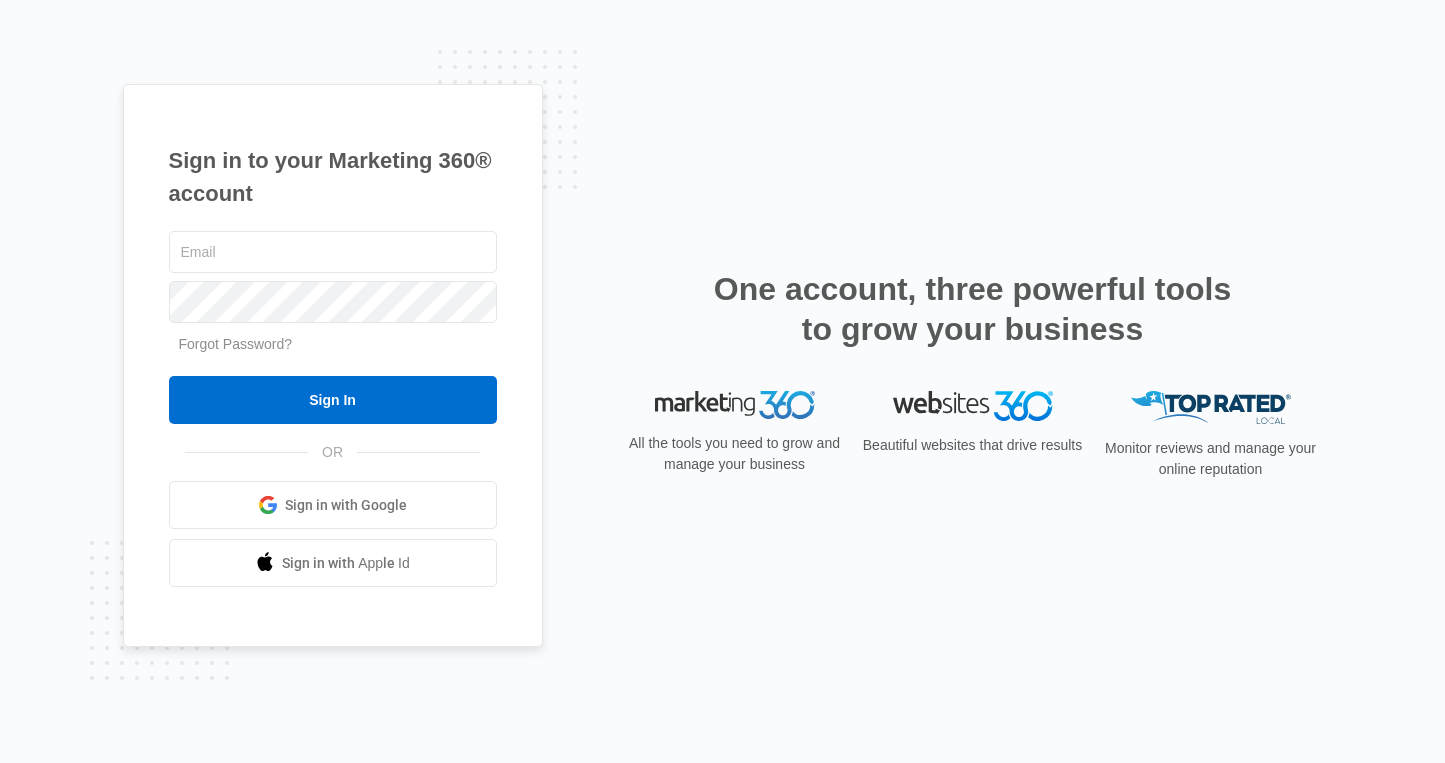 scroll, scrollTop: 0, scrollLeft: 0, axis: both 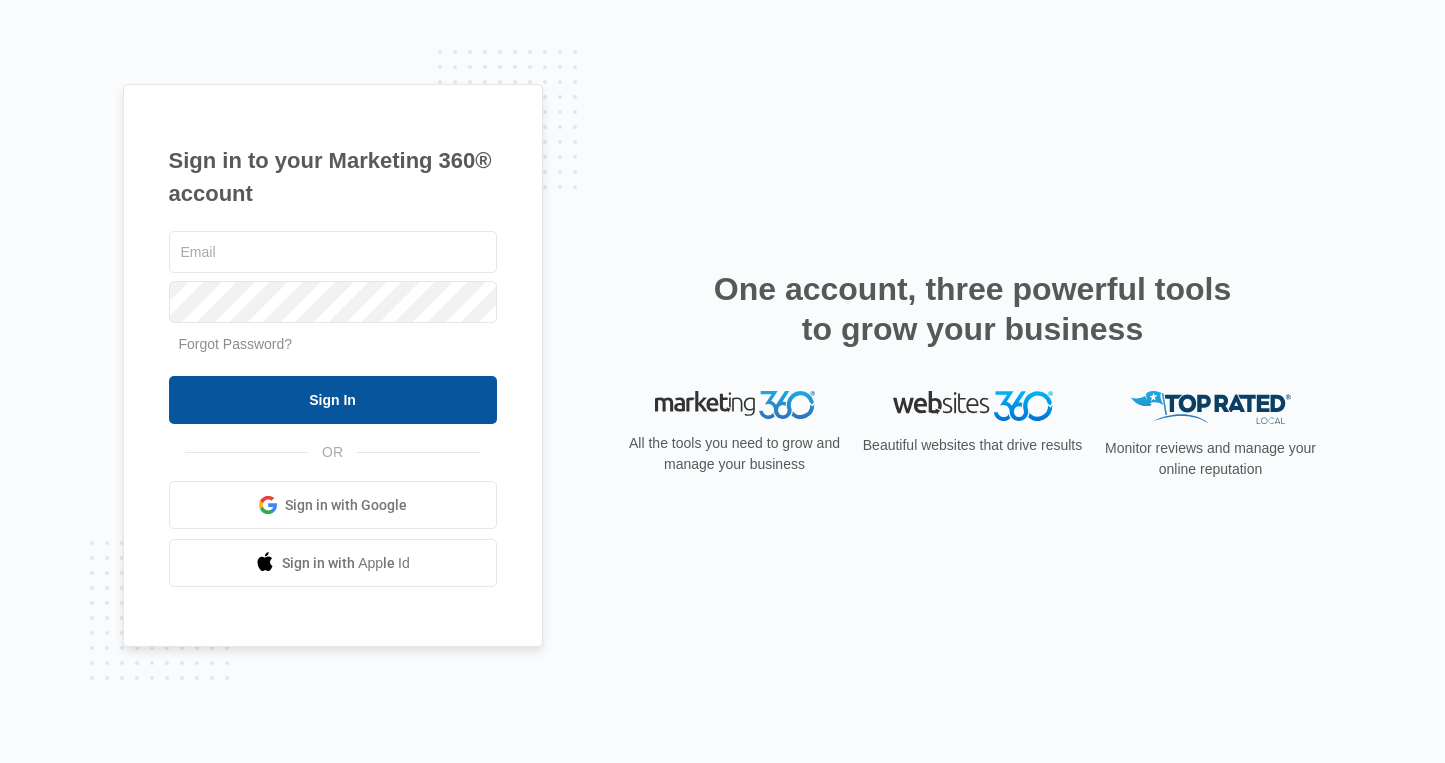 type on "[EMAIL]" 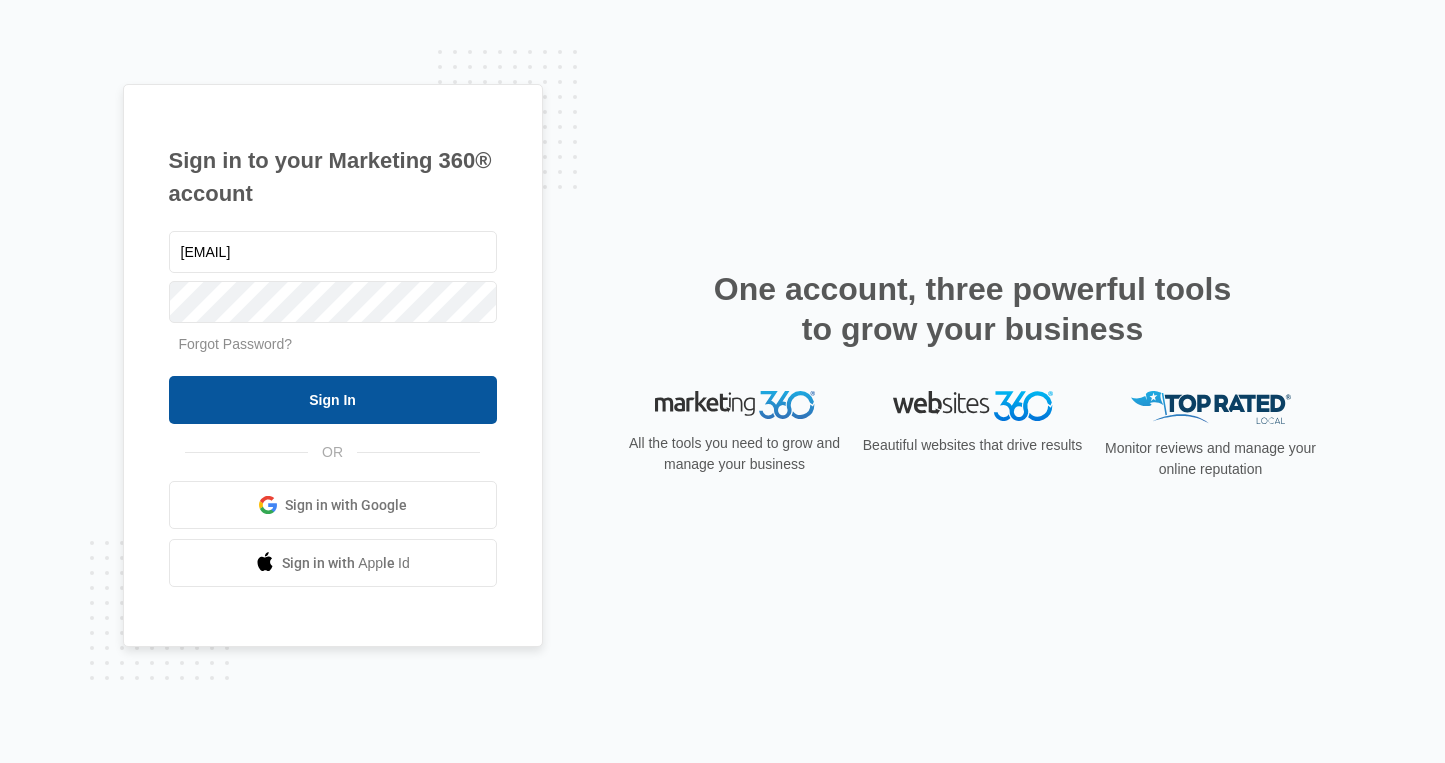 click on "Sign In" at bounding box center (333, 400) 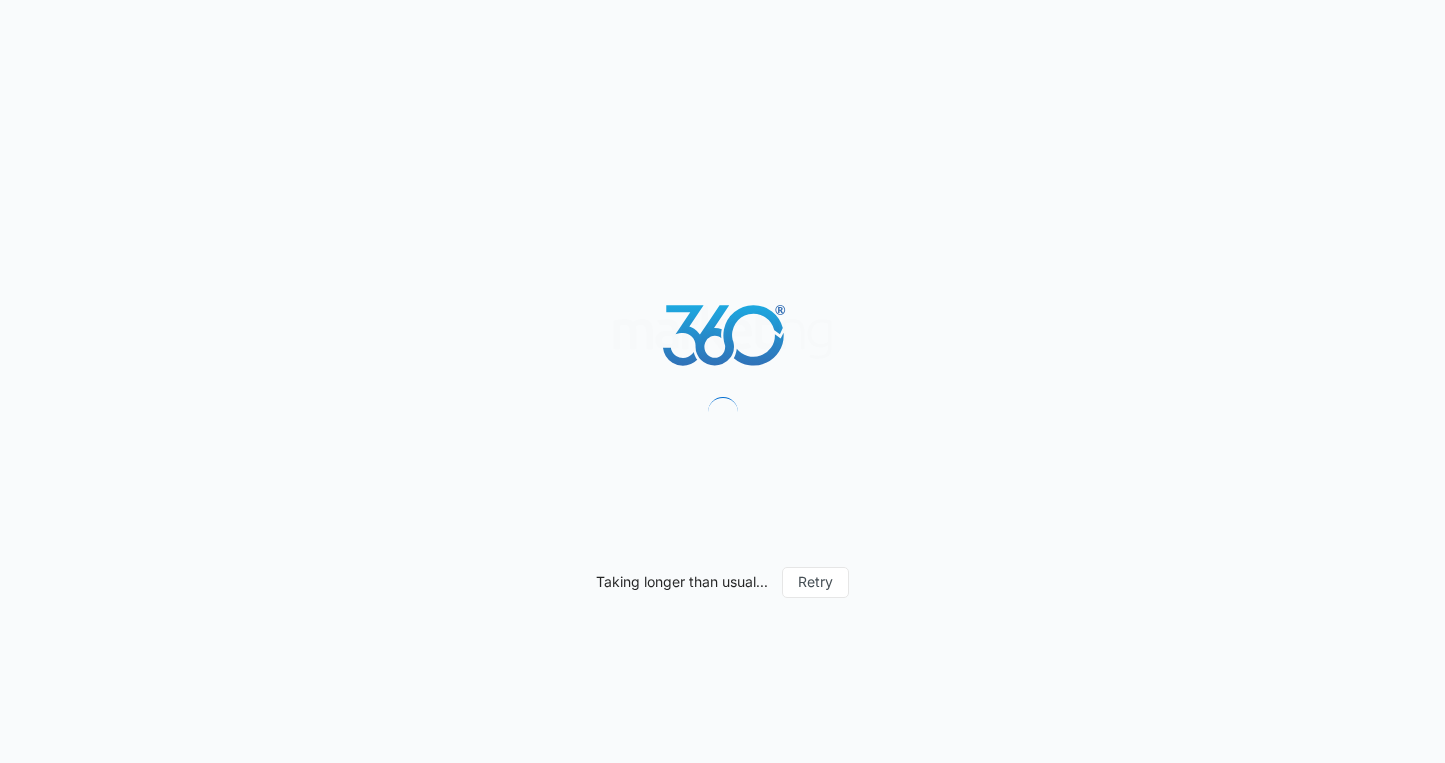 scroll, scrollTop: 0, scrollLeft: 0, axis: both 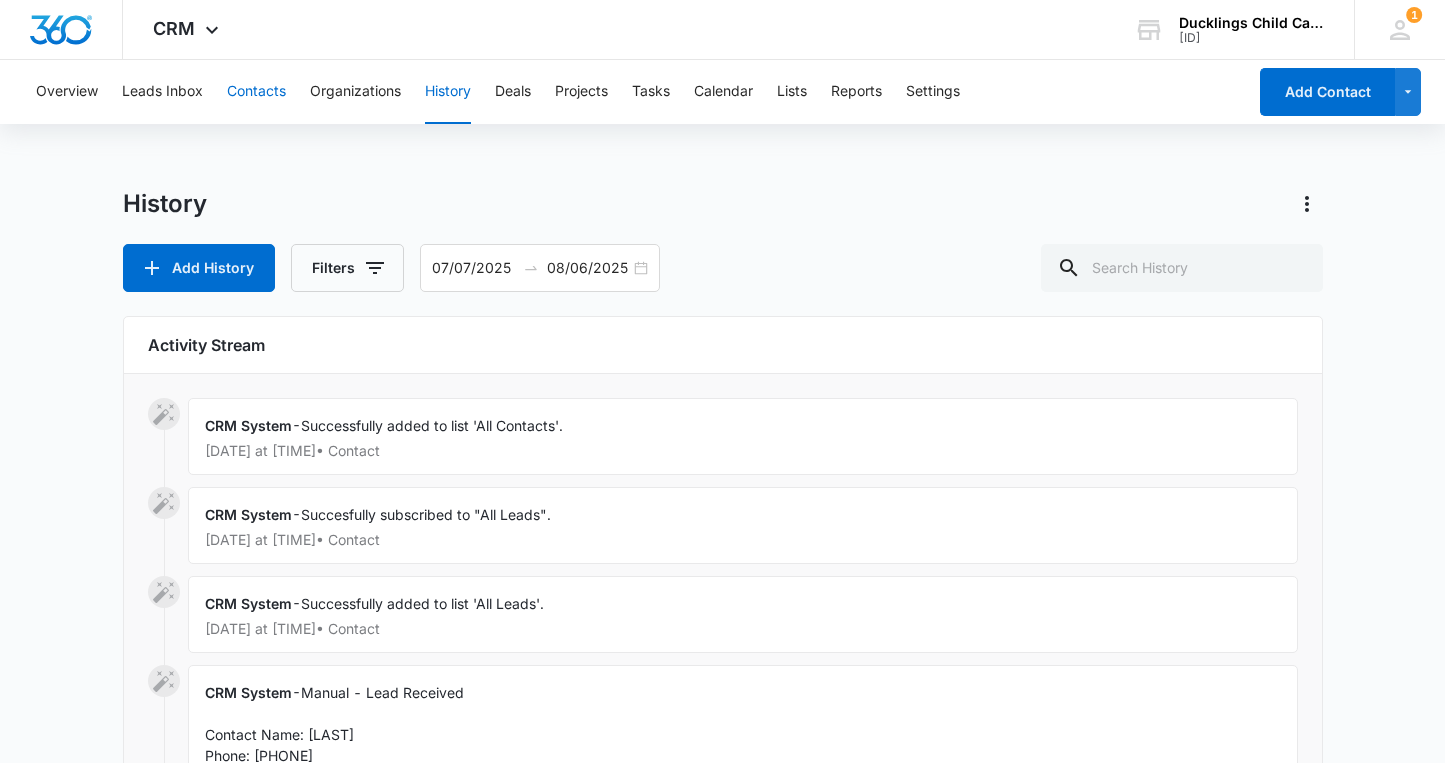 click on "Contacts" at bounding box center [256, 92] 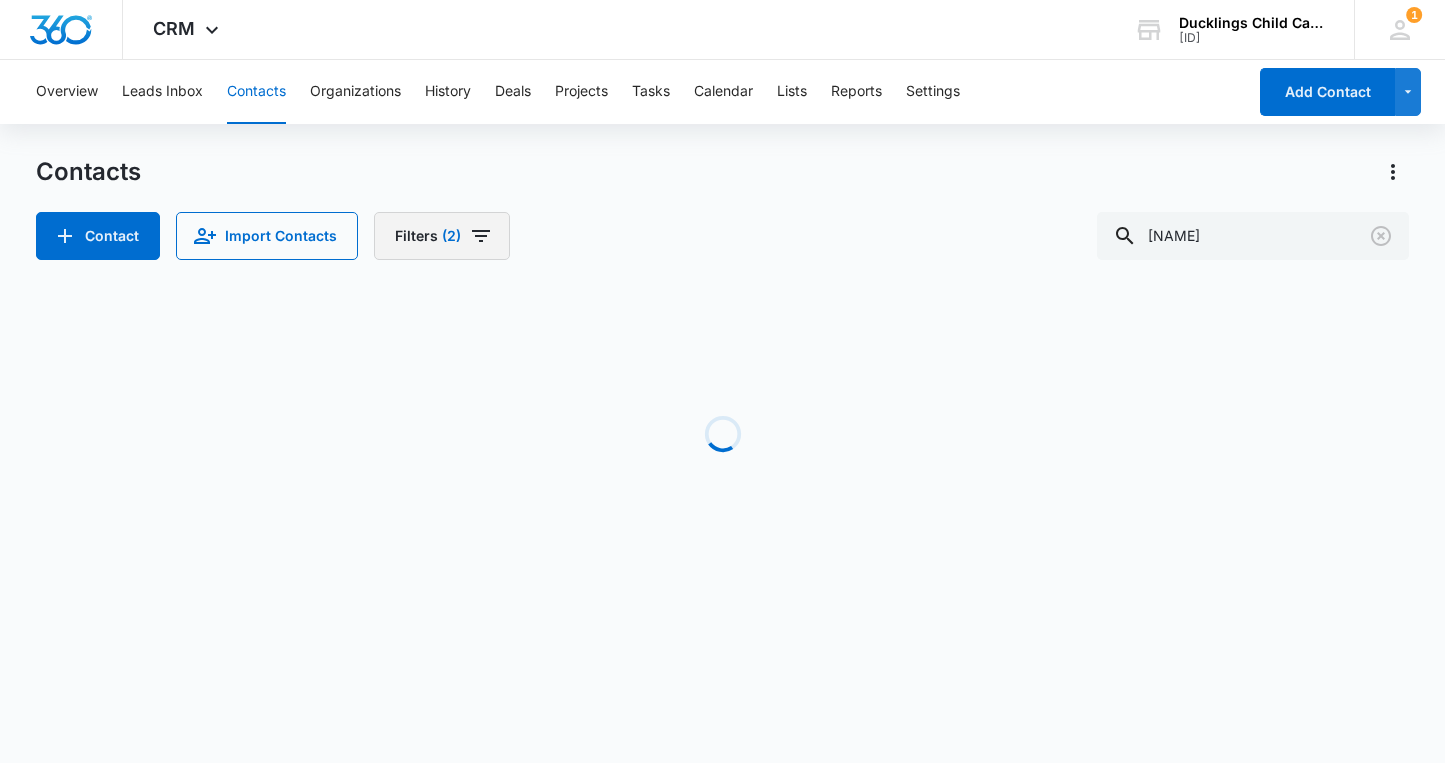 click 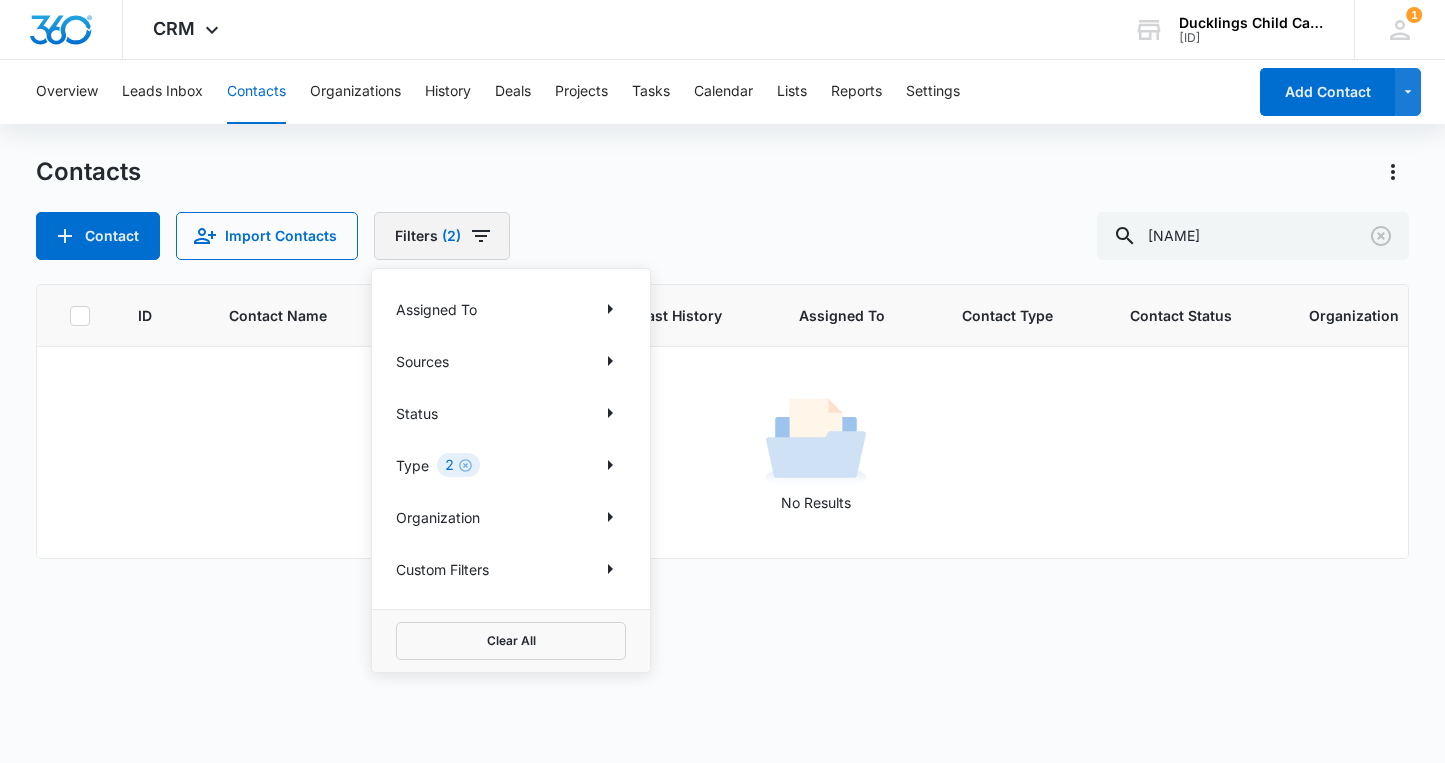 click on "Filters (2)" at bounding box center (442, 236) 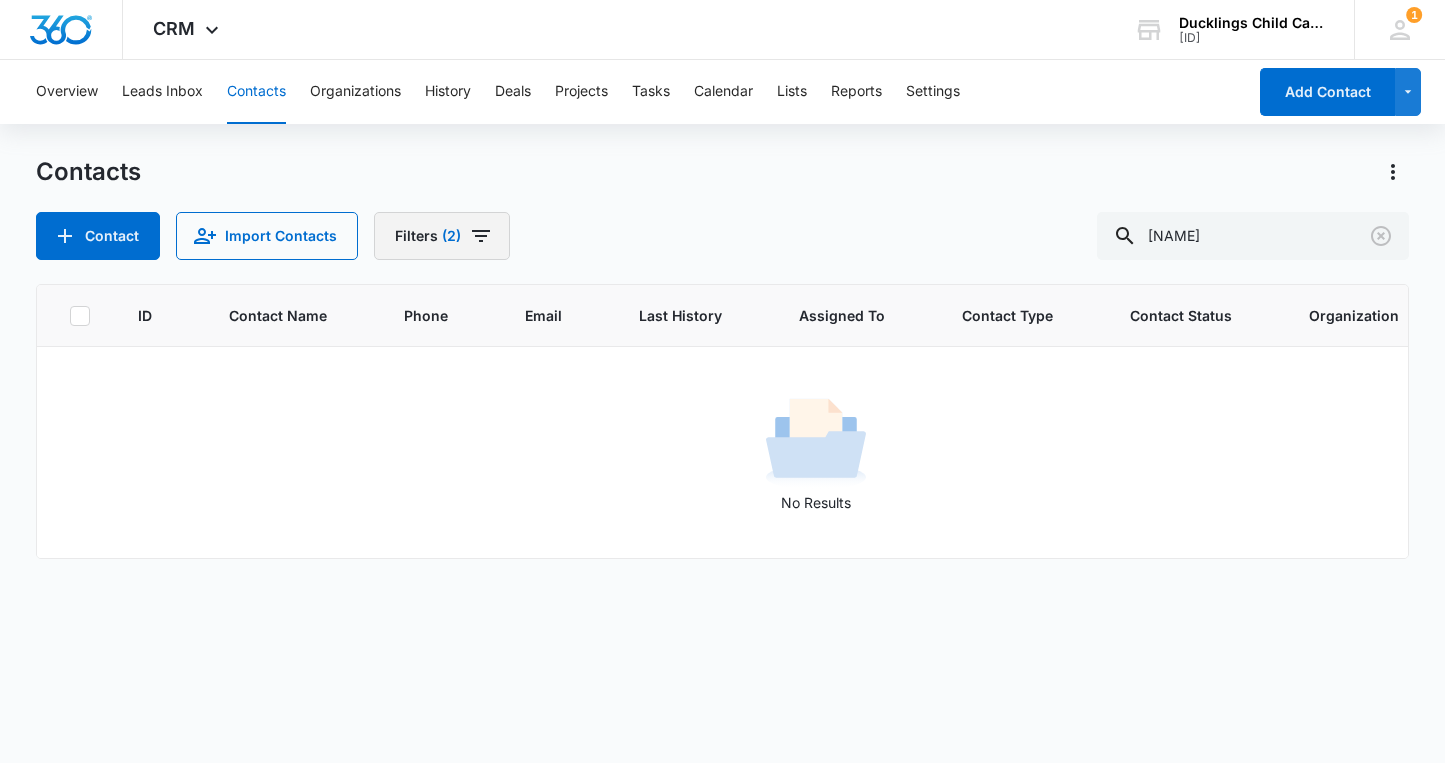 click 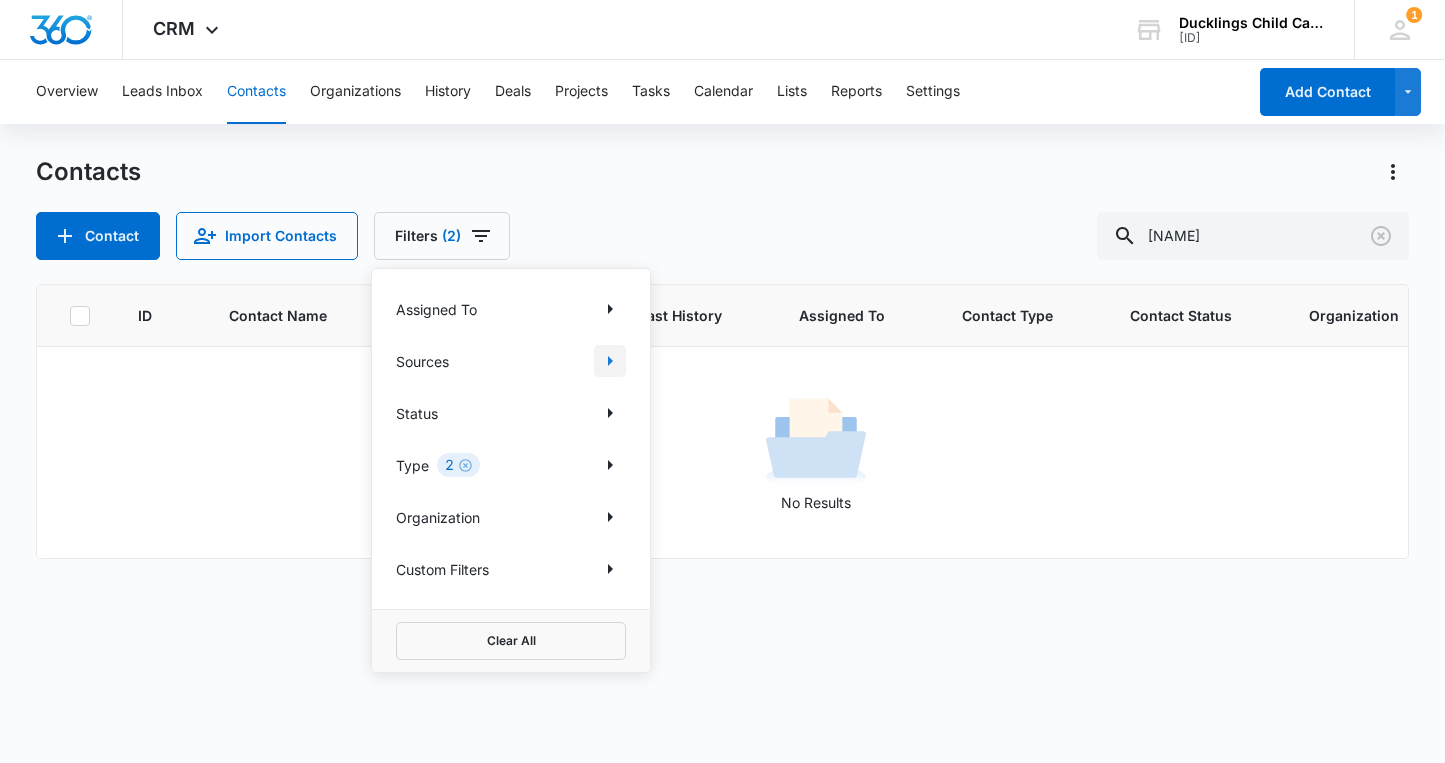 click 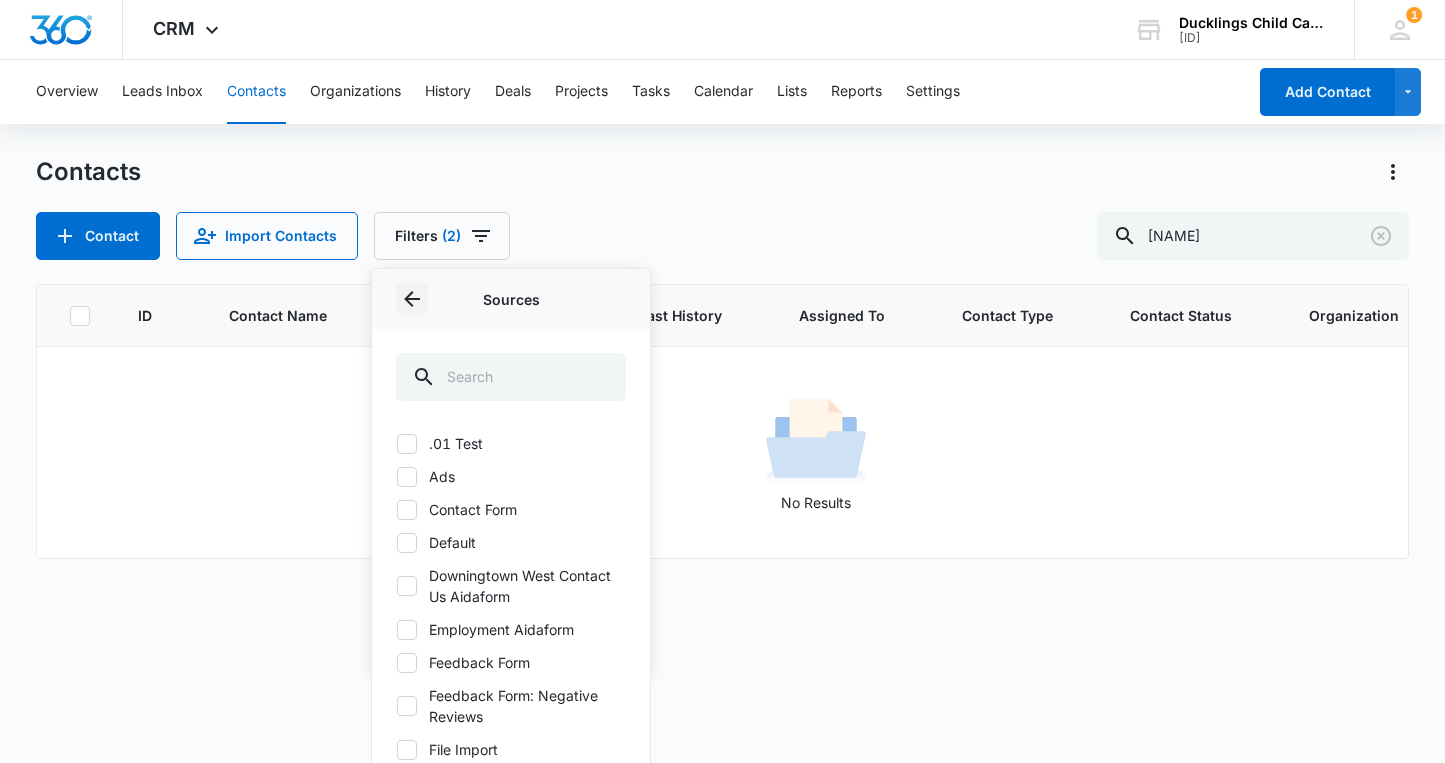 click 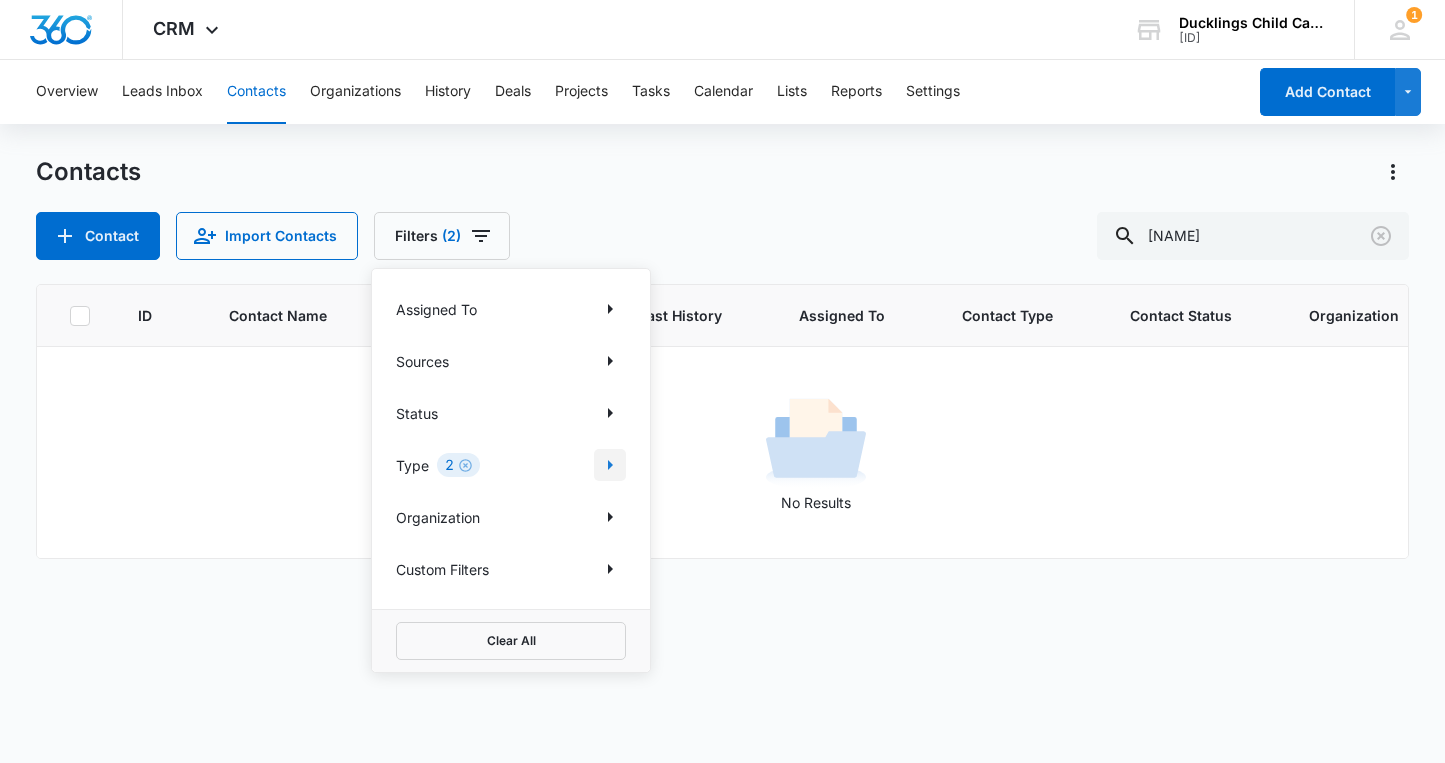 click 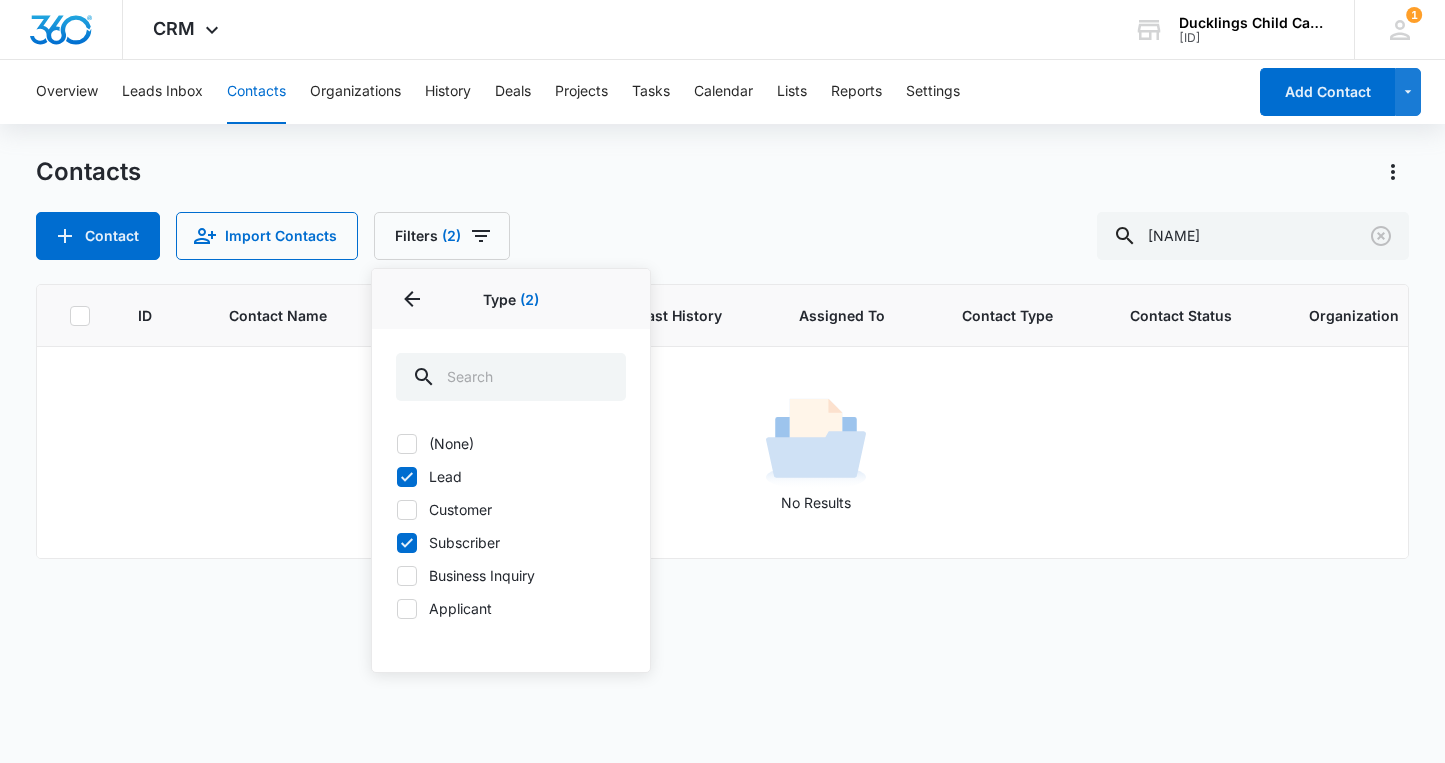 click on "ID Contact Name Phone Email Last History Assigned To Contact Type Contact Status Organization Address No Results" at bounding box center [722, 510] 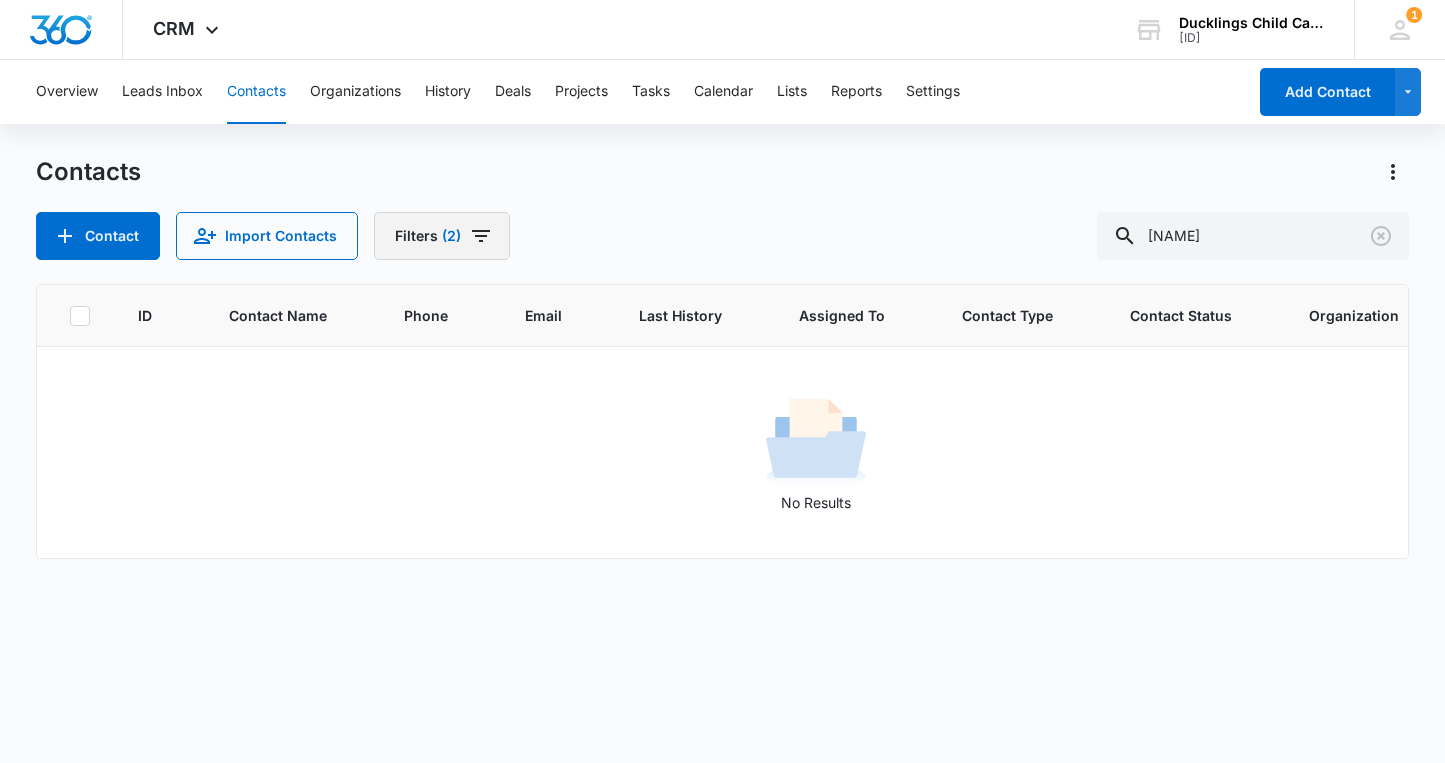 click 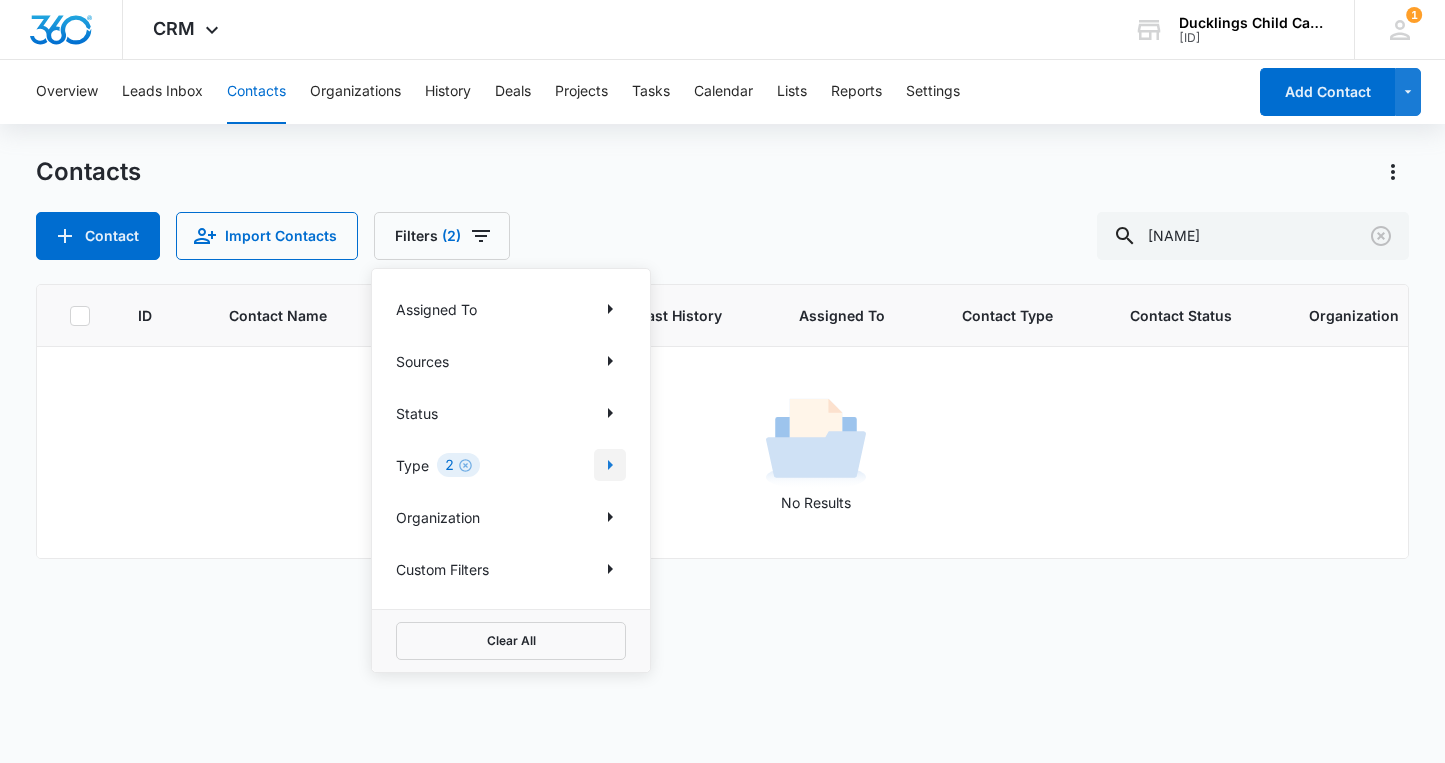 click 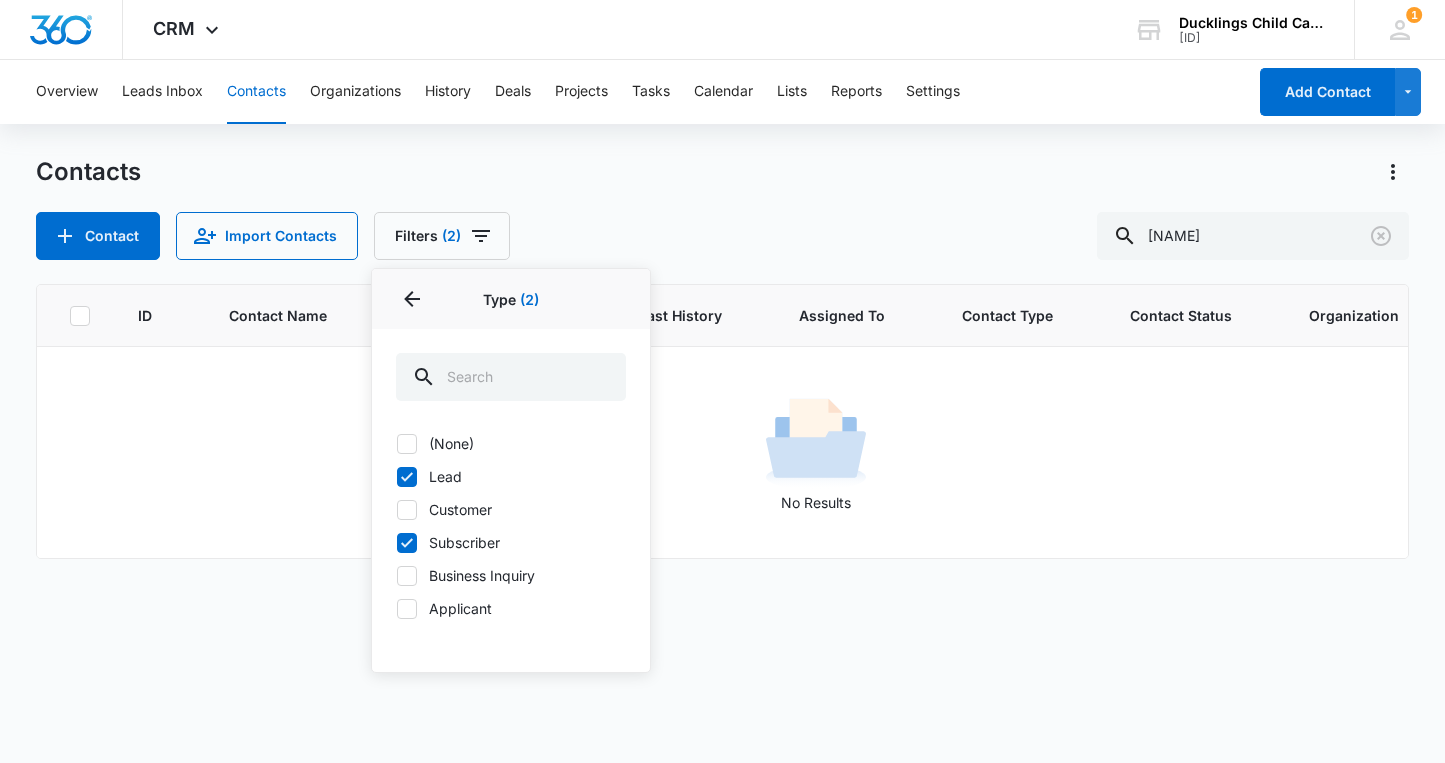 click on "Subscriber" at bounding box center (511, 542) 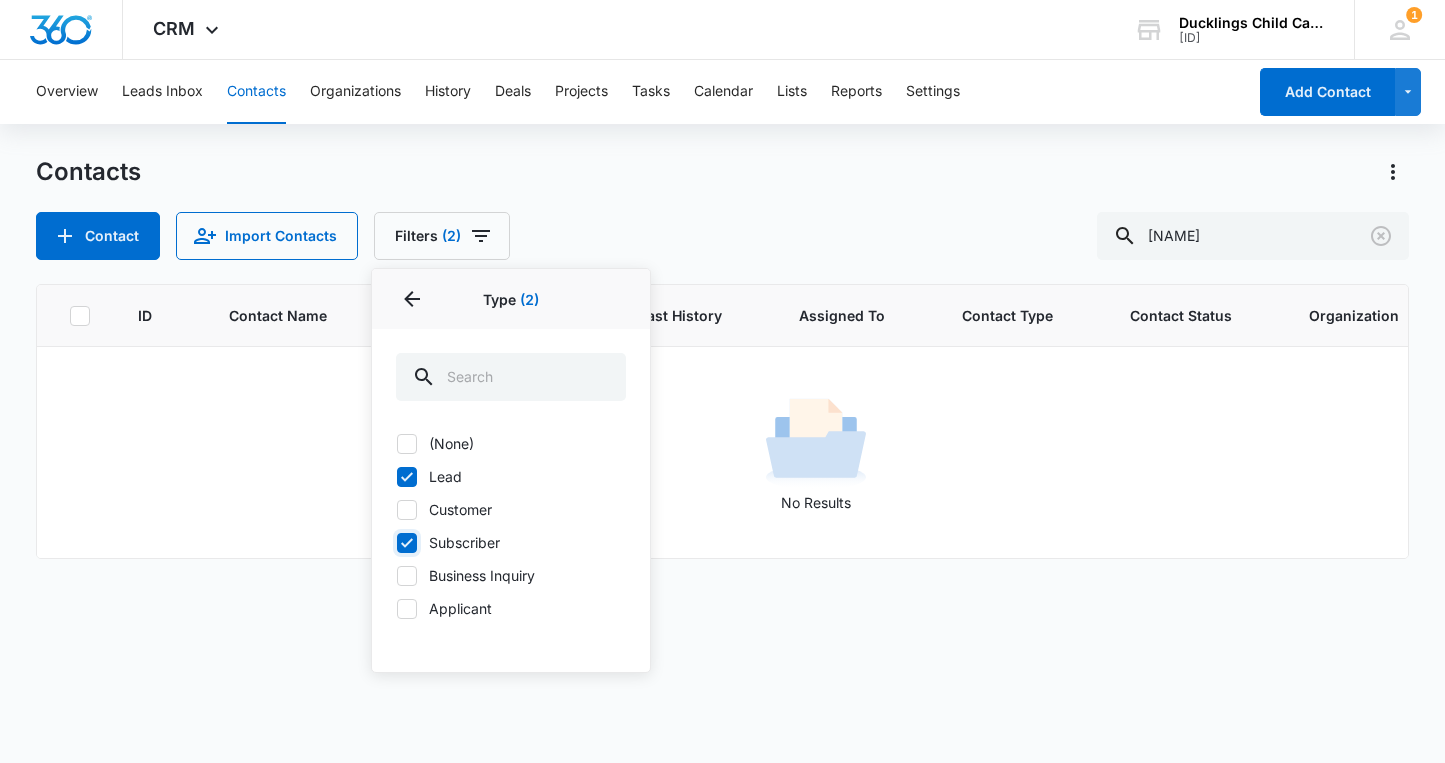 click on "Subscriber" at bounding box center [396, 542] 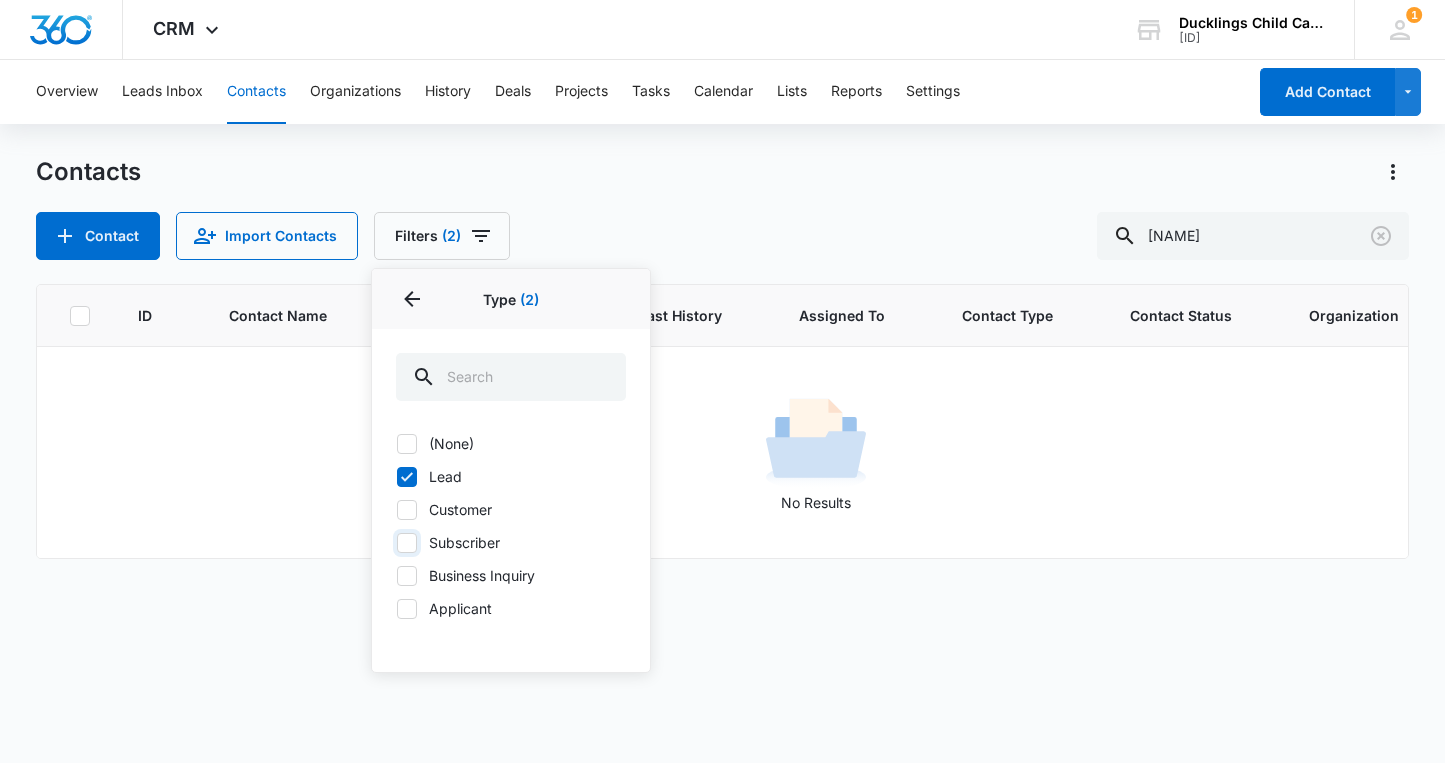 checkbox on "false" 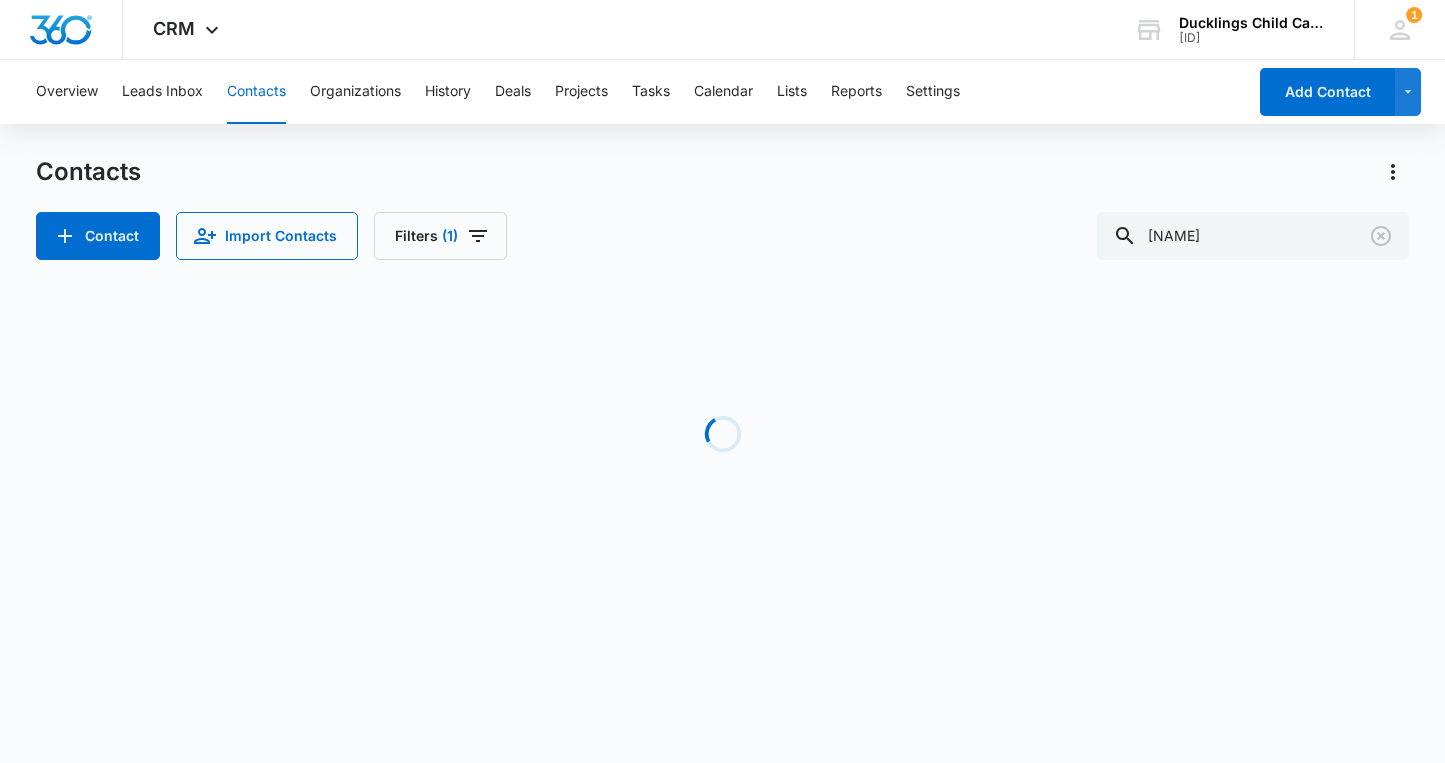 click on "CRM Apps Reputation Forms CRM Email Social Content Ads Intelligence Files Brand Settings Ducklings Child Care - Downingtown West M172356 Your Accounts View All 1 DS Darshika Sanghani dsanghani@ducklingselc.com My Profile 1 Notifications Support Logout Terms & Conditions   •   Privacy Policy Overview Leads Inbox Contacts Organizations History Deals Projects Tasks Calendar Lists Reports Settings Add Contact Contacts Contact Import Contacts Filters (1) sheila Loading No Results Ducklings Child Care - Downingtown West - CRM Contacts - Marketing 360®" at bounding box center (722, 381) 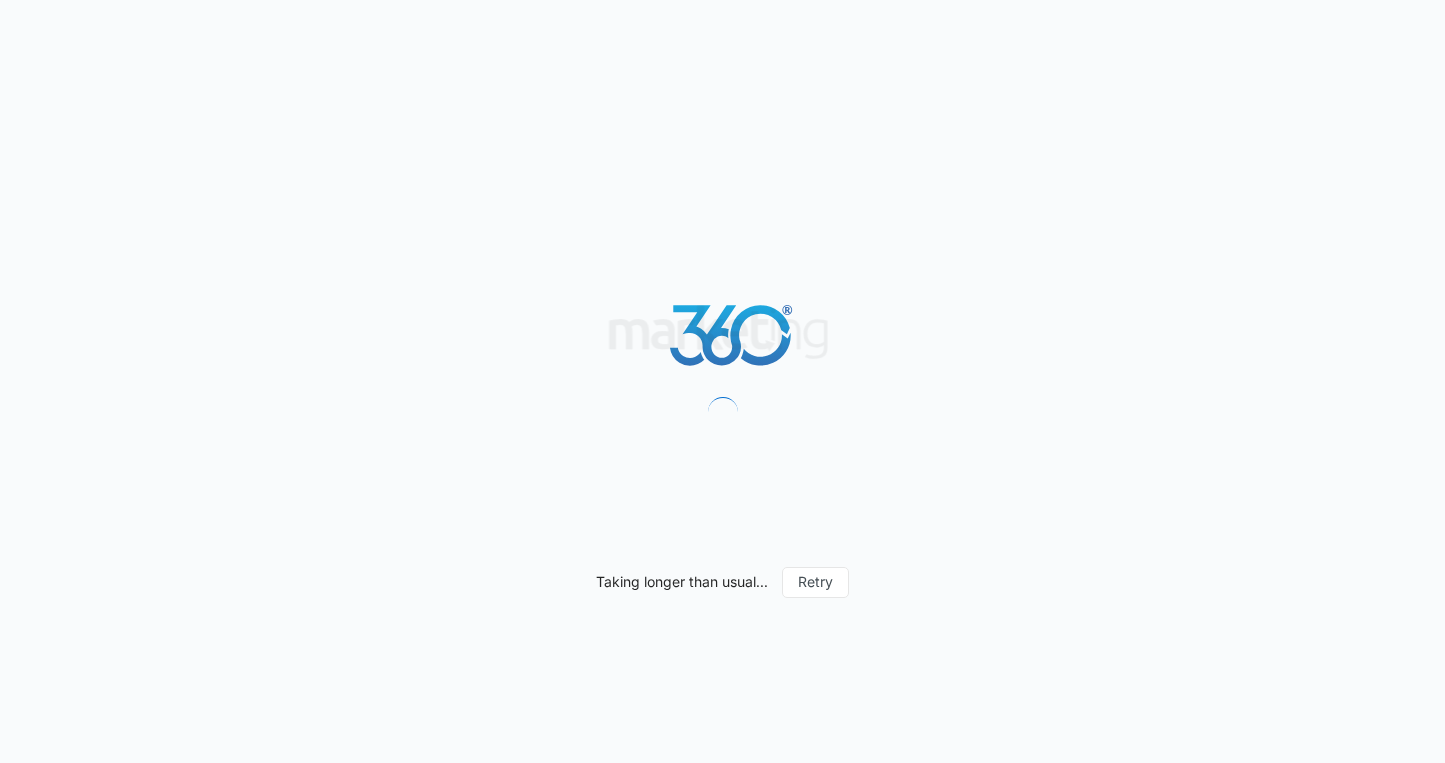 scroll, scrollTop: 0, scrollLeft: 0, axis: both 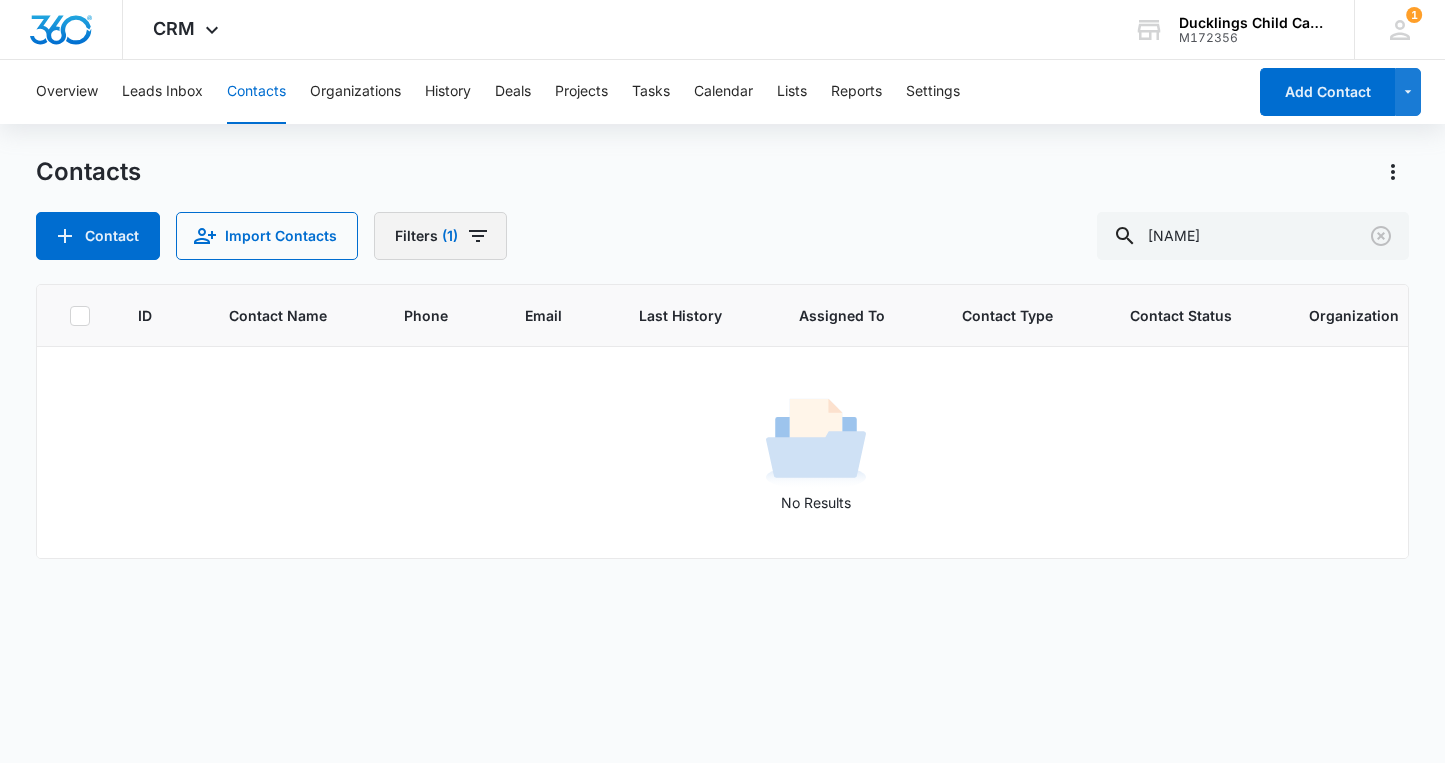 click 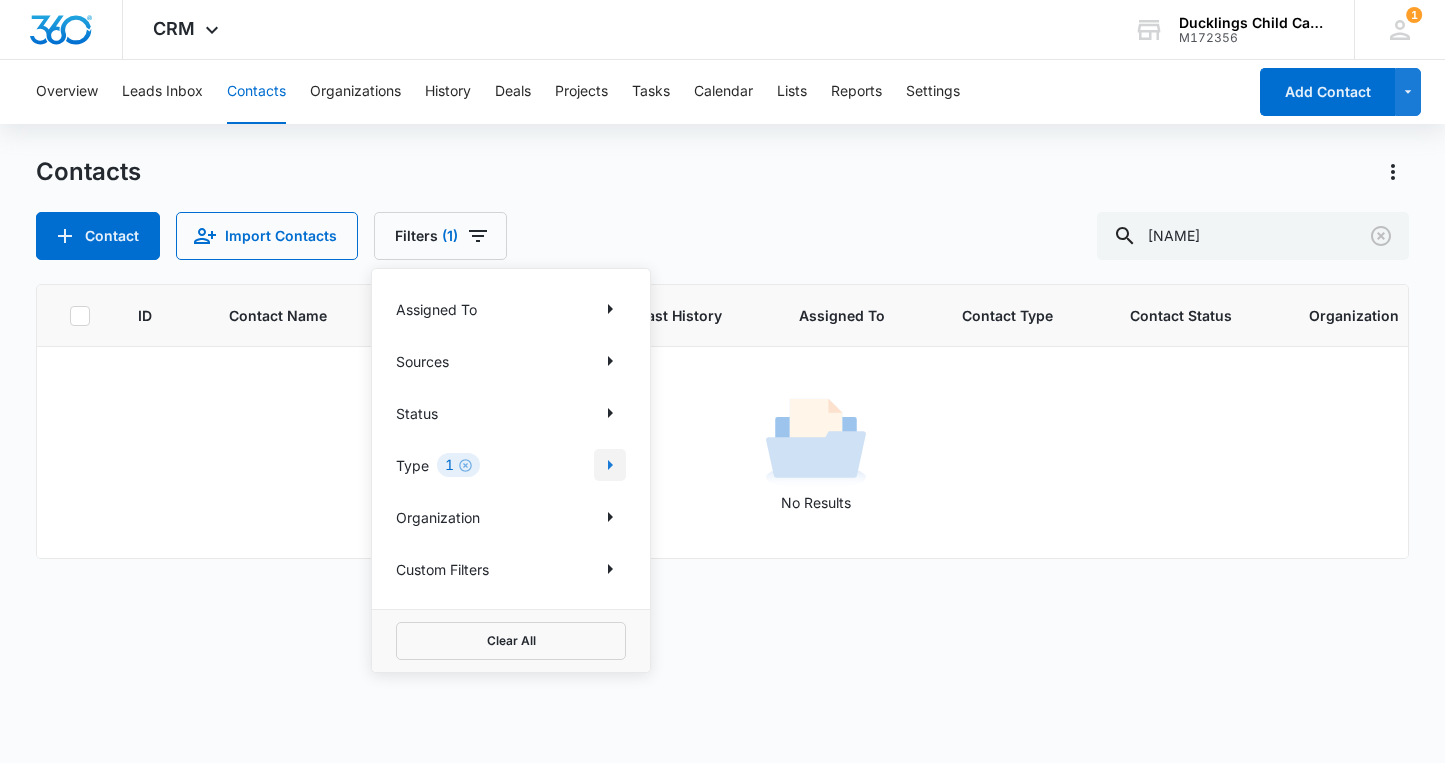 click 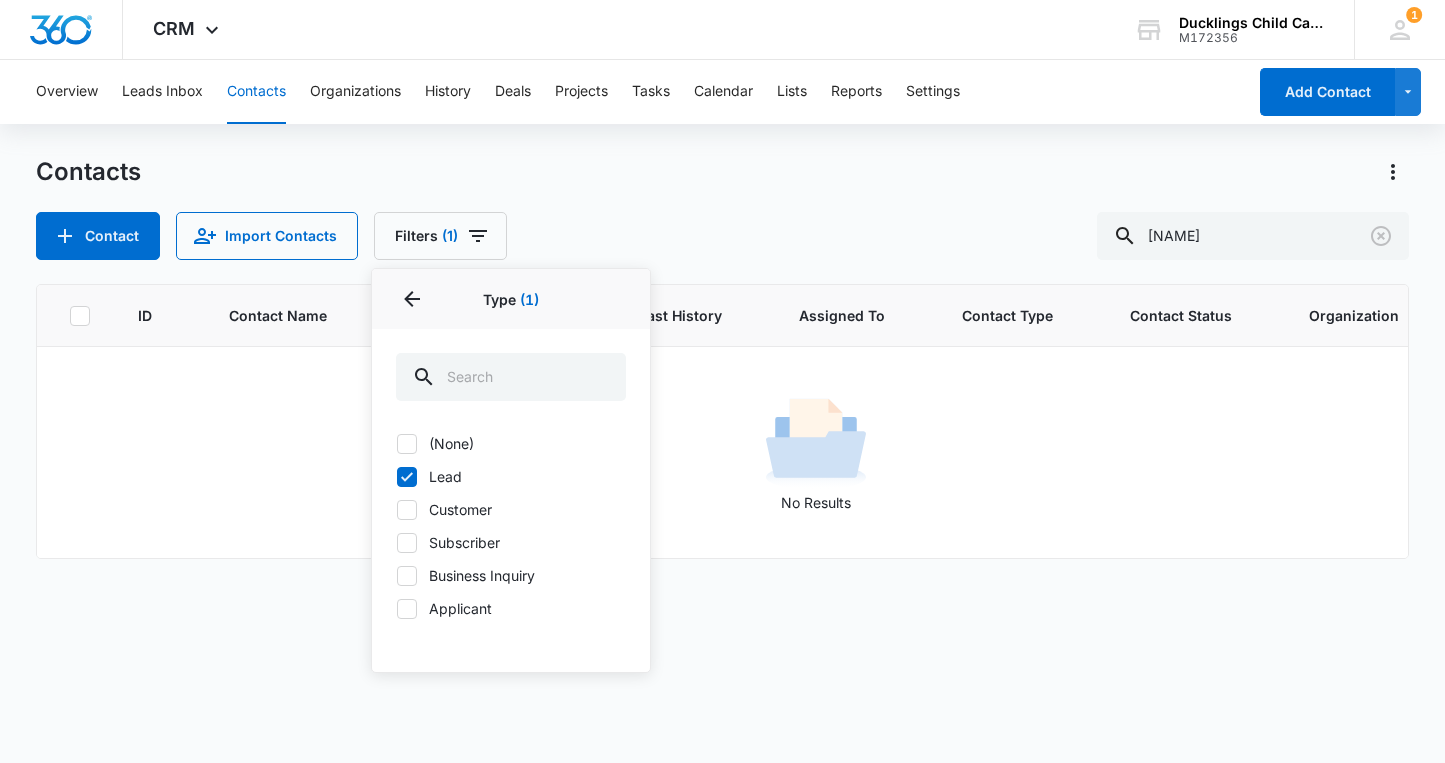 click on "Lead" at bounding box center [511, 476] 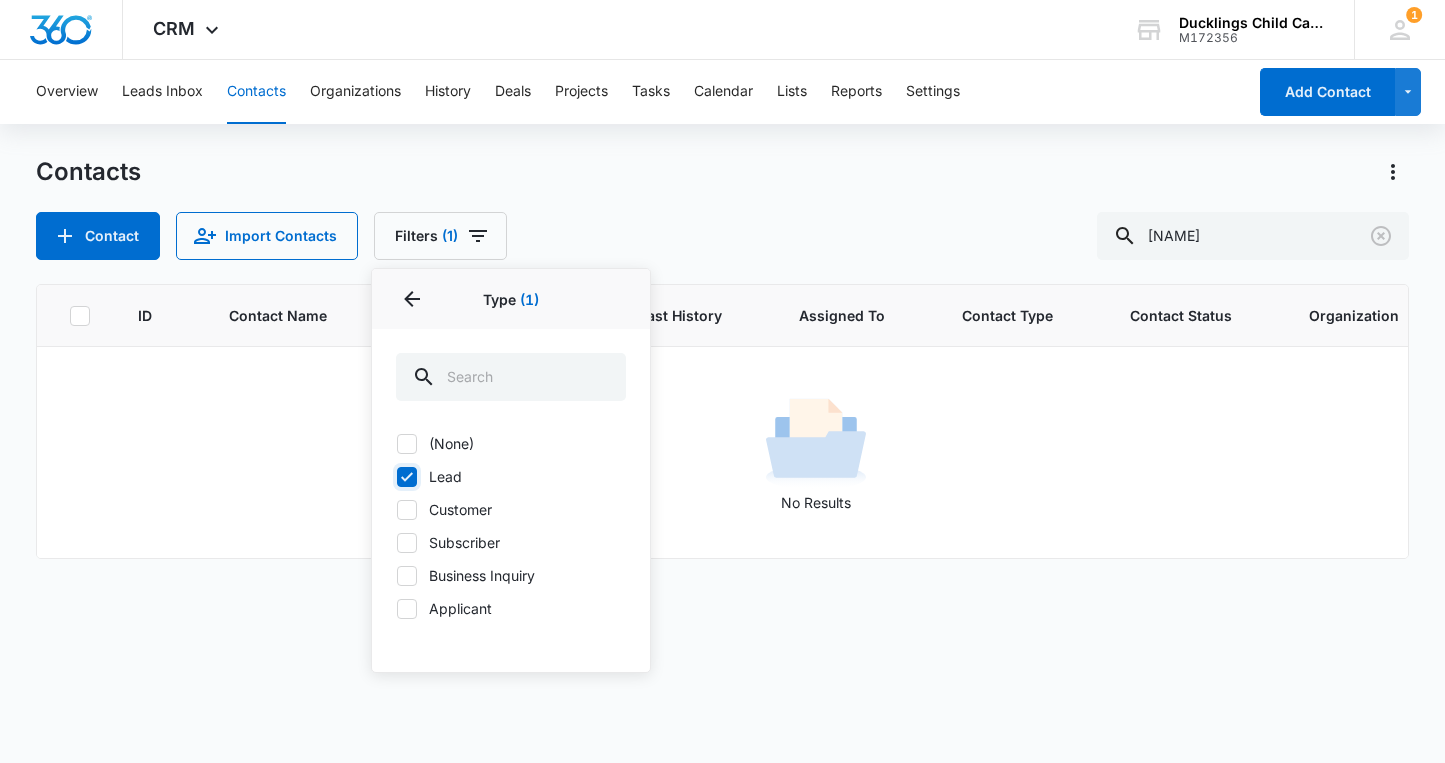 click on "Lead" at bounding box center [396, 476] 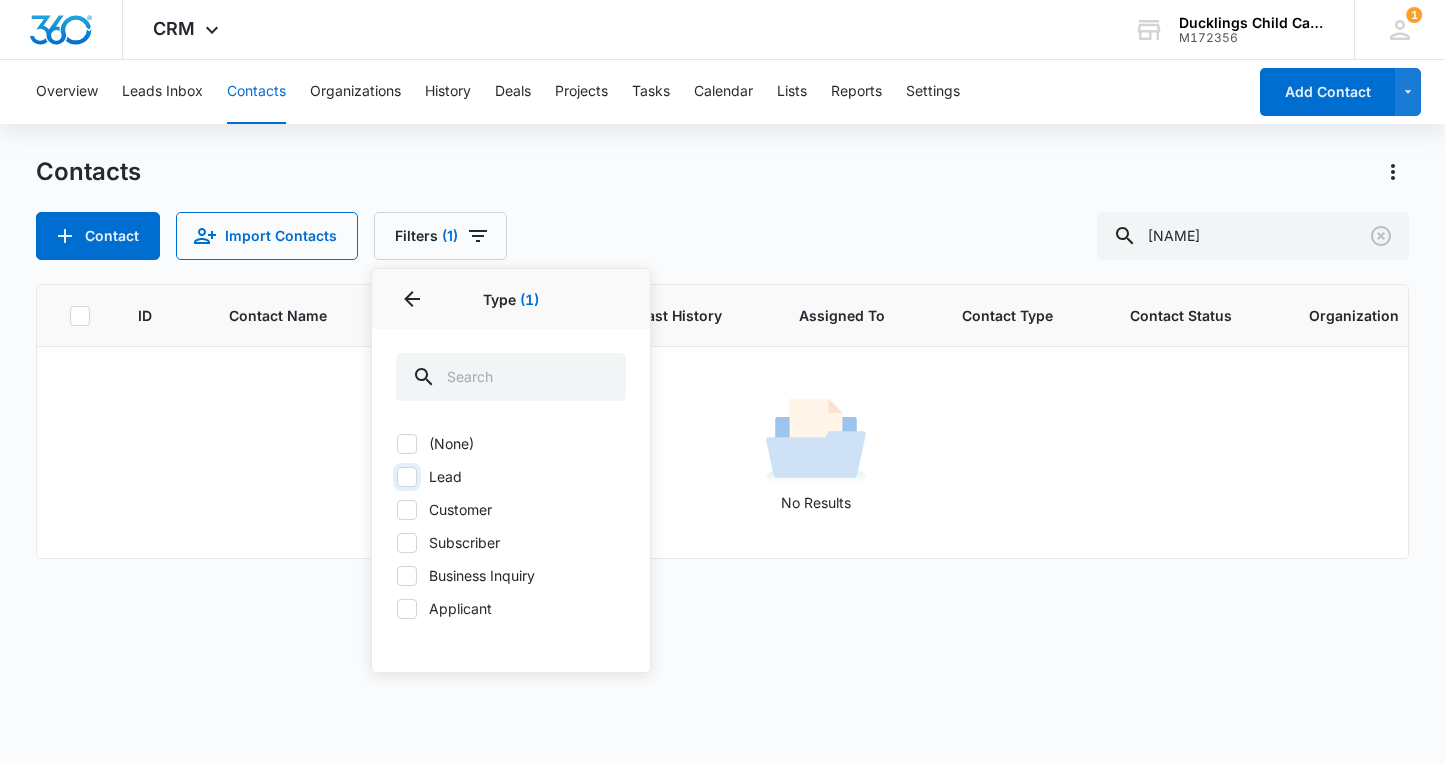 checkbox on "false" 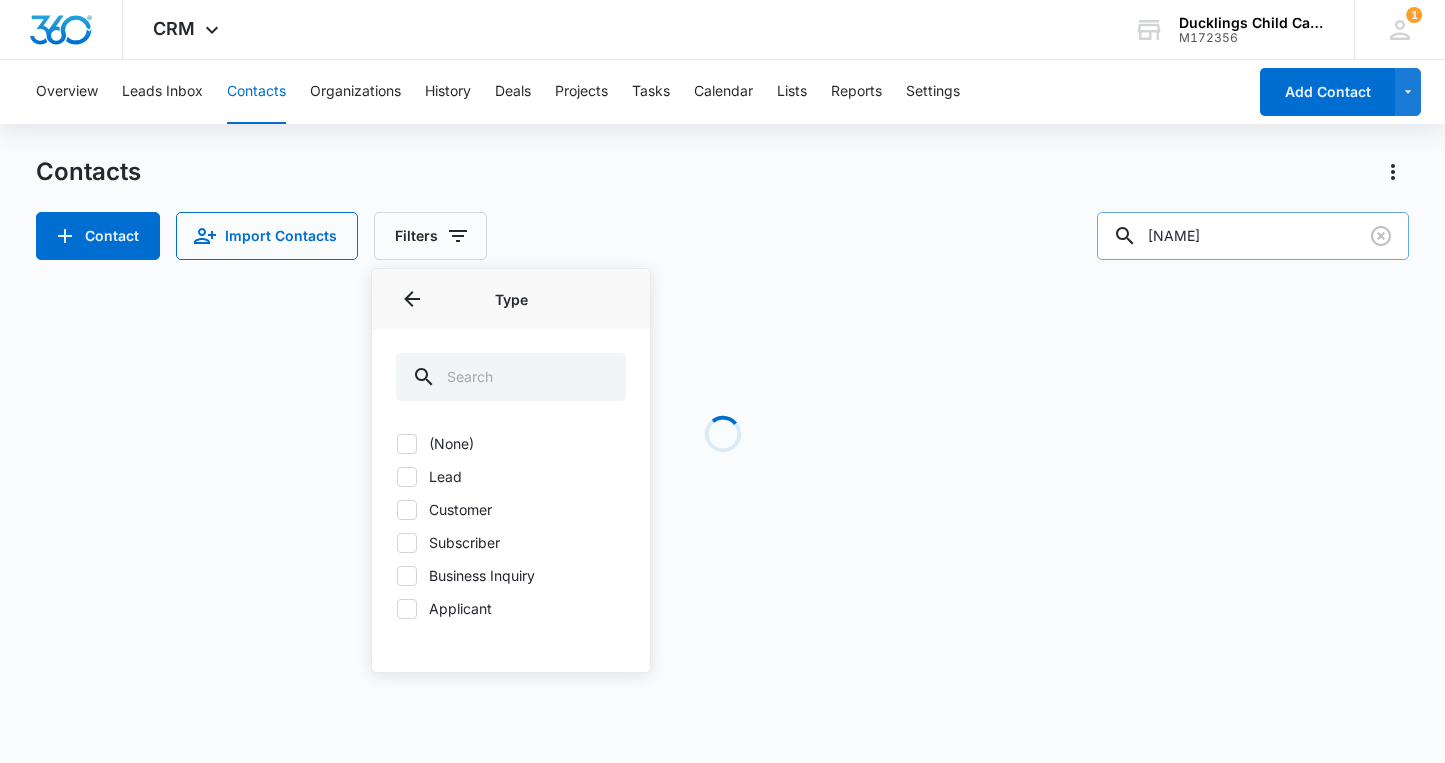 click on "[FIRST]" at bounding box center [1253, 236] 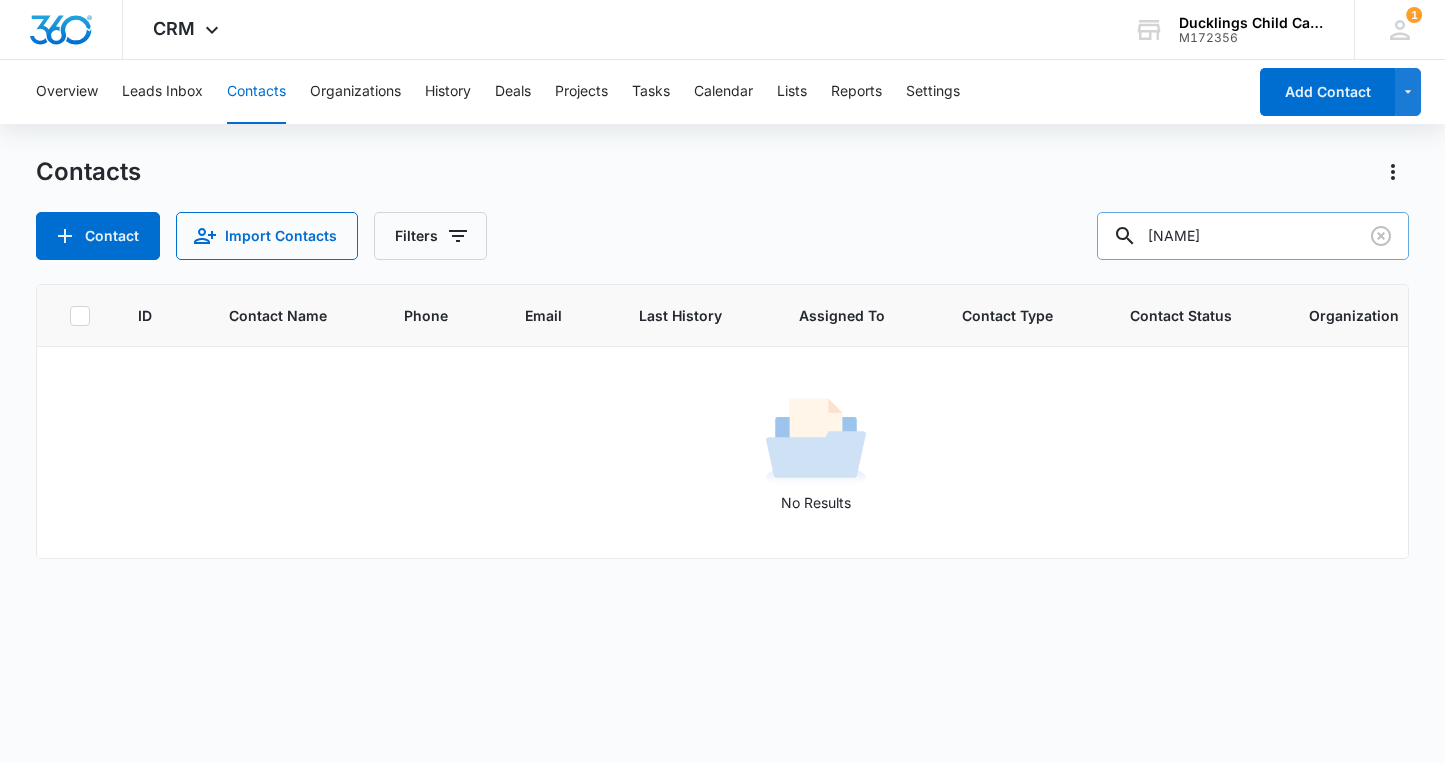 click on "[FIRST]" at bounding box center [1253, 236] 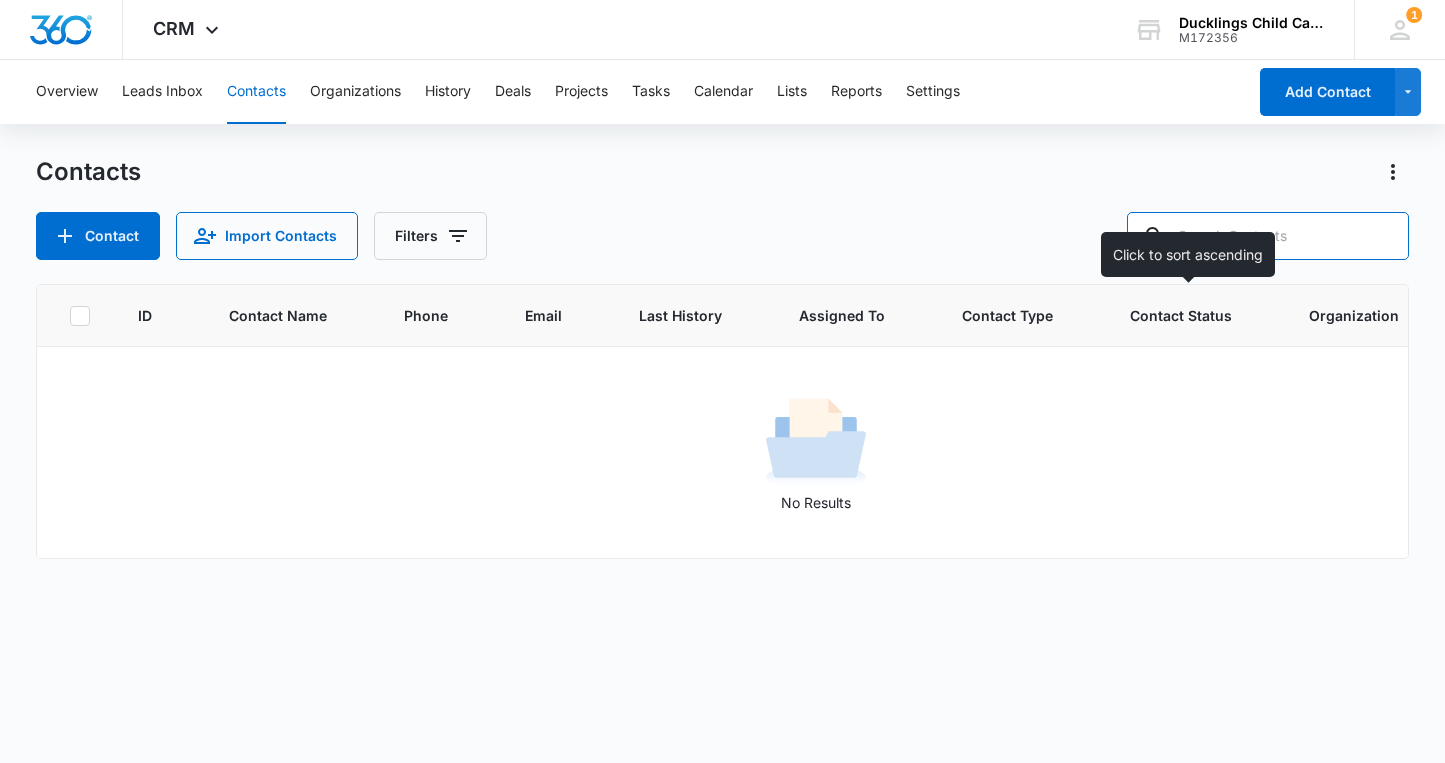 type 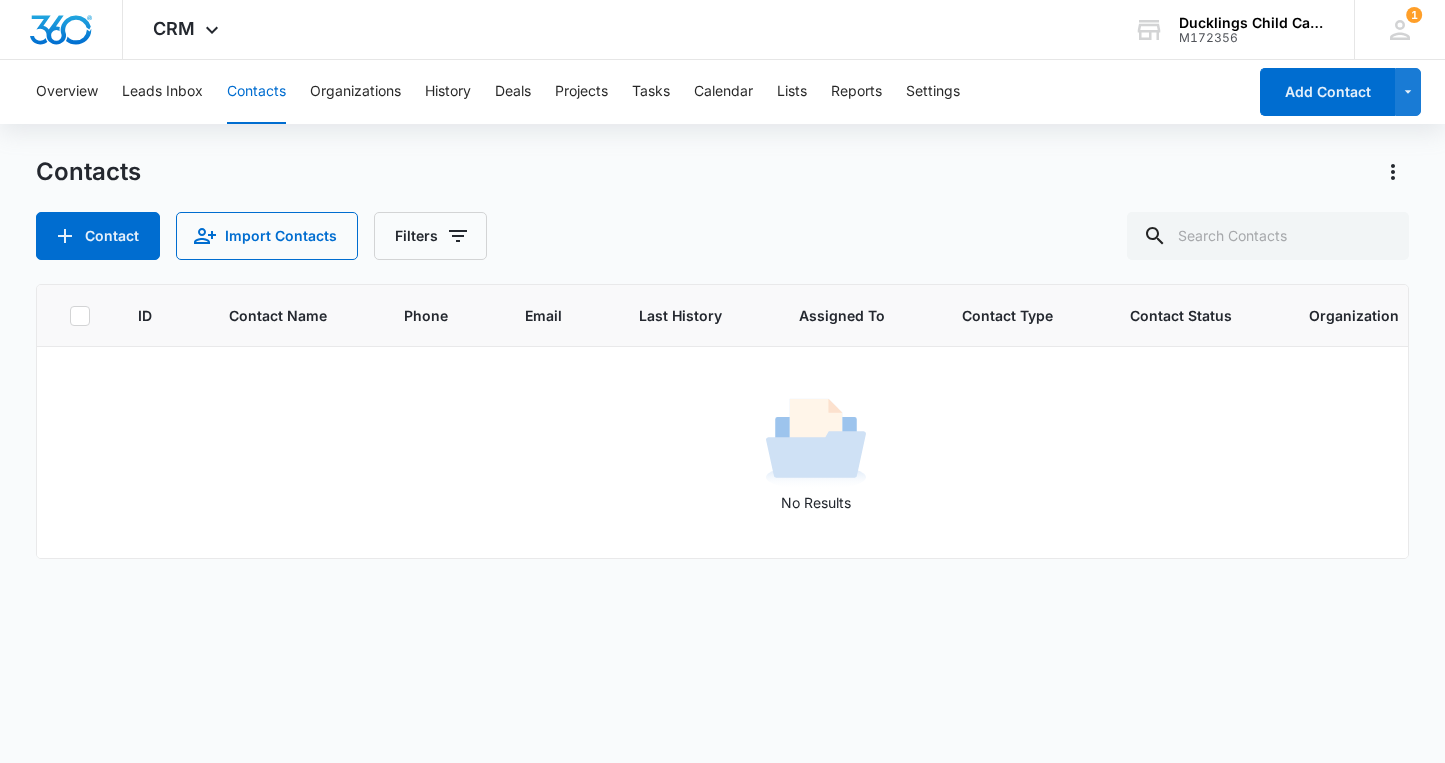 click on "No Results" at bounding box center [816, 452] 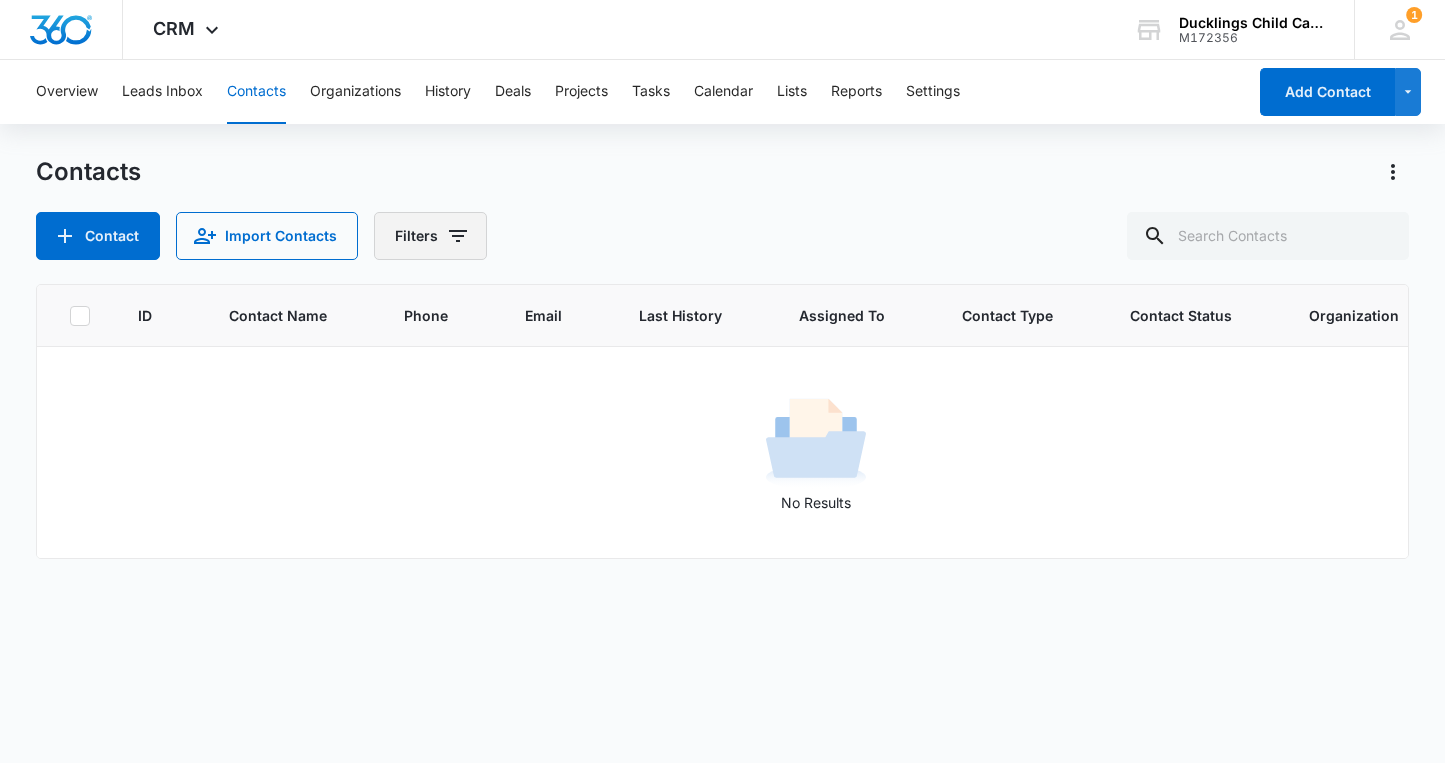click 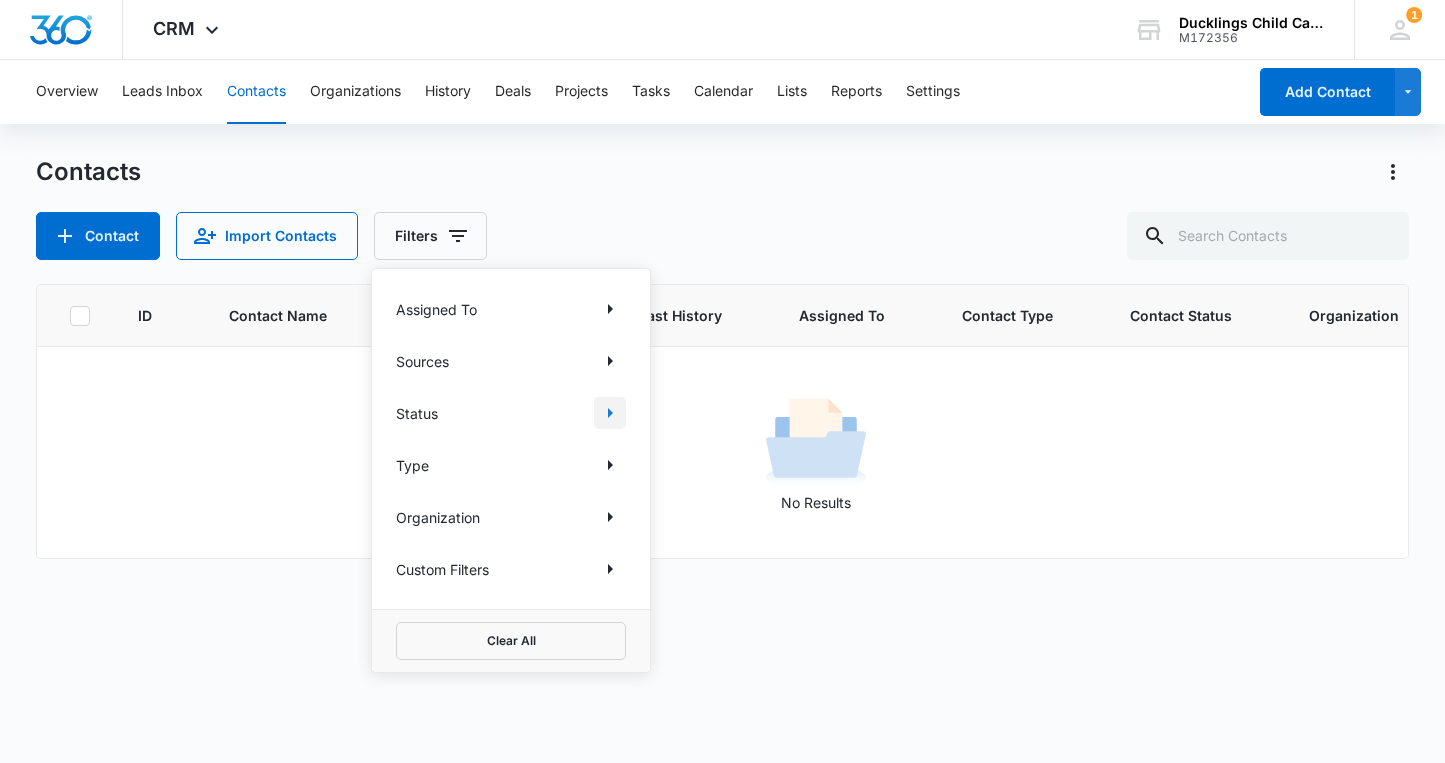click 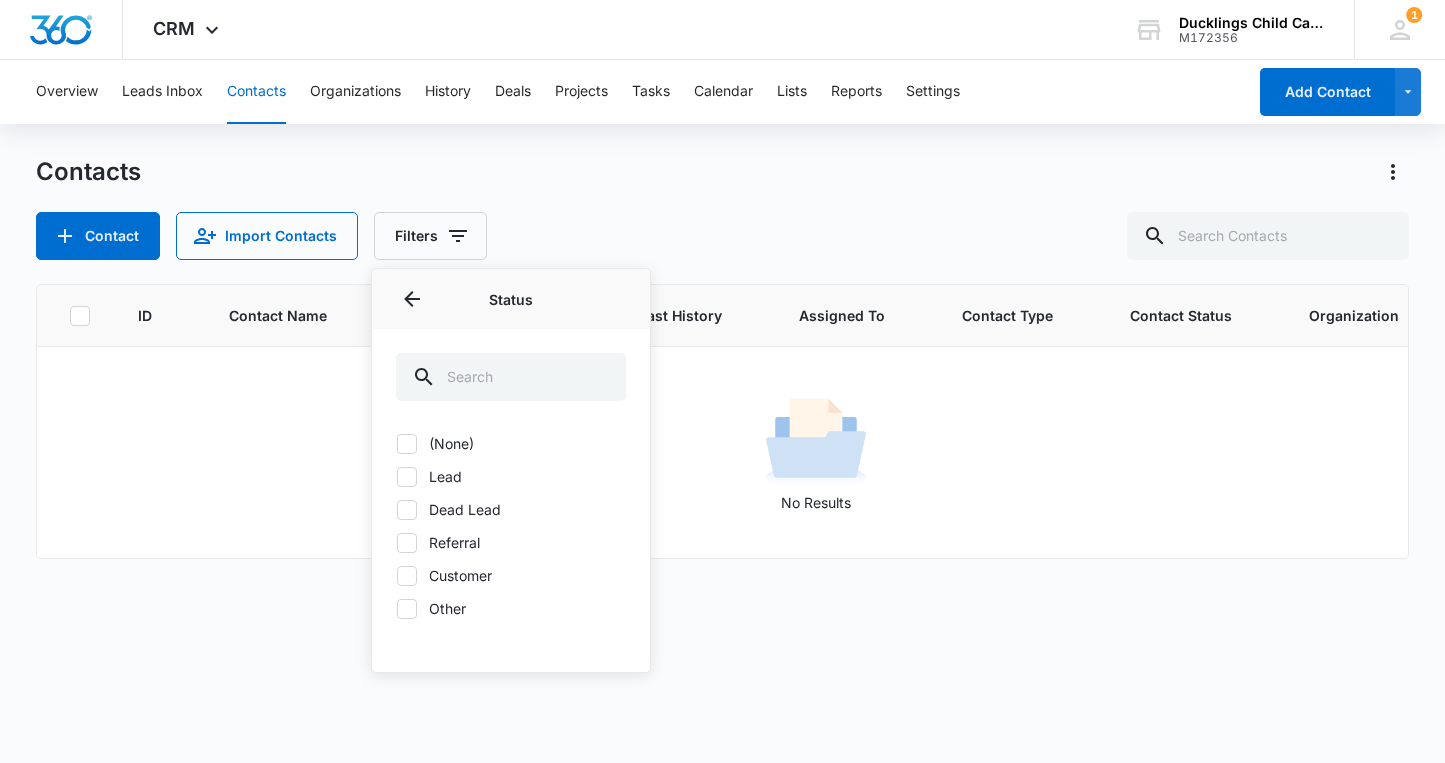 click 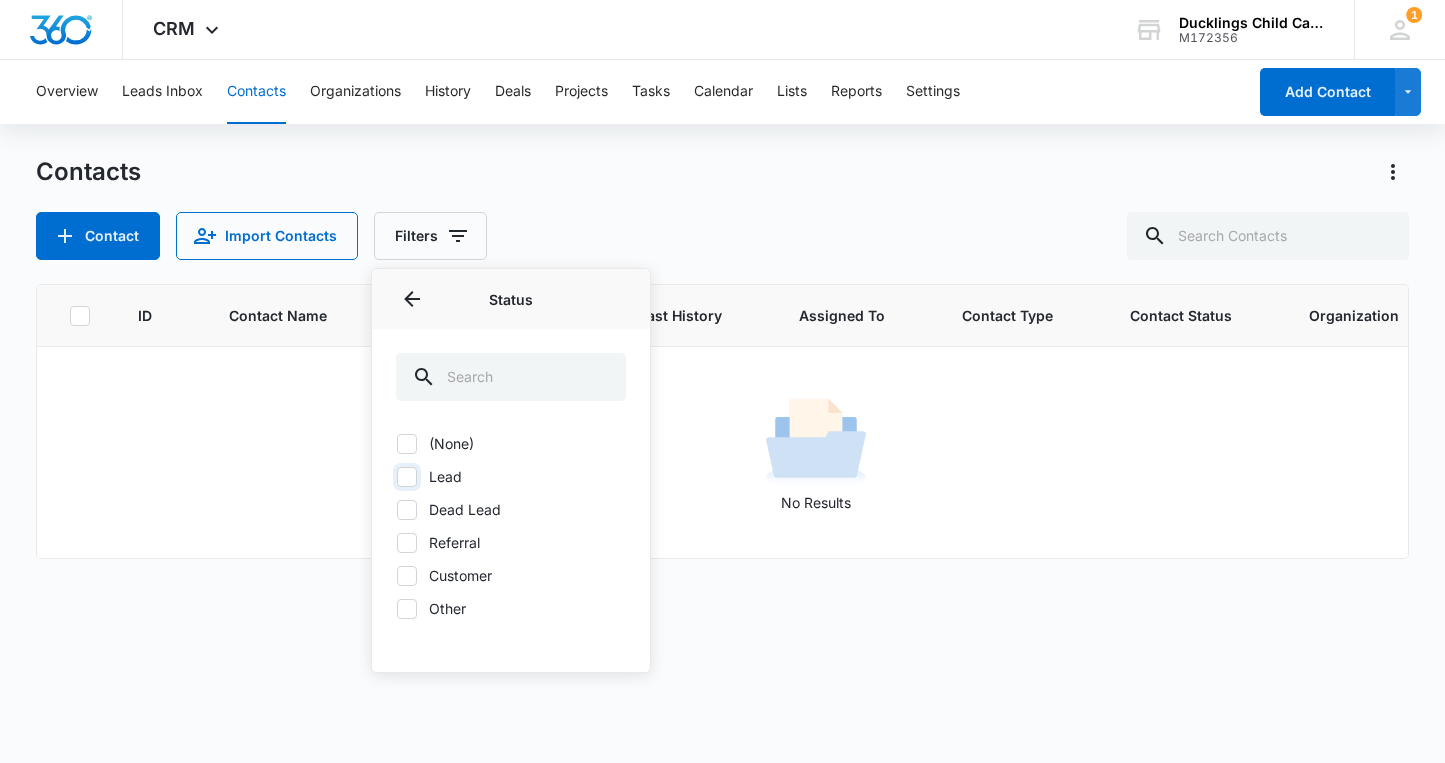 click on "Lead" at bounding box center [396, 476] 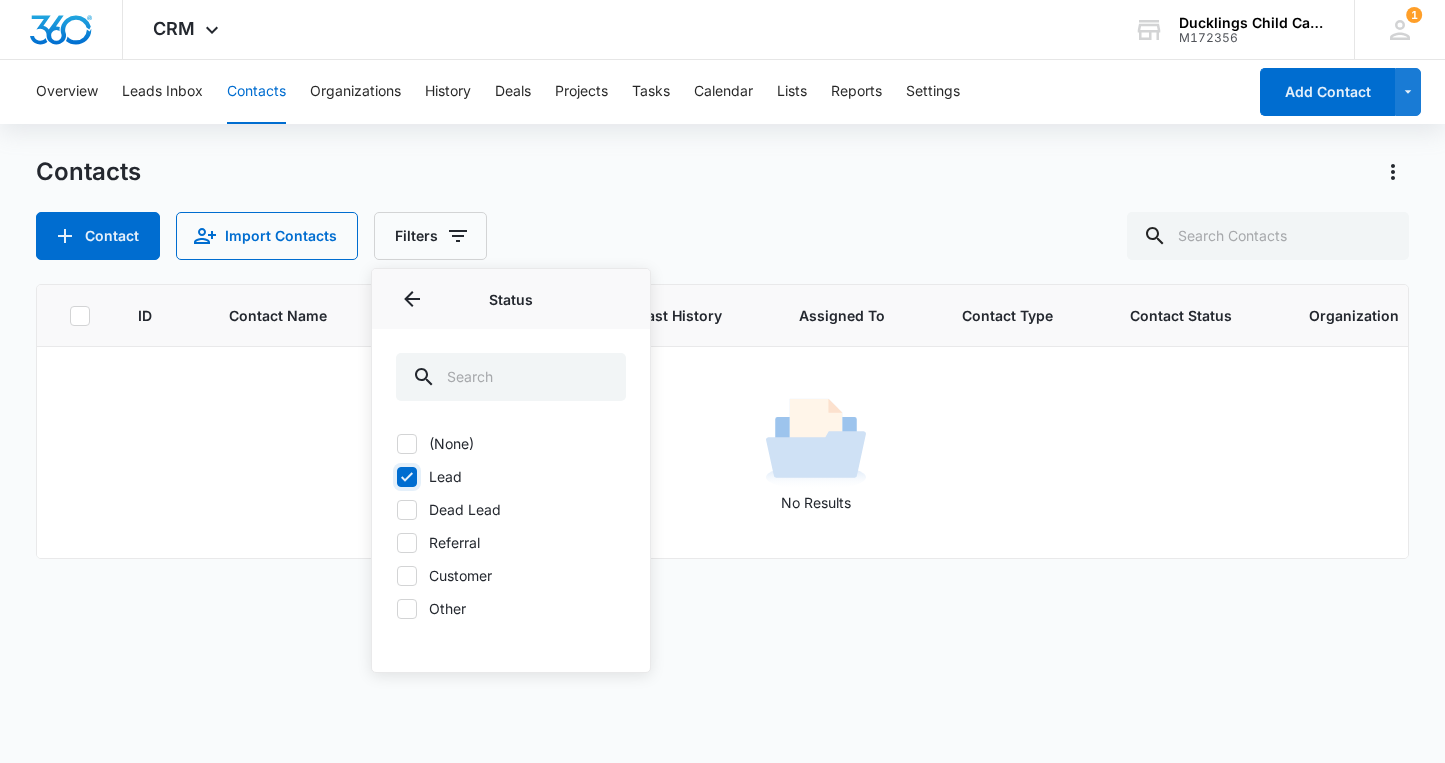 checkbox on "true" 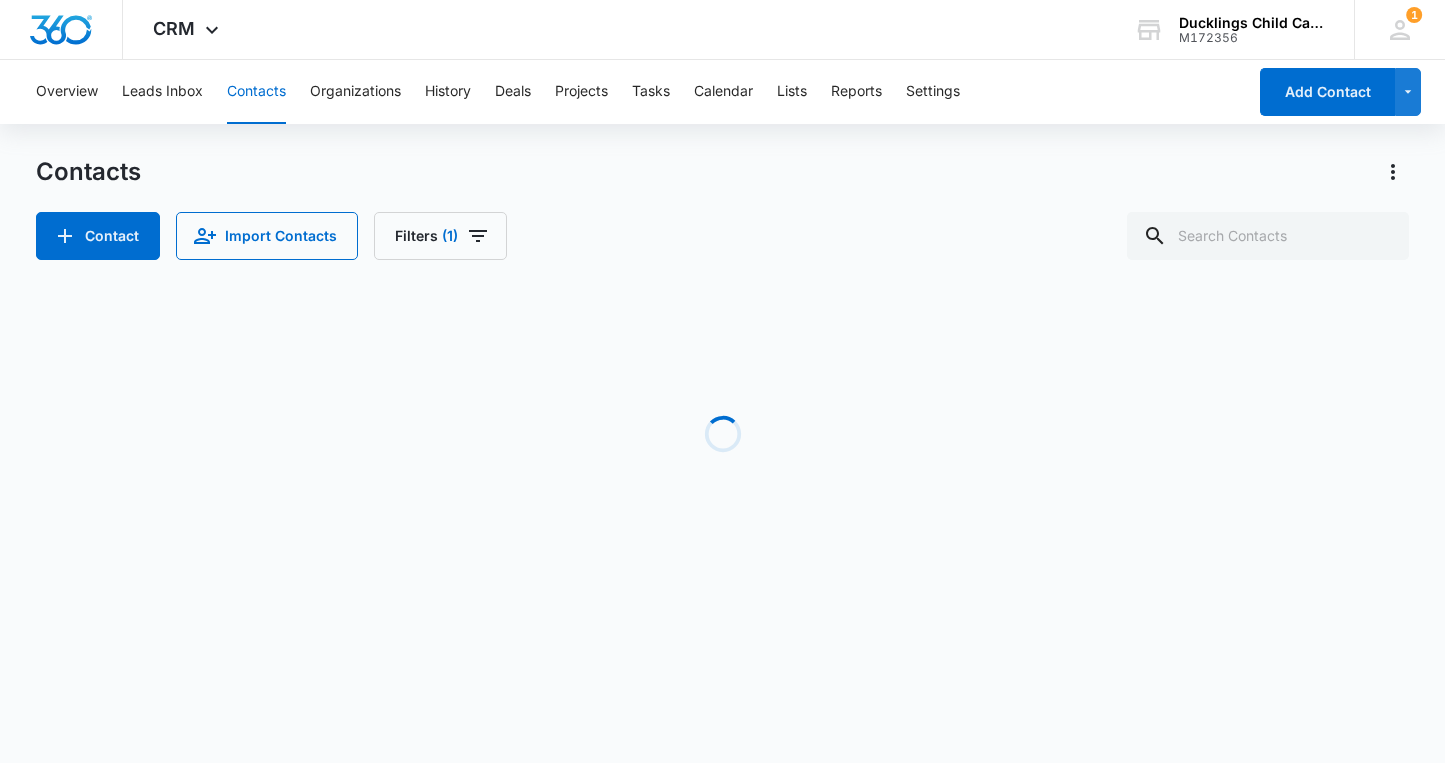 click on "Contacts Contact Import Contacts Filters (1) Loading No Results" at bounding box center [722, 382] 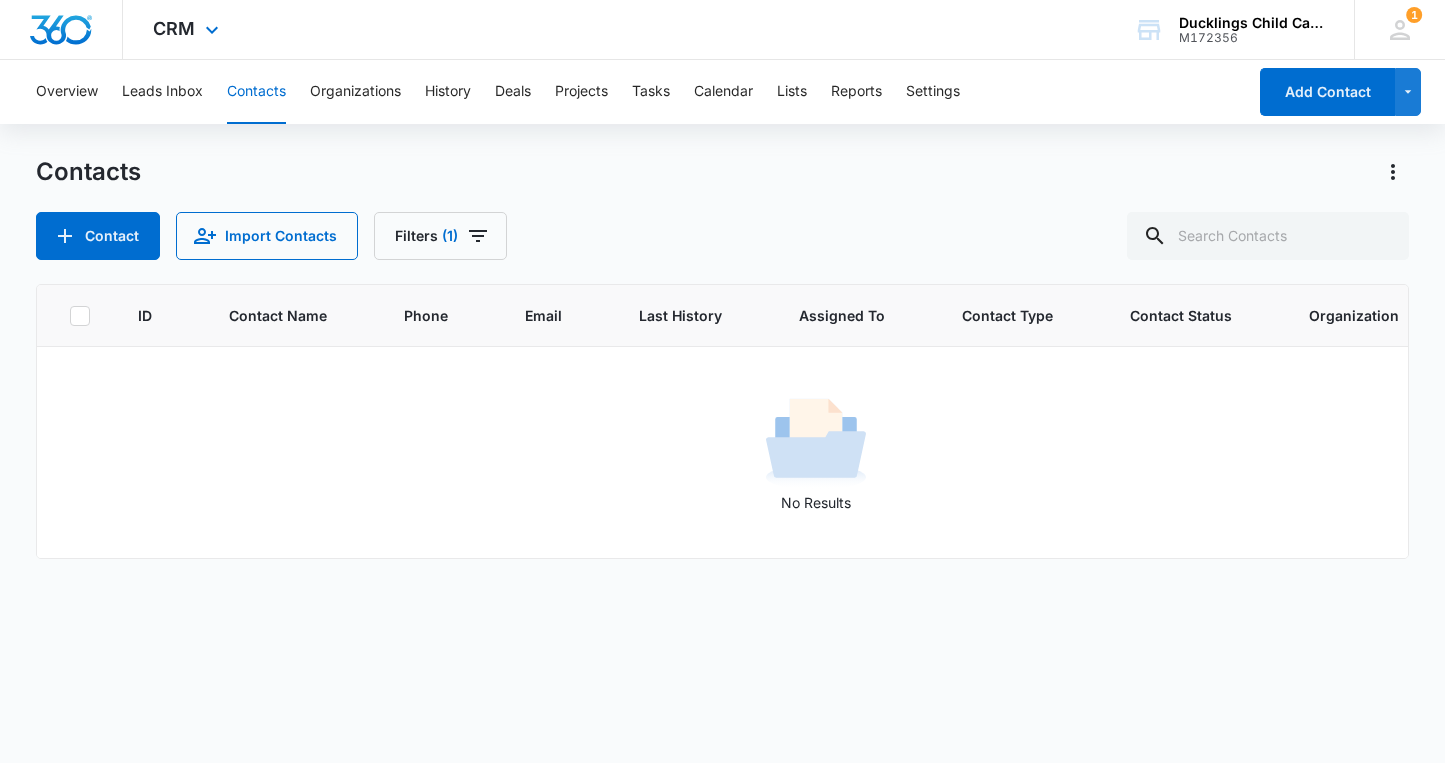 click on "CRM Apps Reputation Forms CRM Email Social Content Ads Intelligence Files Brand Settings" at bounding box center [188, 29] 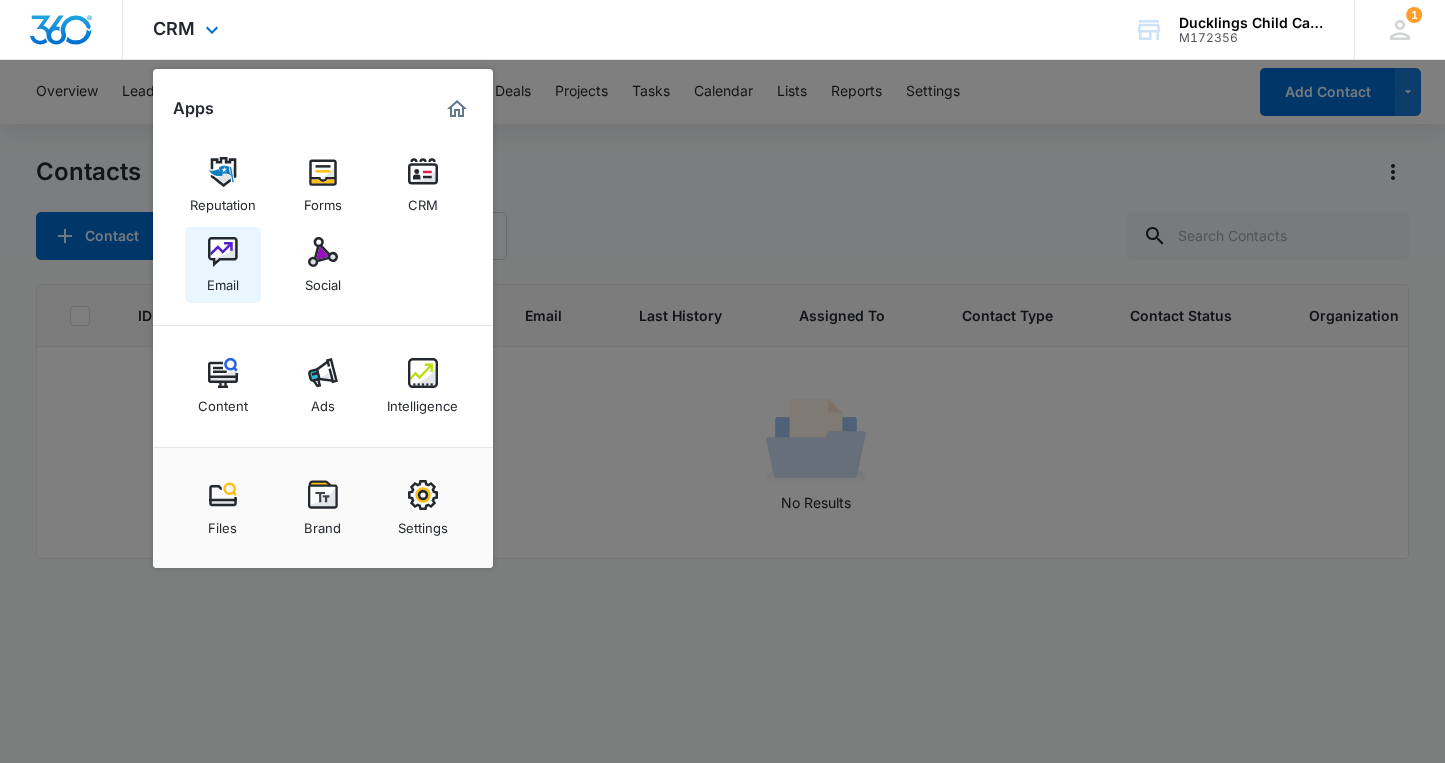 click on "Email" at bounding box center [223, 265] 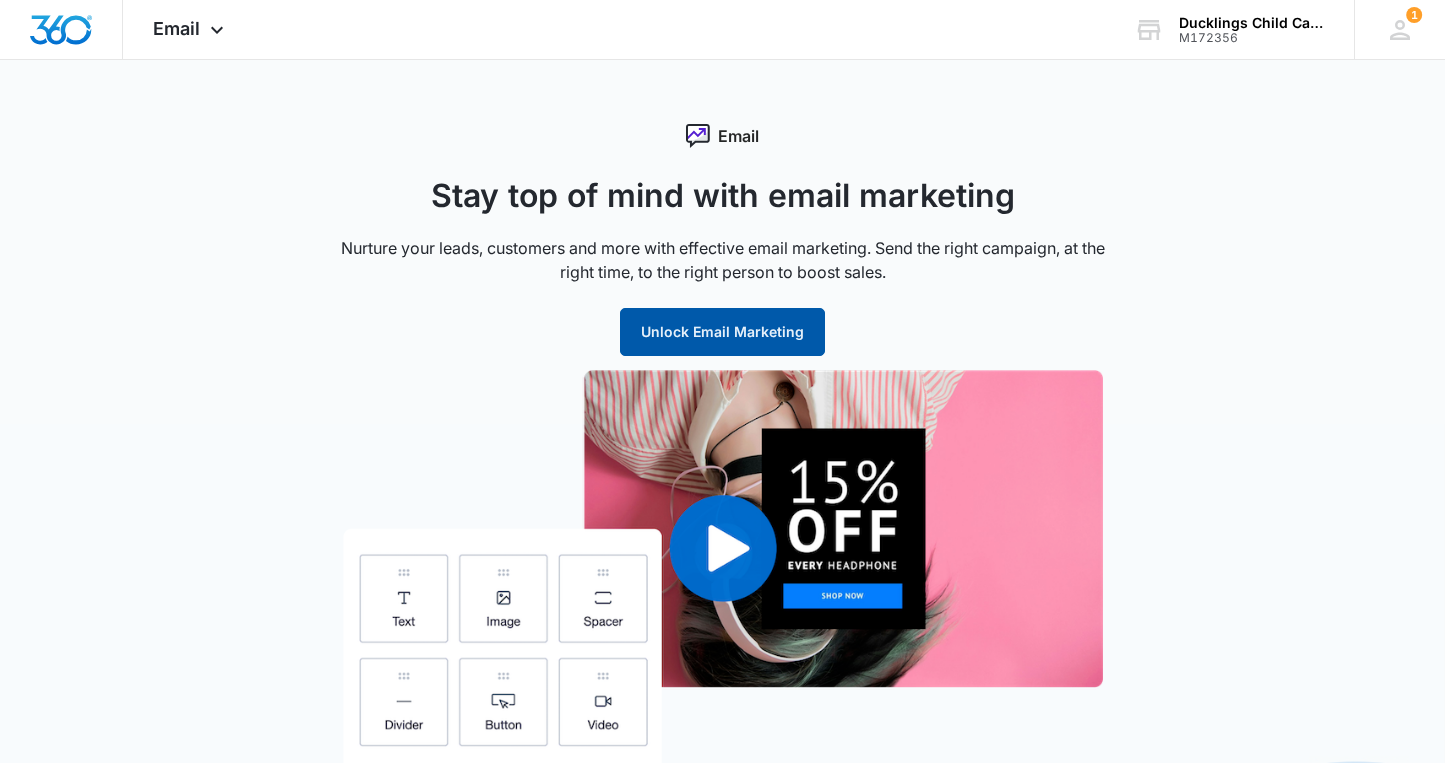 click on "Unlock Email Marketing" at bounding box center (722, 332) 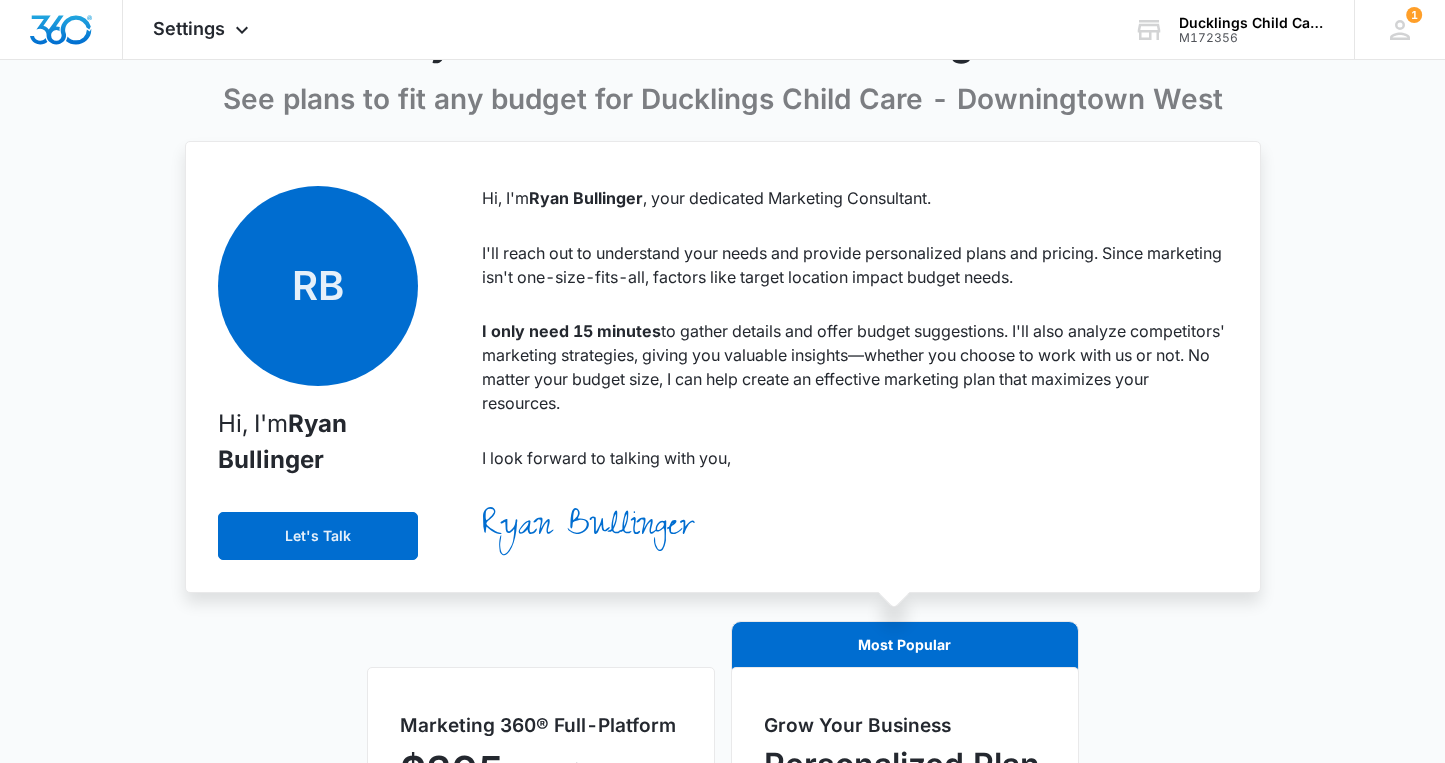 scroll, scrollTop: 149, scrollLeft: 0, axis: vertical 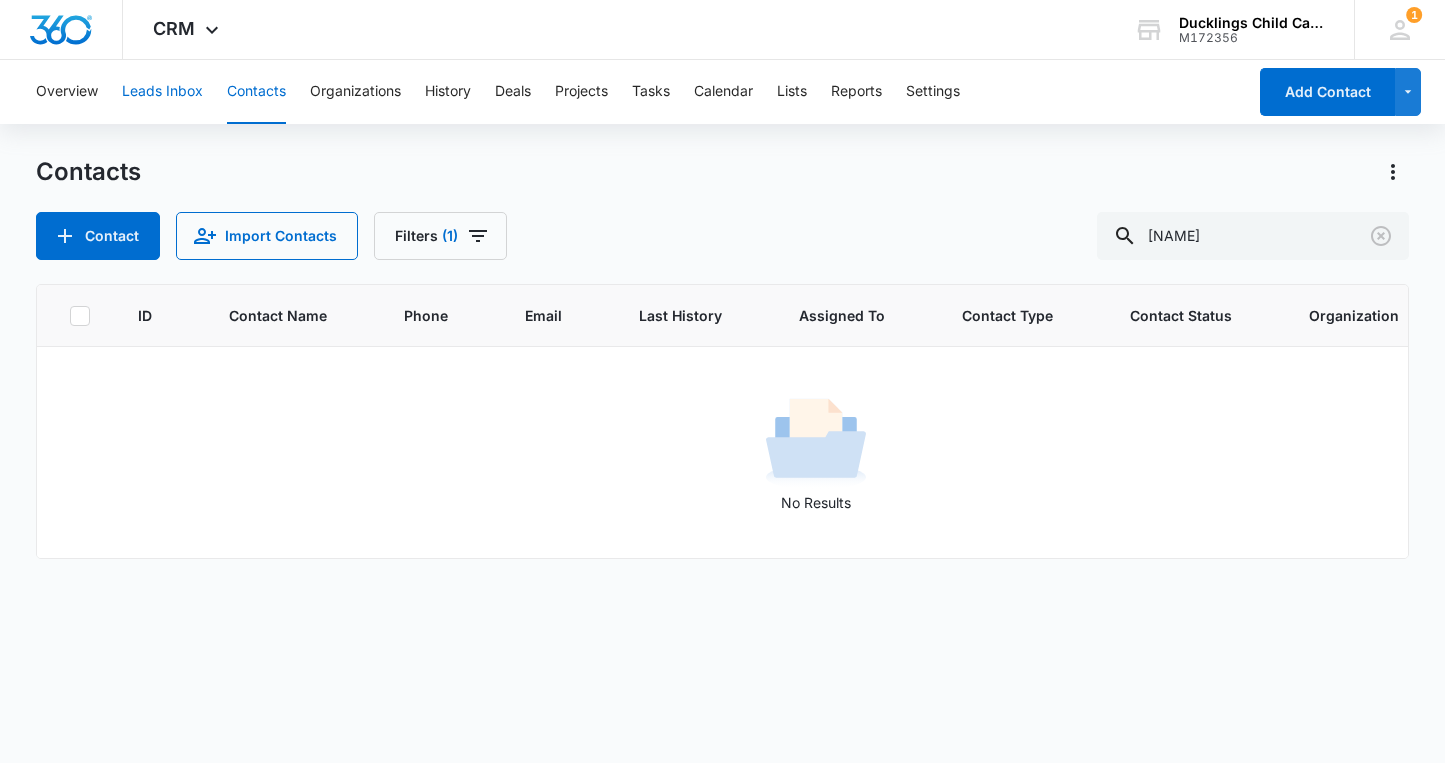 click on "Leads Inbox" at bounding box center (162, 92) 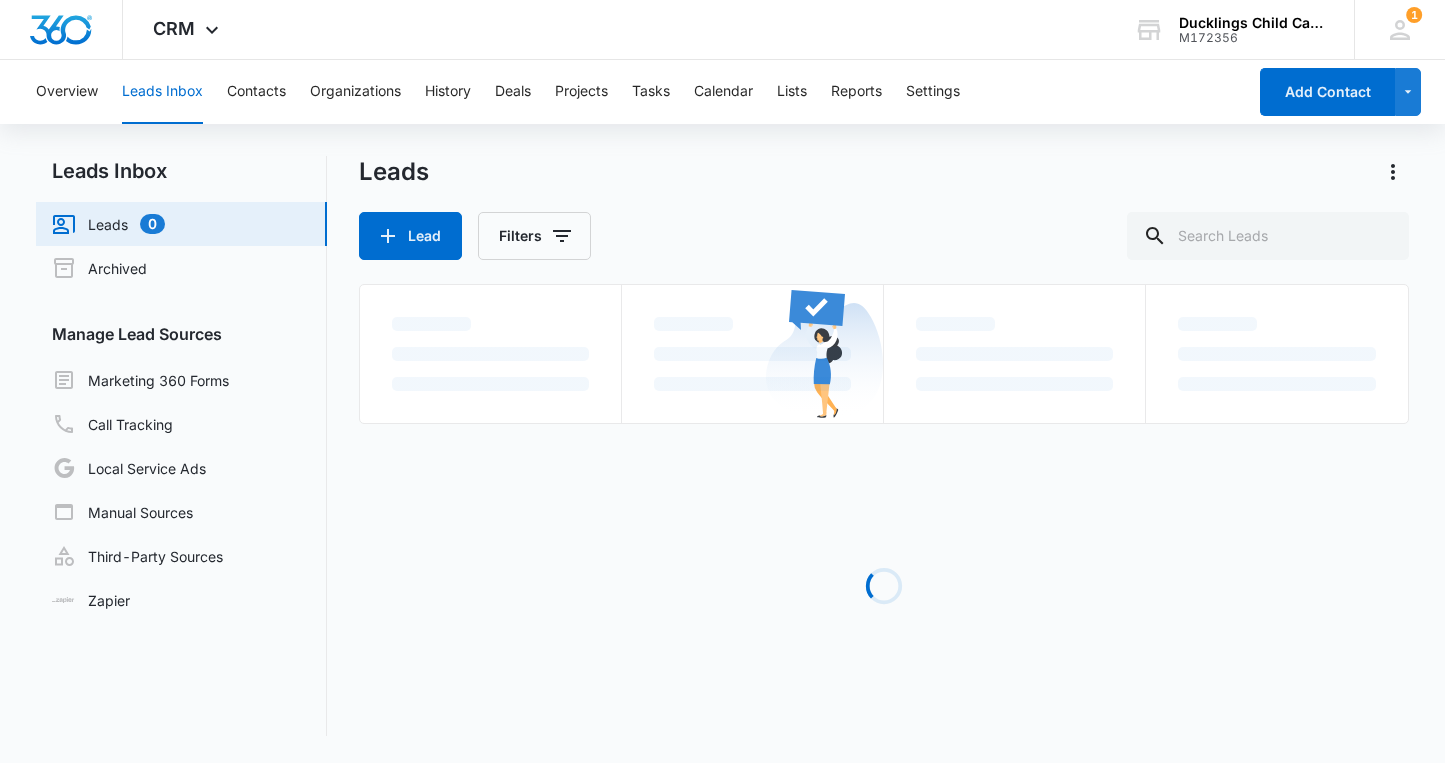 scroll, scrollTop: 0, scrollLeft: 0, axis: both 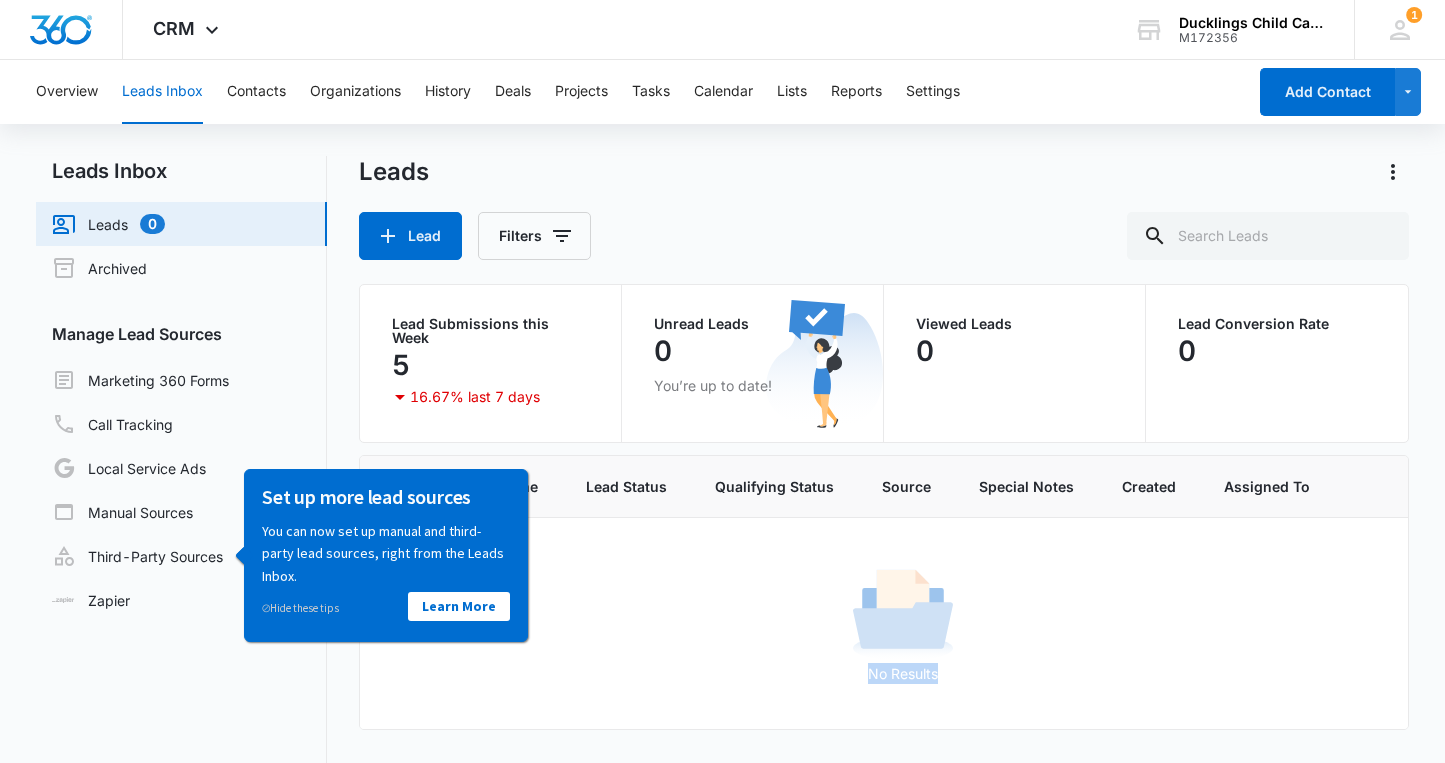 click on "No Results" at bounding box center [903, 624] 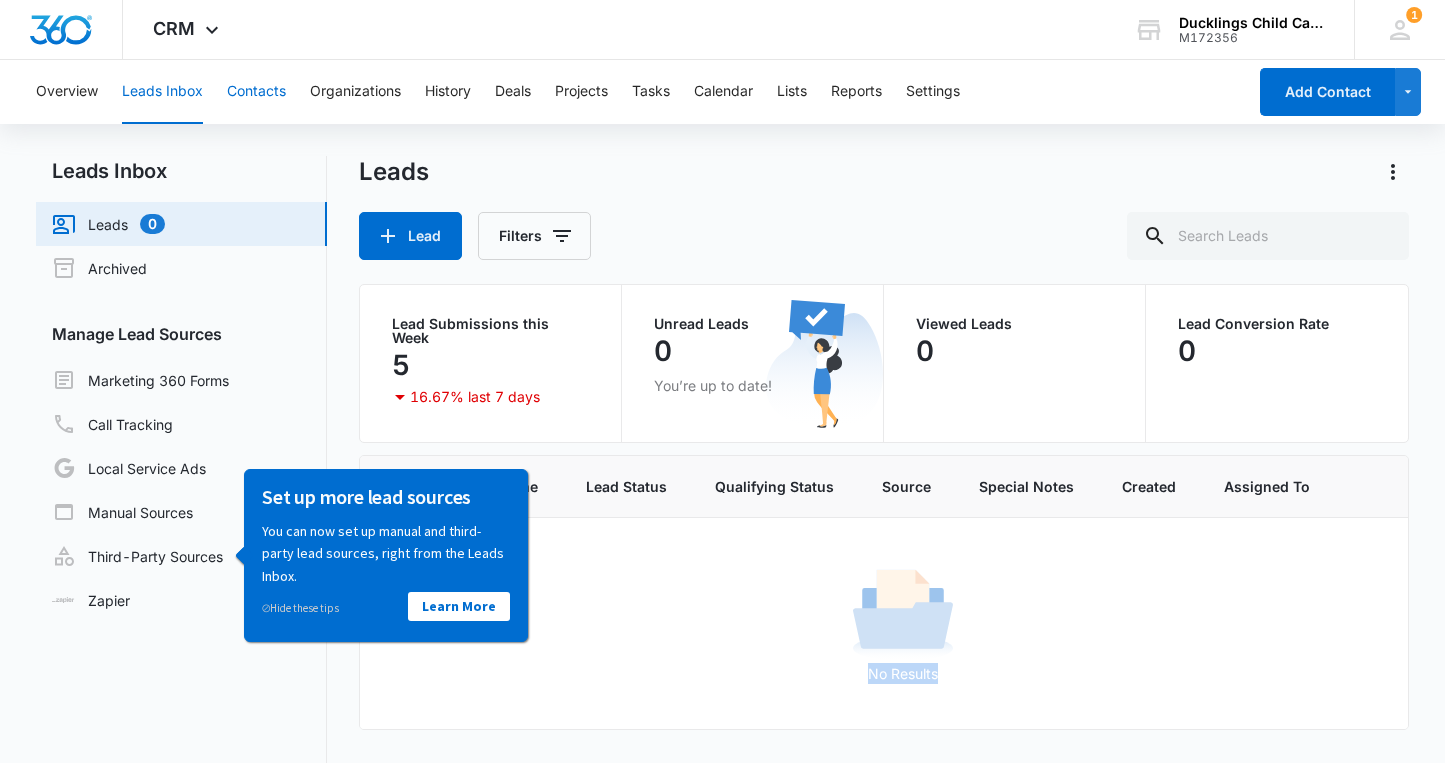 click on "Contacts" at bounding box center (256, 92) 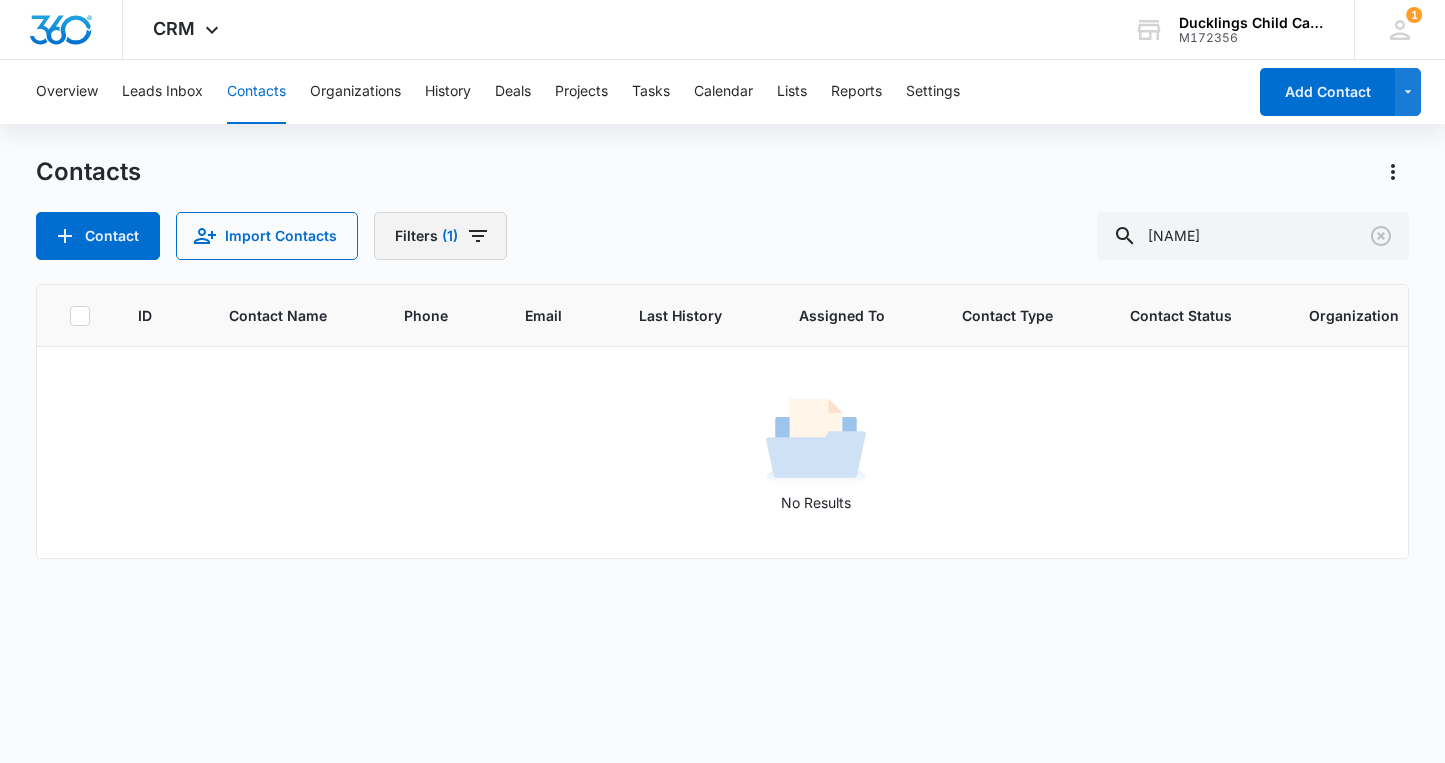click on "(1)" at bounding box center (450, 236) 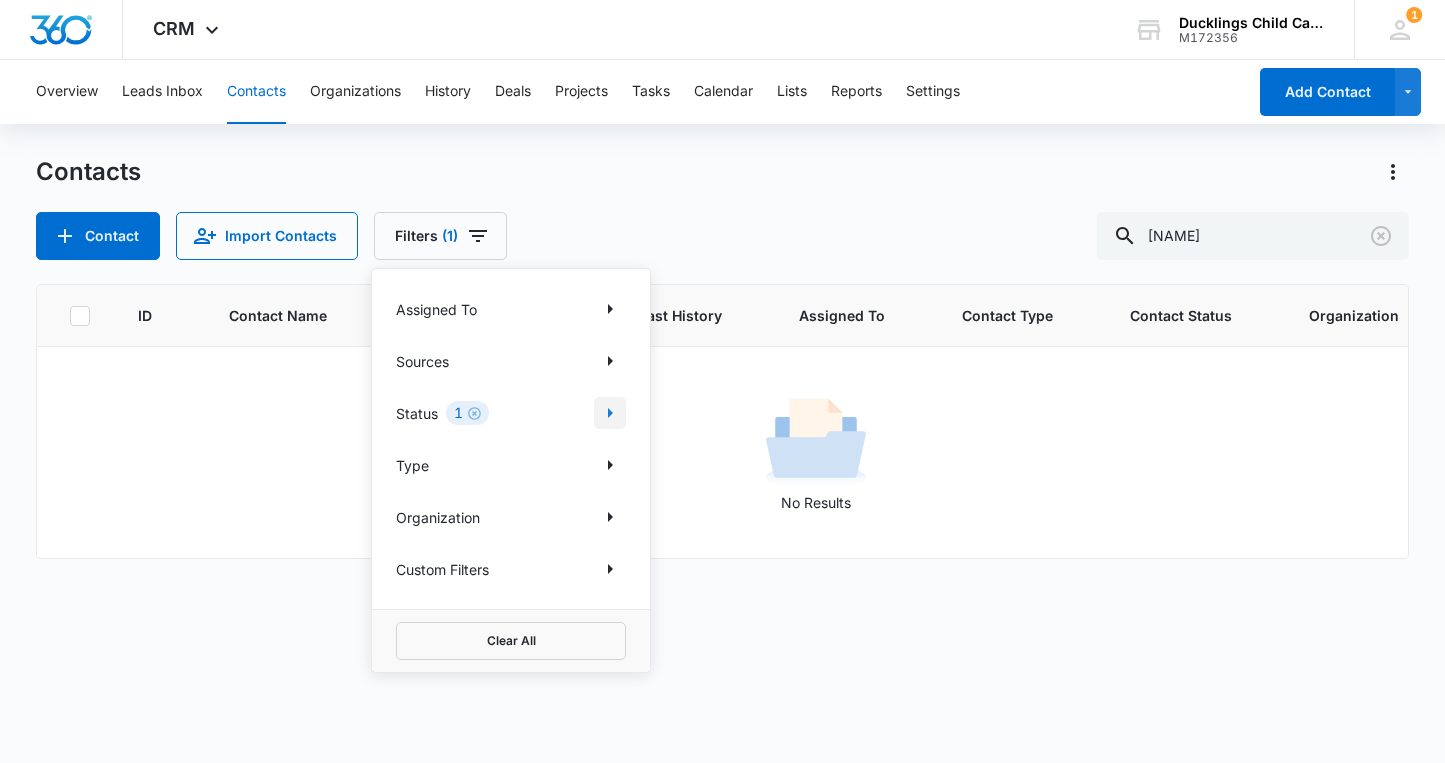 click 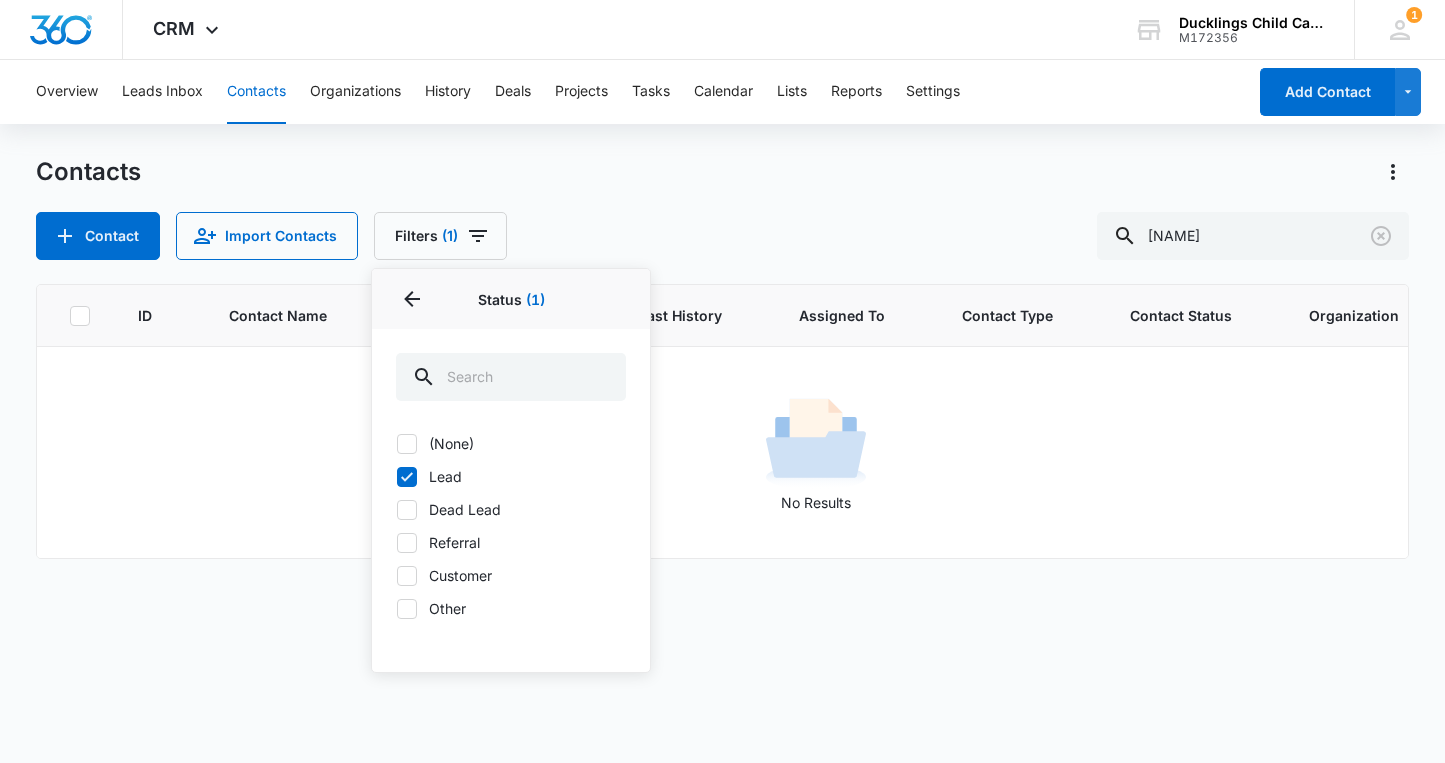 click on "Lead" at bounding box center [511, 476] 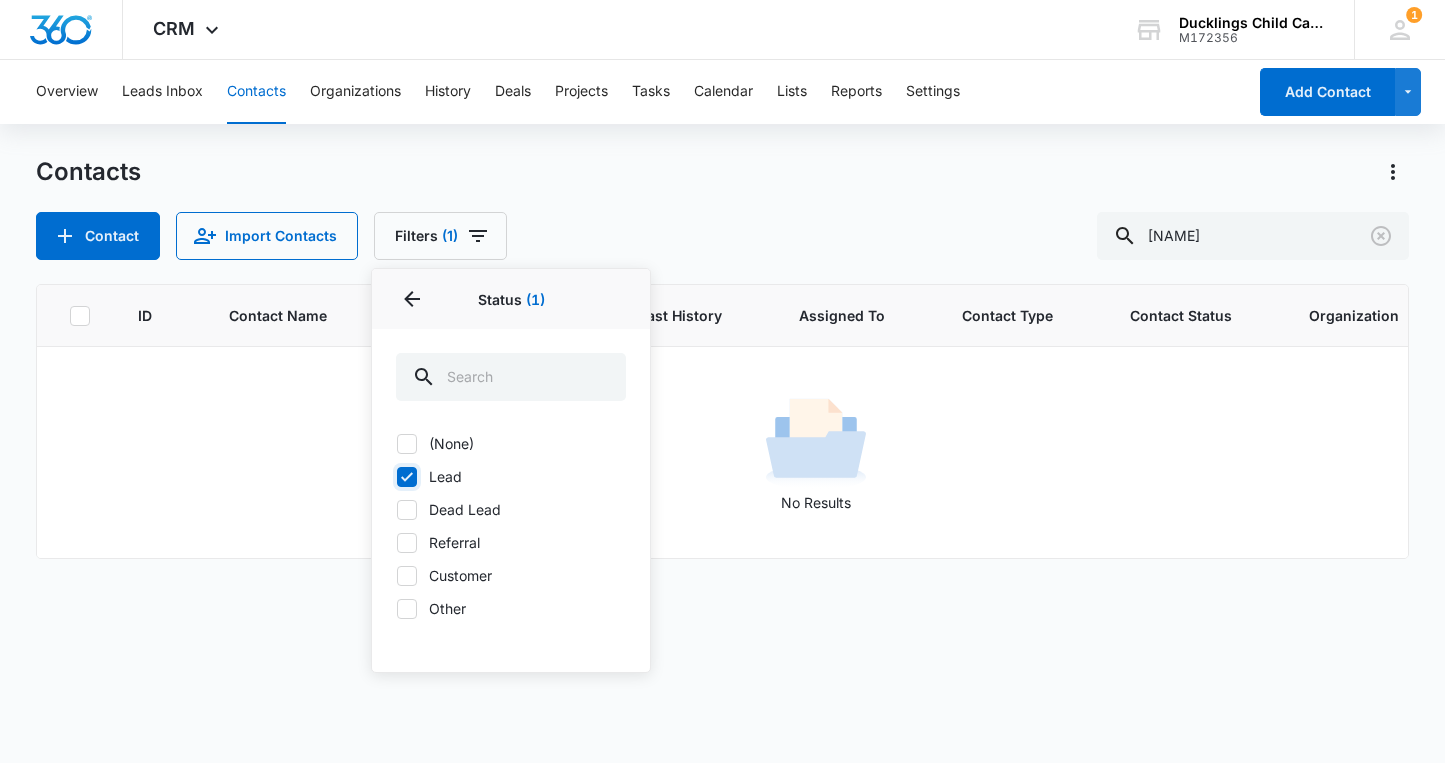 click on "Lead" at bounding box center (396, 476) 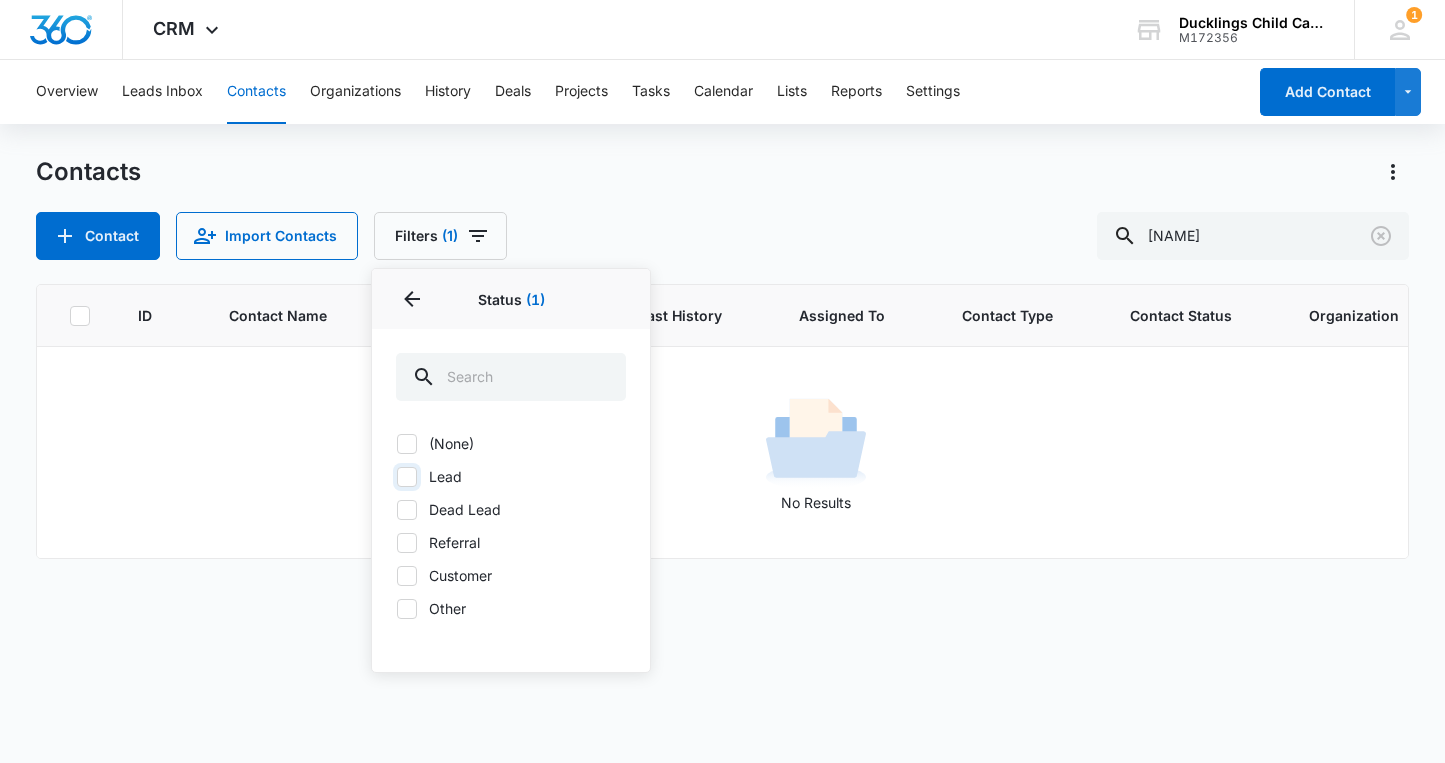 checkbox on "false" 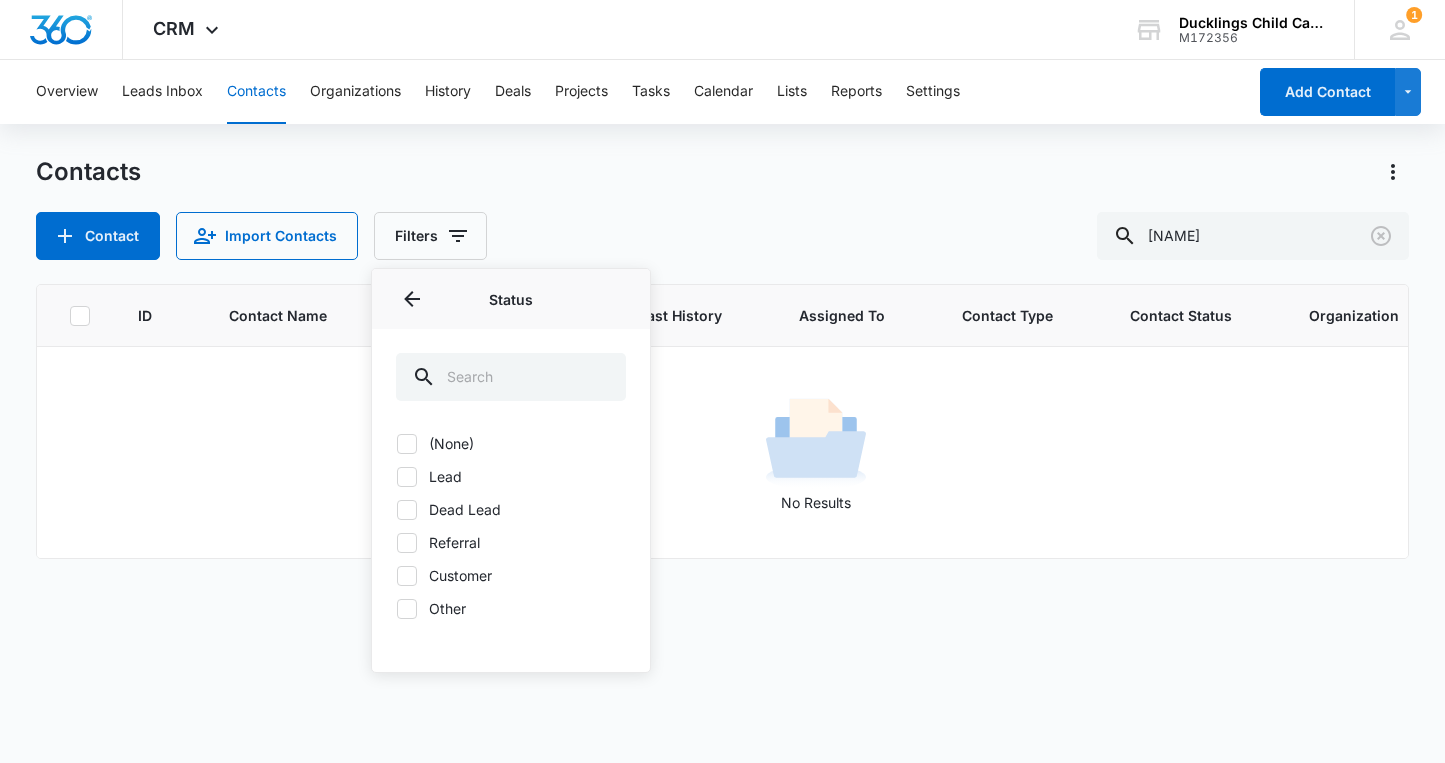 click on "ID Contact Name Phone Email Last History Assigned To Contact Type Contact Status Organization Address No Results" at bounding box center (722, 510) 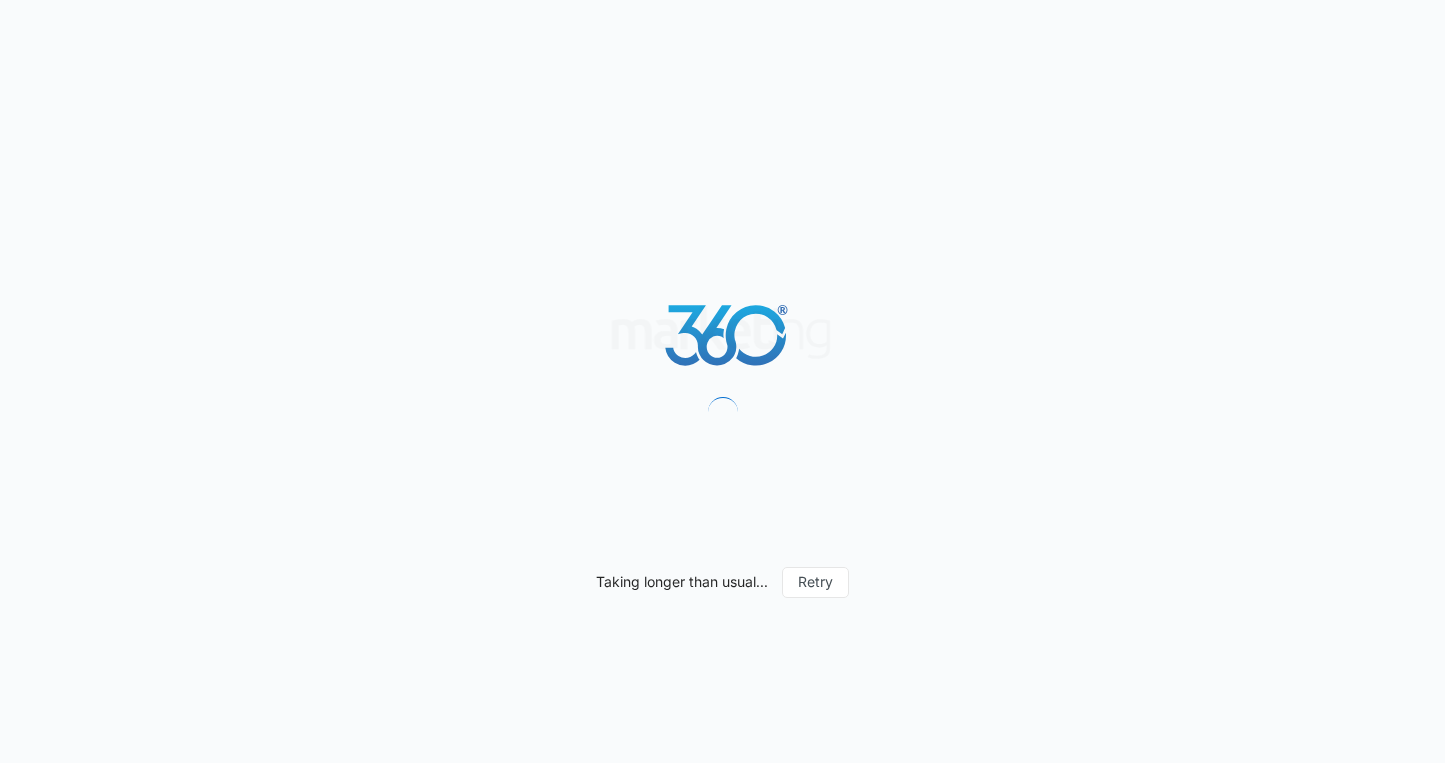 scroll, scrollTop: 0, scrollLeft: 0, axis: both 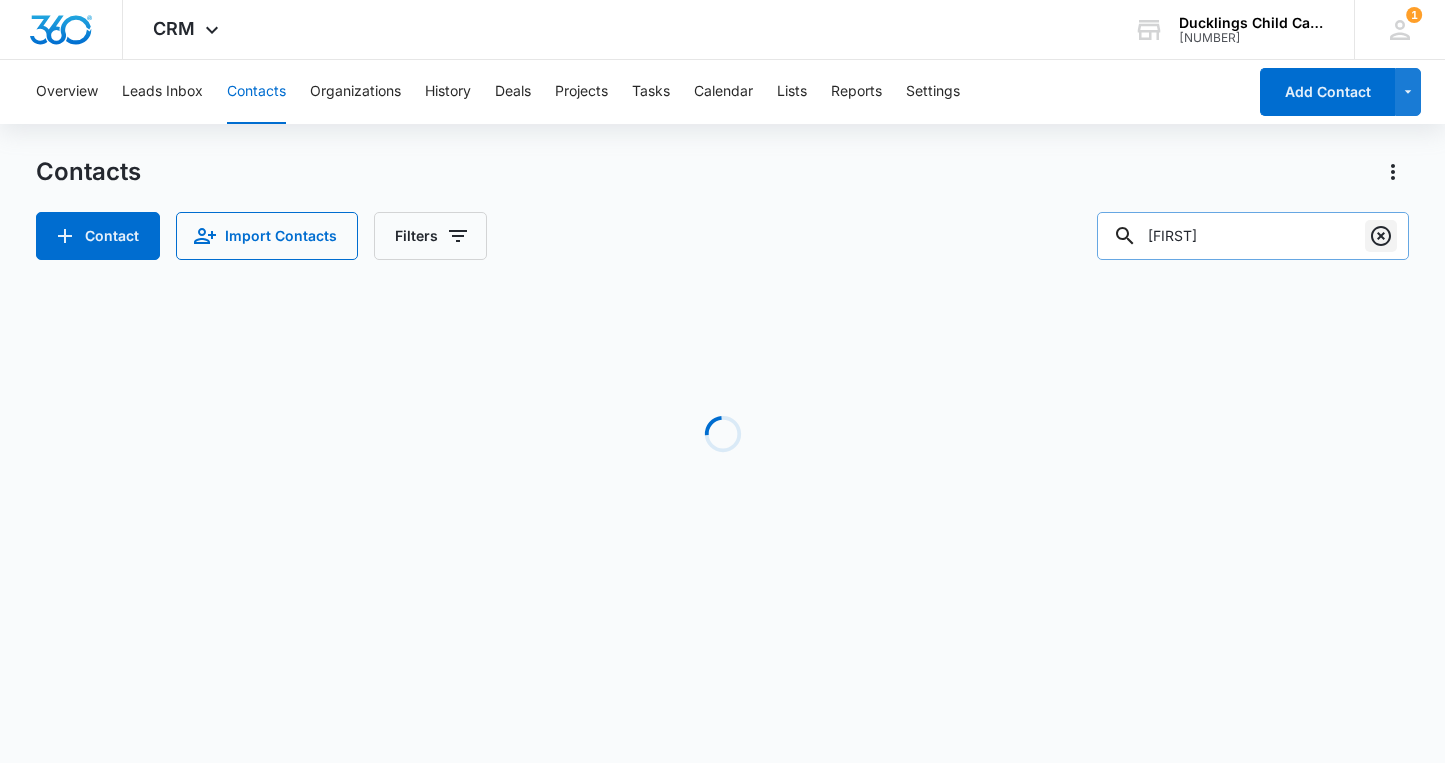 click 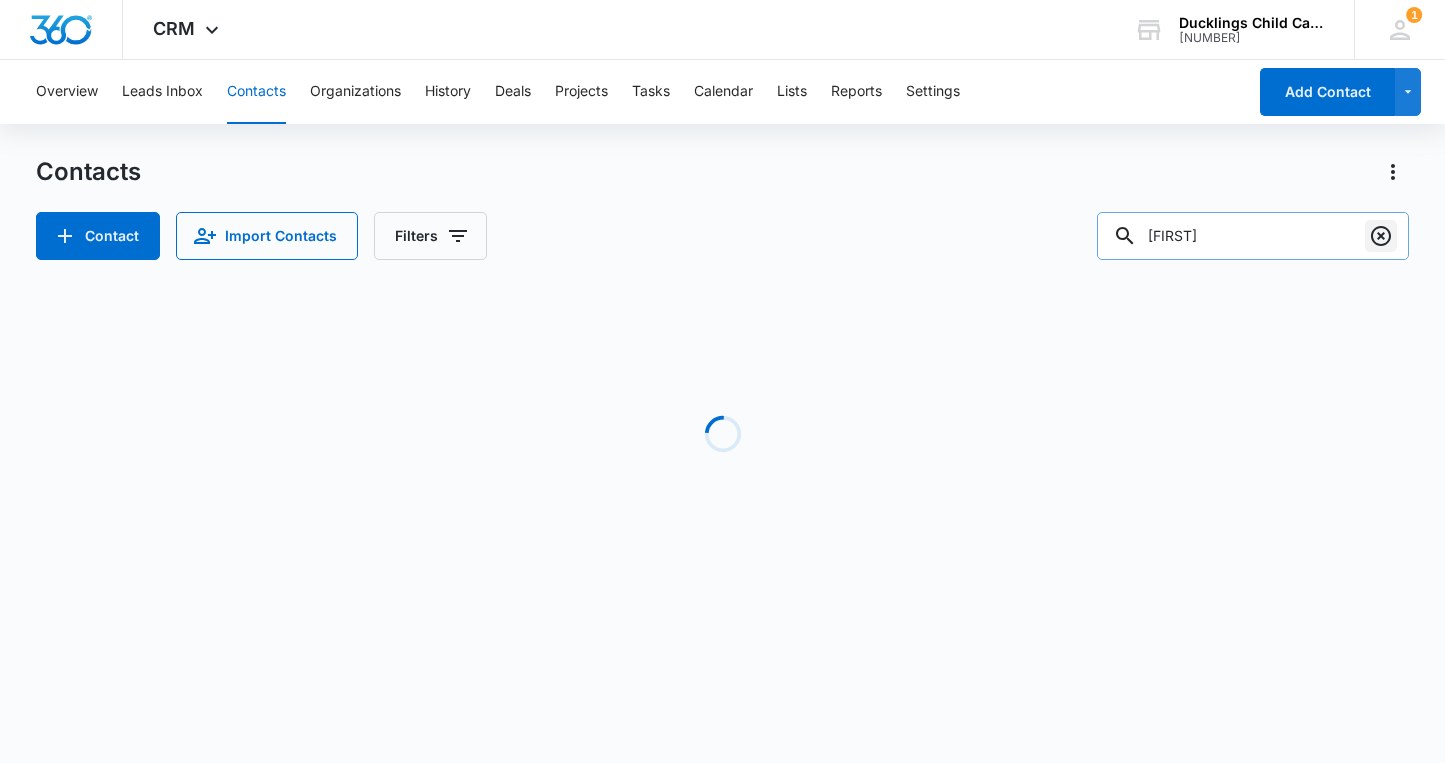 type 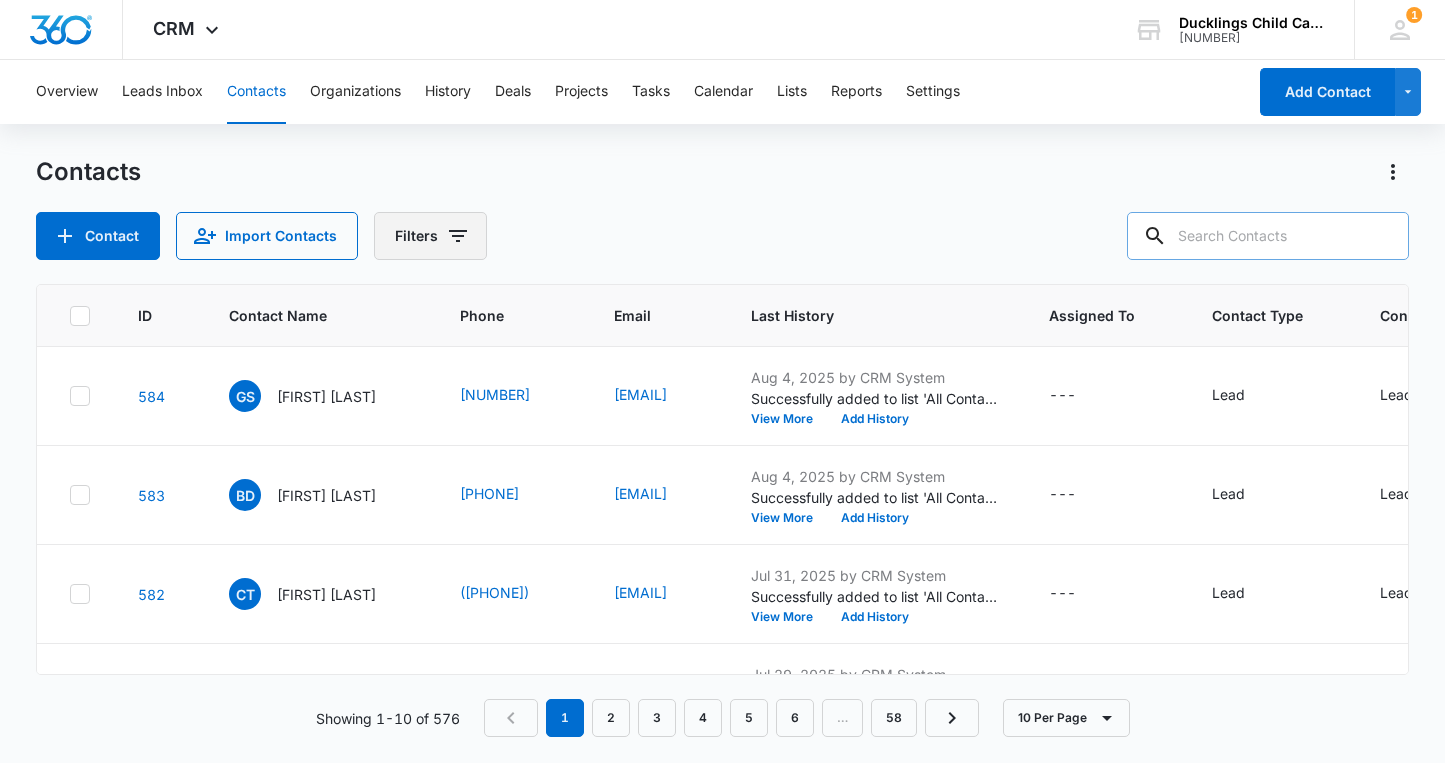 click 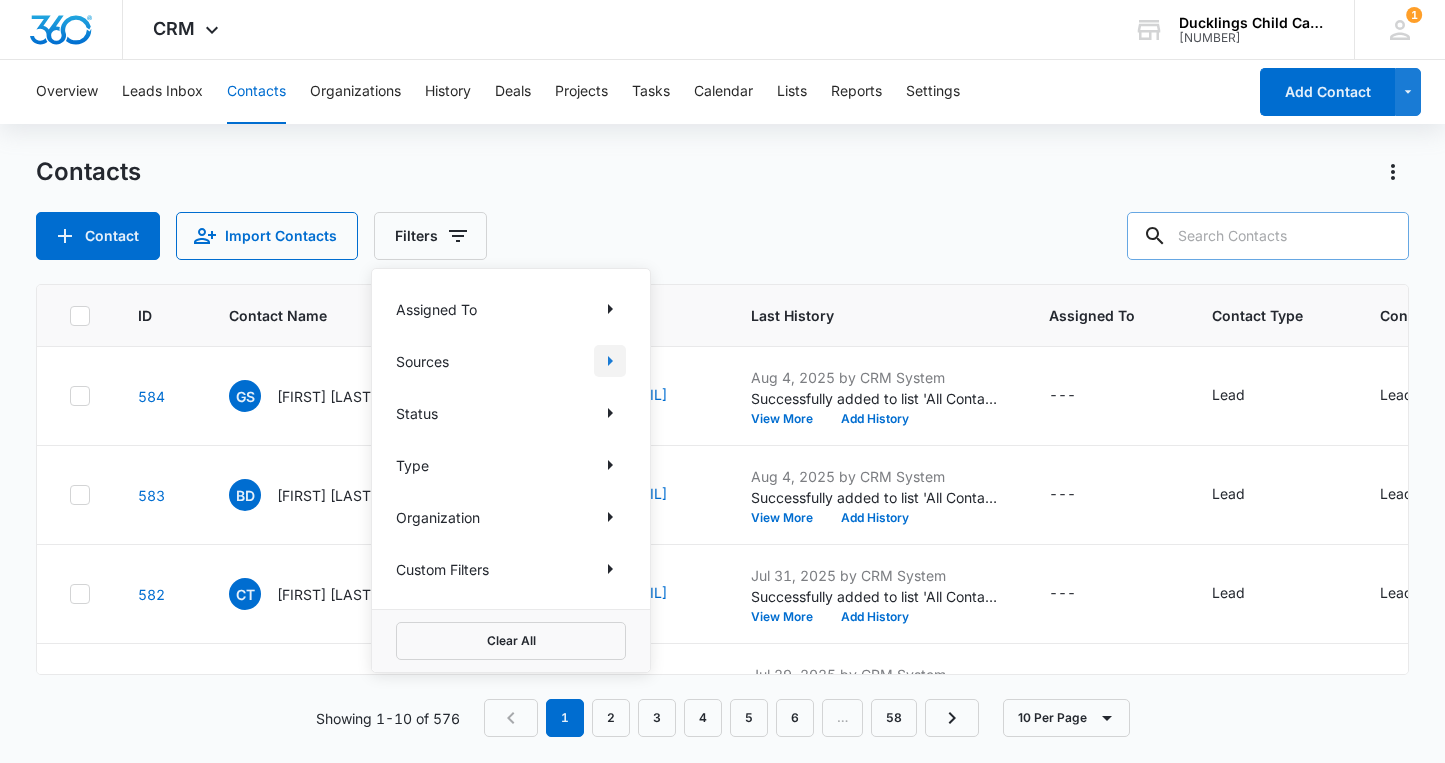 click 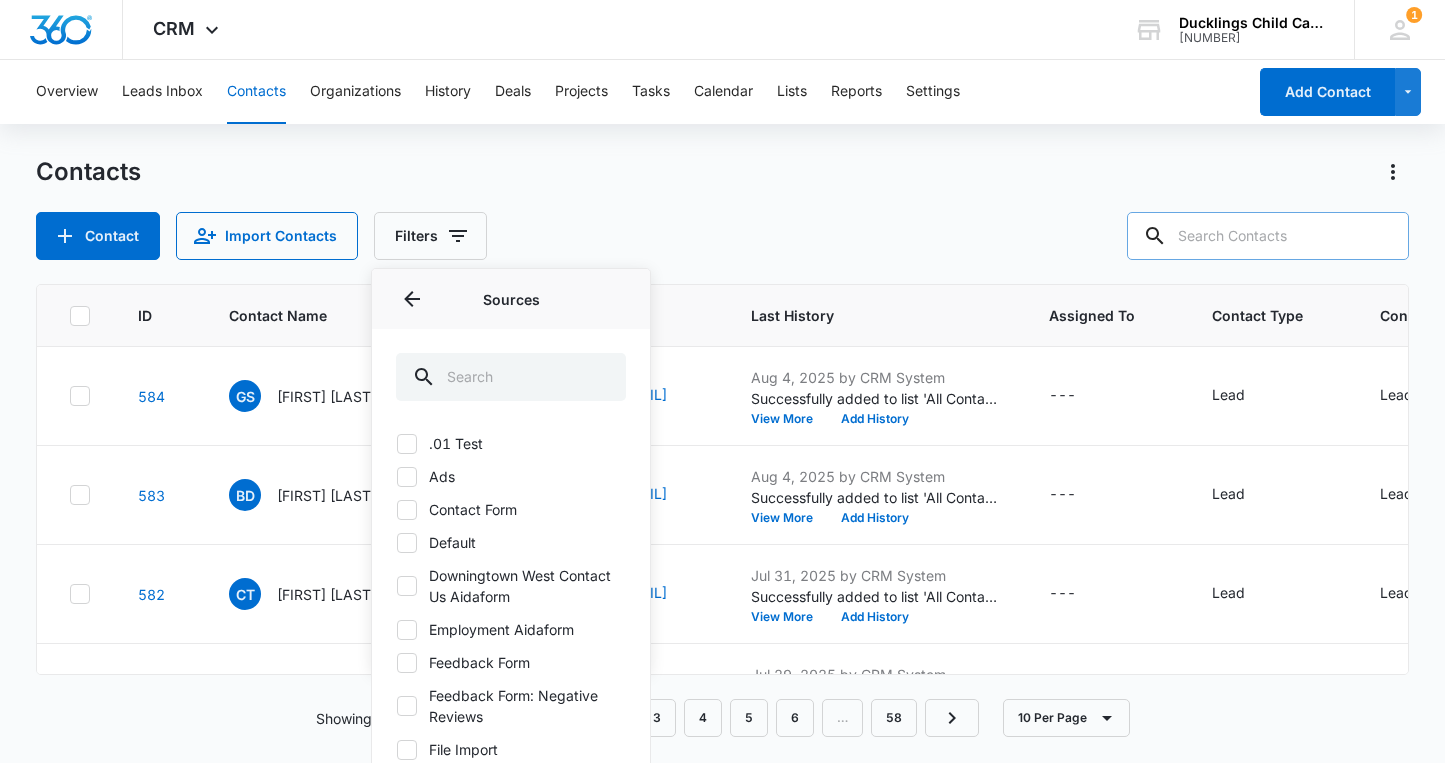 click on "Contact Import Contacts Filters Assigned To Sources Sources .01 Test Ads Contact Form Default Downingtown West Contact Us Aidaform Employment Aidaform Feedback Form Feedback Form: Negative Reviews File Import Furnace:  Smart Start Form Get a Quote Form Manual Mobile App Create Referral Form For Positive Reviews Simple Contact Form Simple Job Application Form Smart Start Form Test 0.1 Smart Start Form Test 0.2 Smart Start Form Test 0.3 Subscriber Form SWAT SWAT2.0 Water Heater Landing Page Form Status Type Organization Custom Filters Clear All" at bounding box center (722, 236) 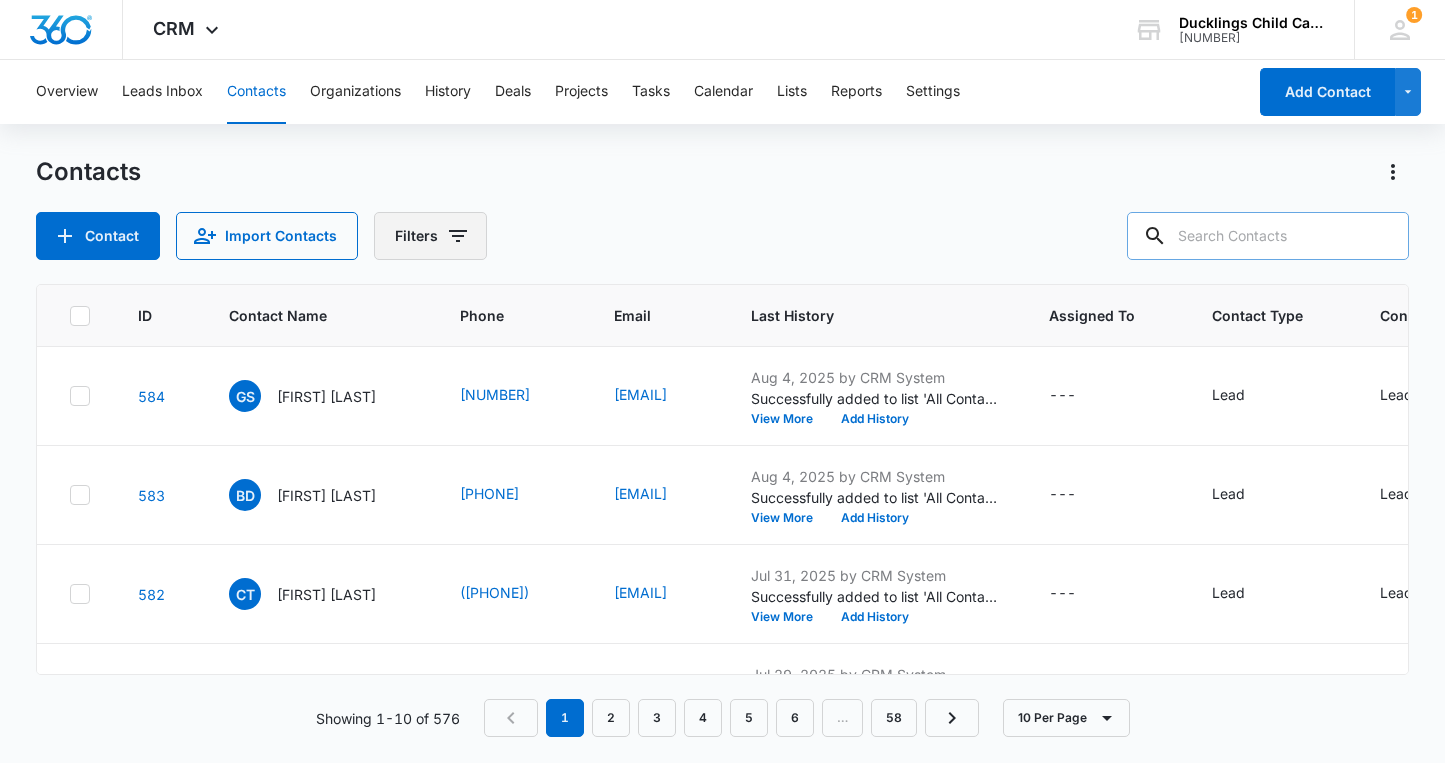 click 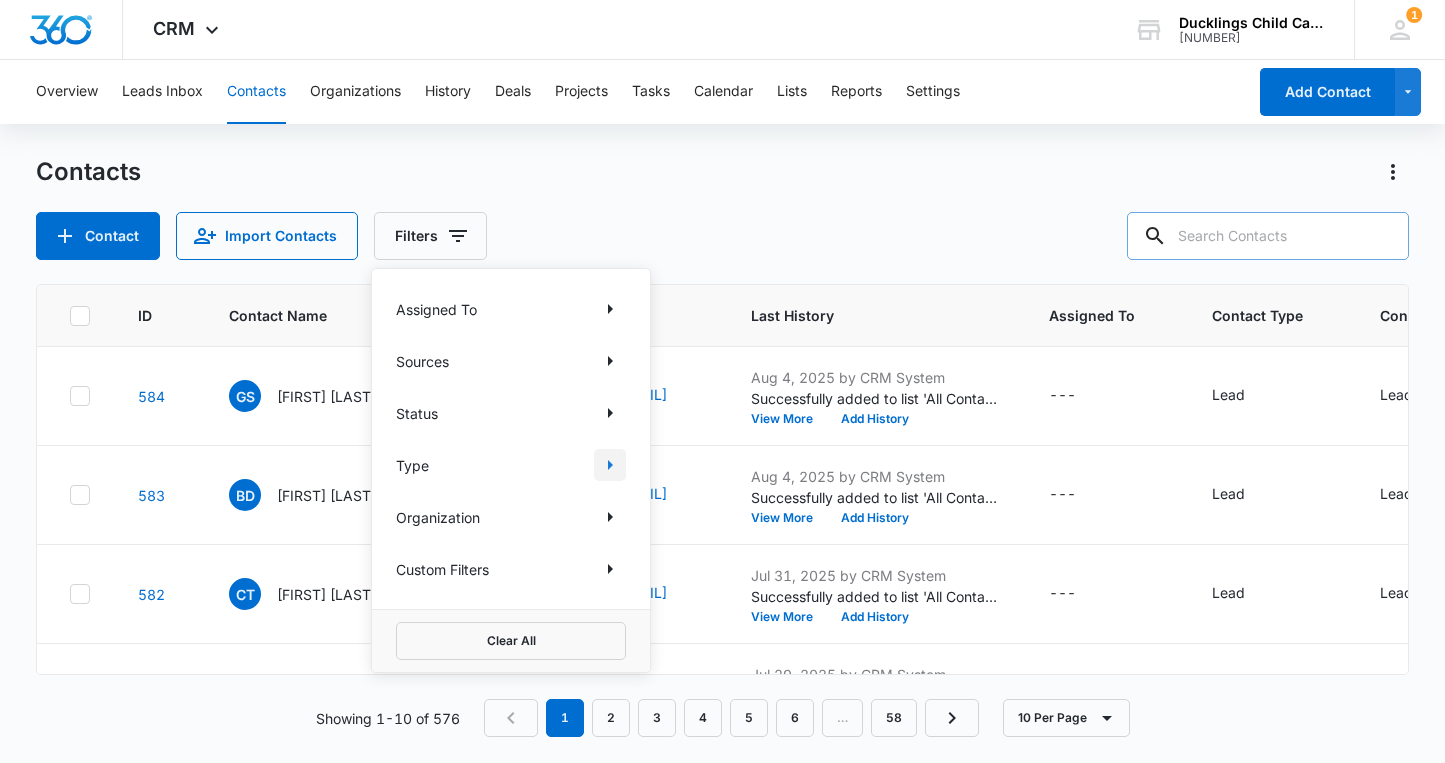 click 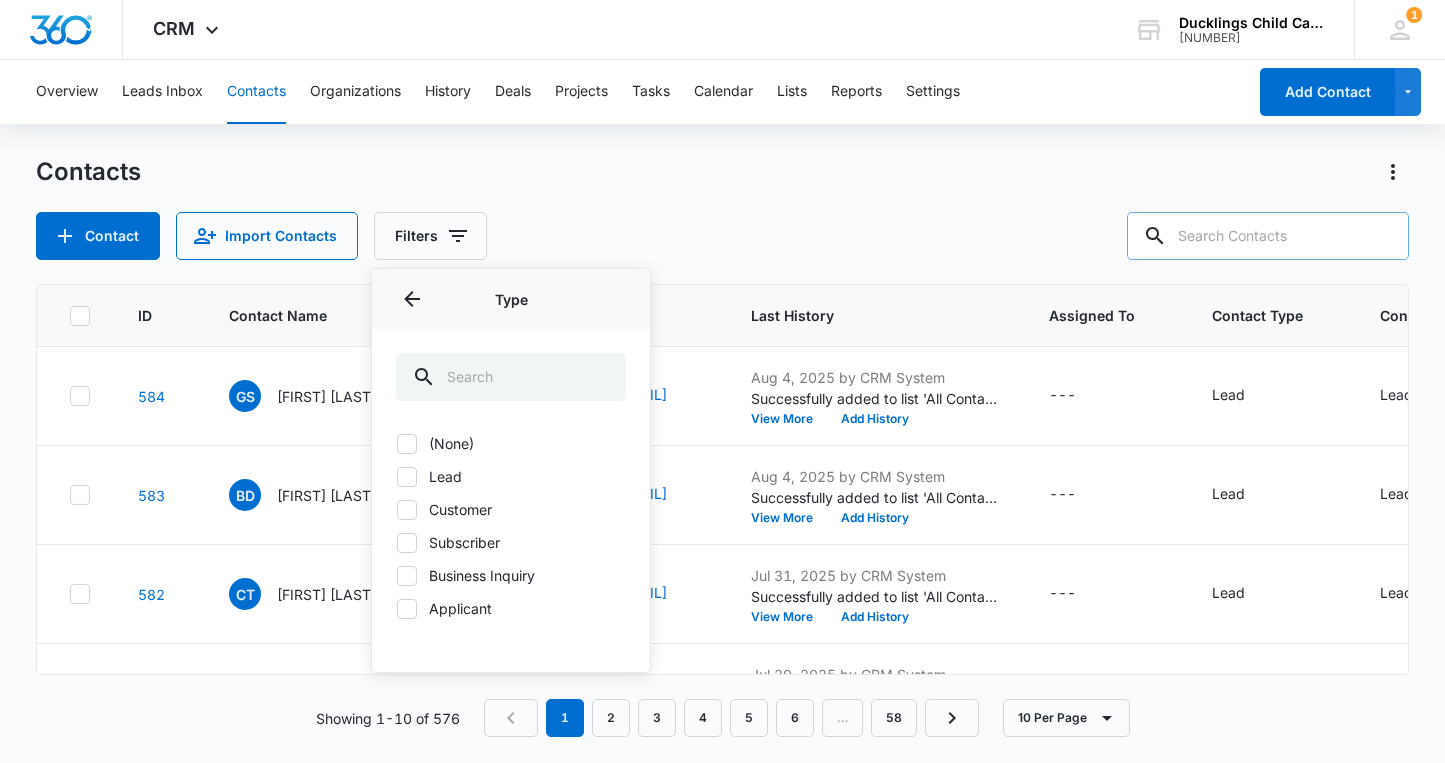 click 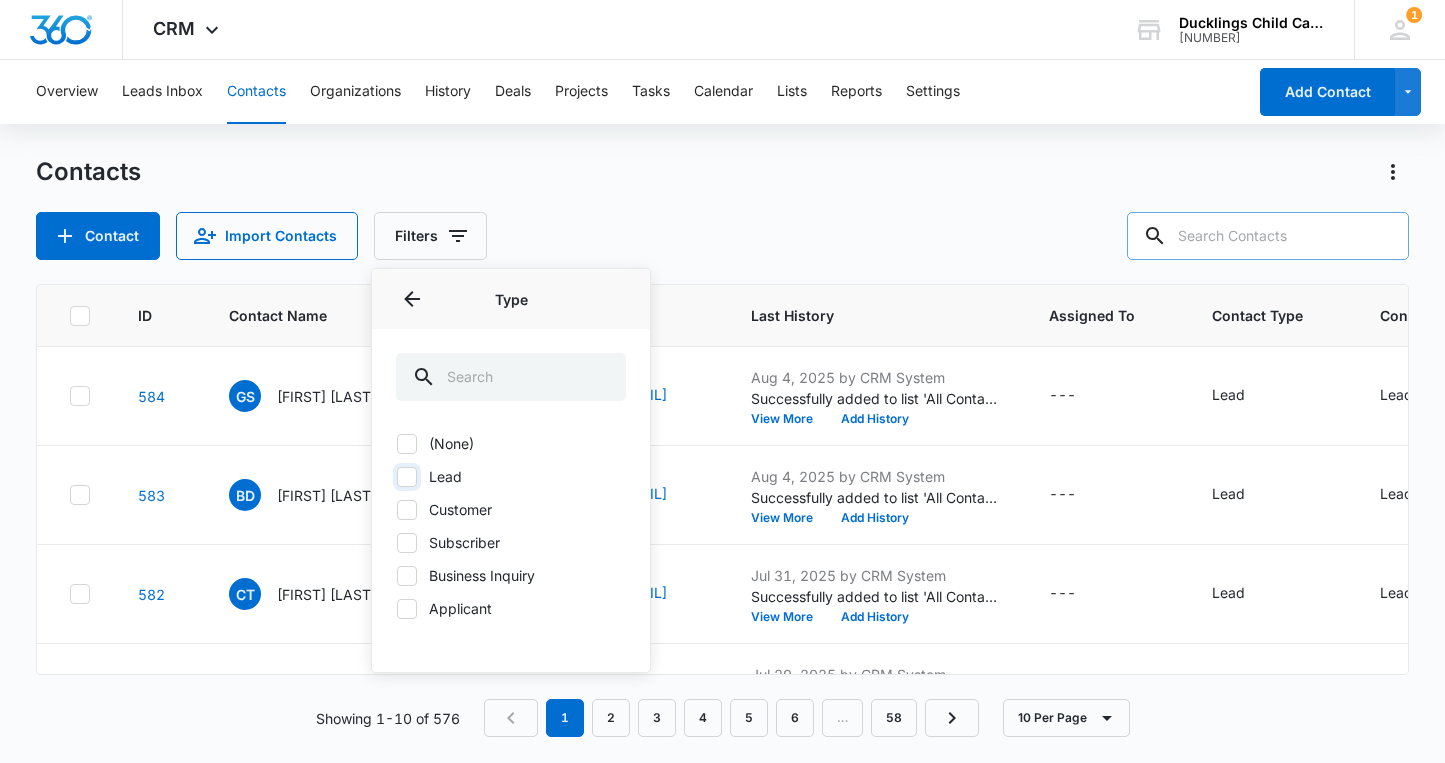 click on "Lead" at bounding box center (396, 476) 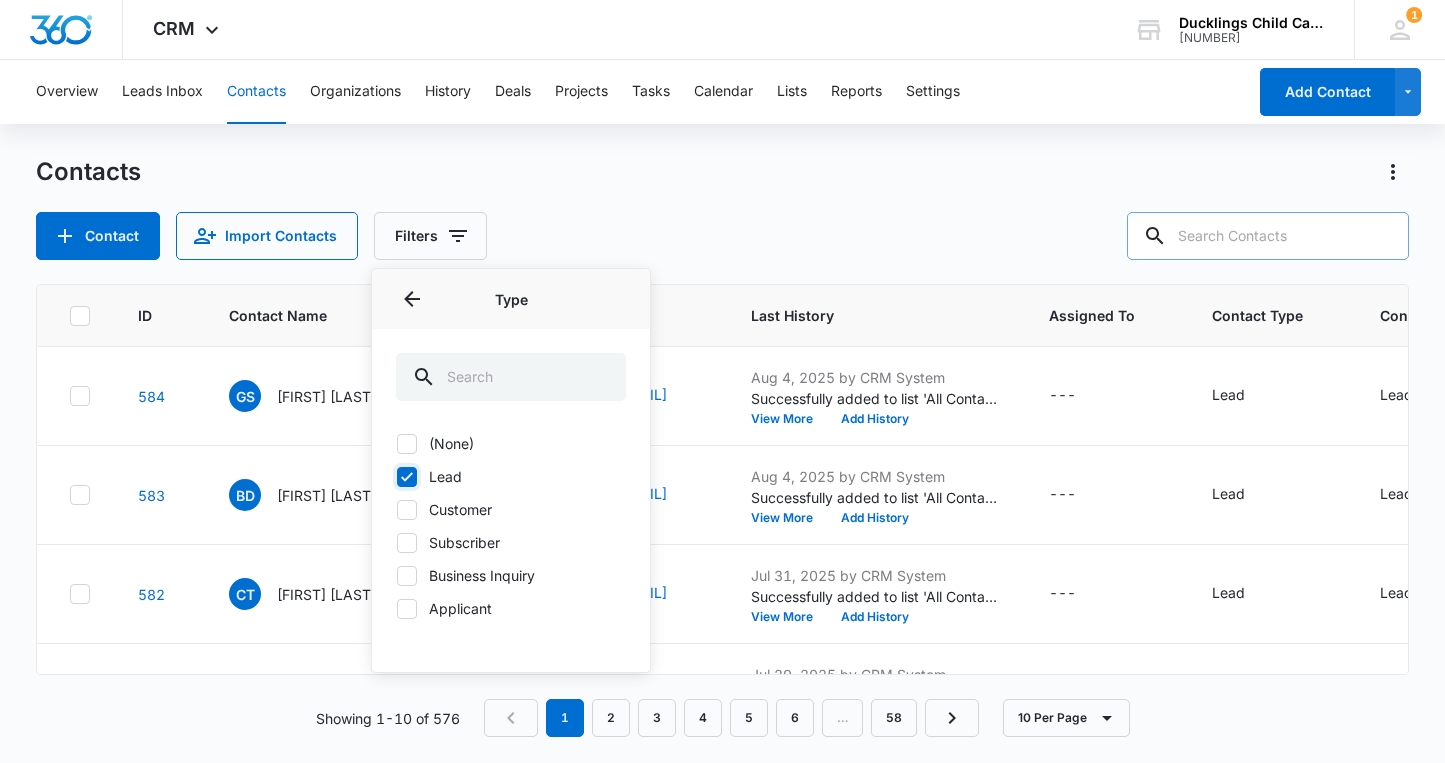 checkbox on "true" 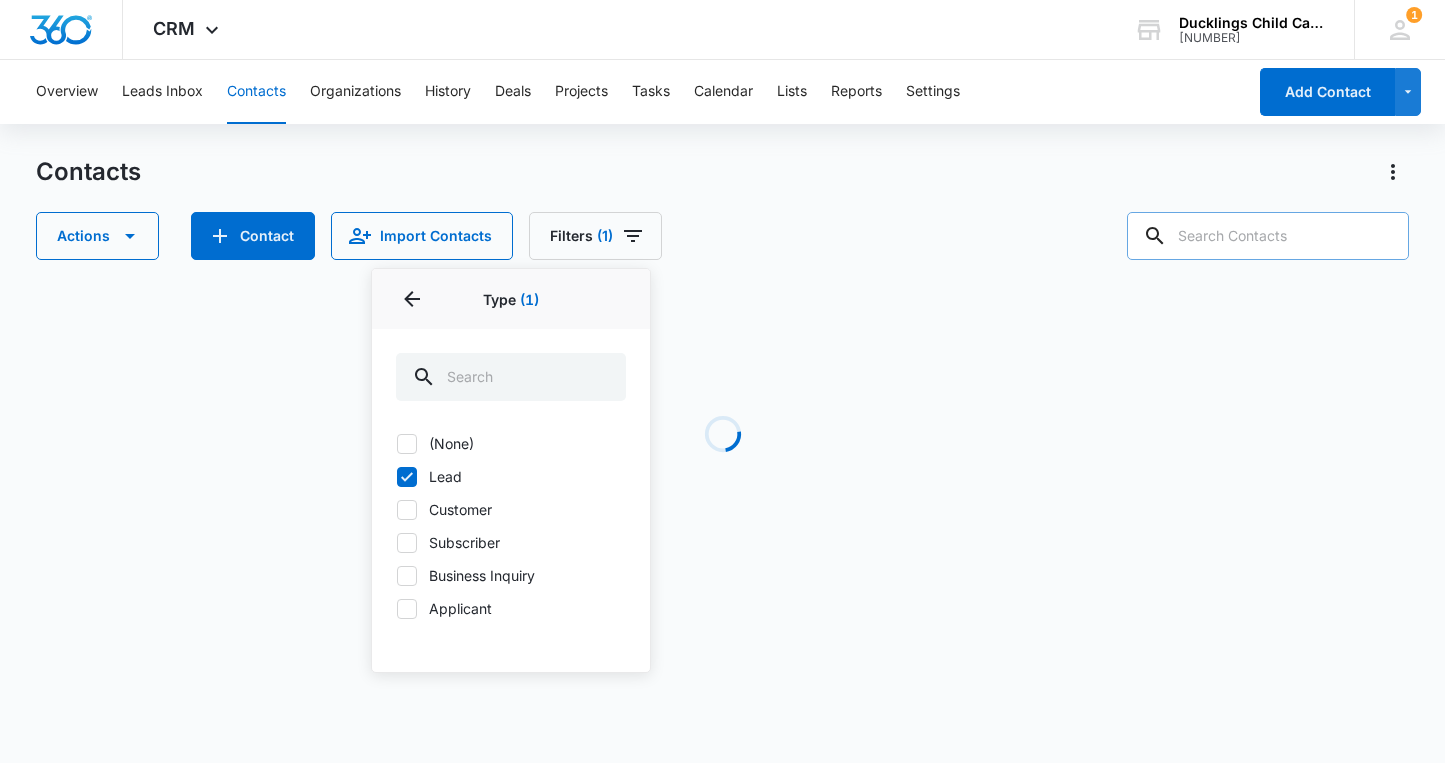 click 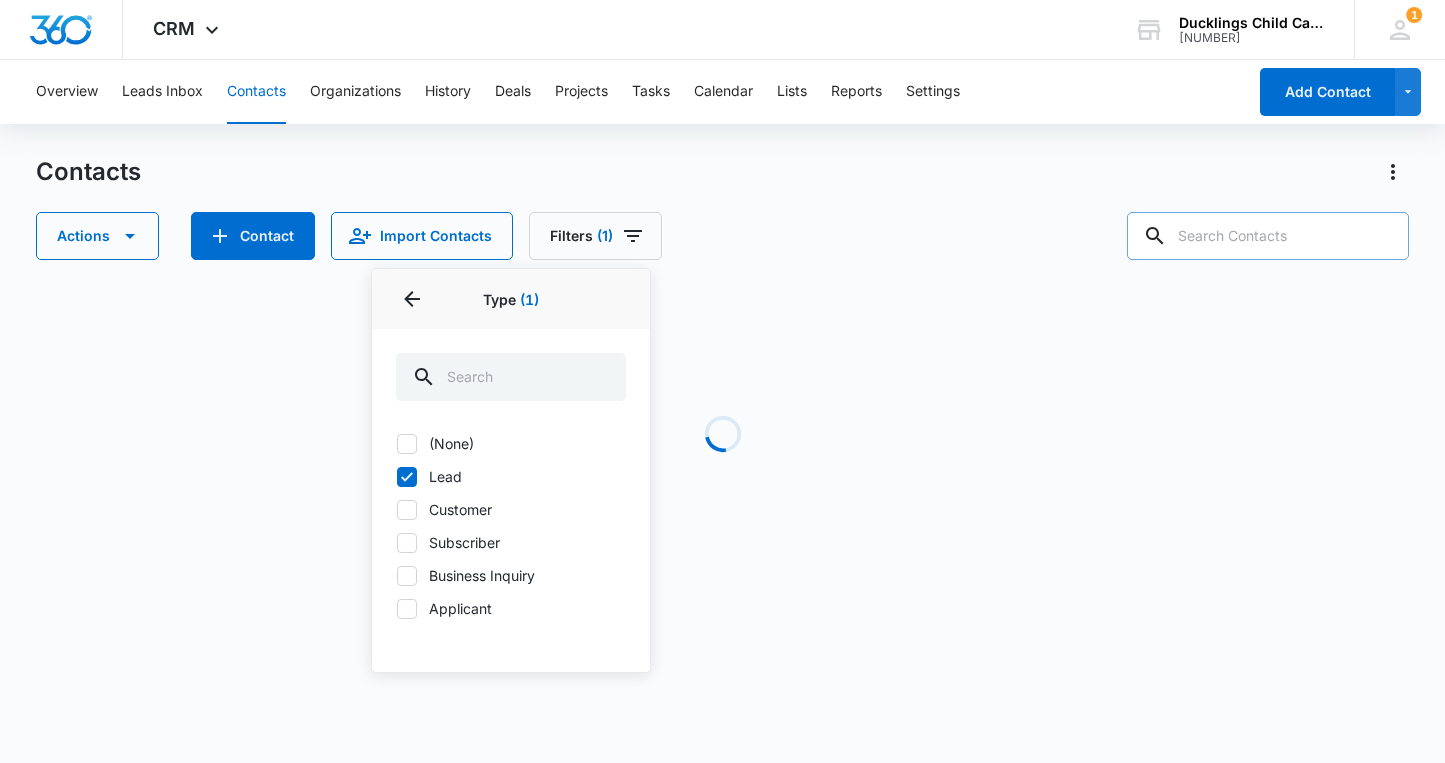 click on "Subscriber" at bounding box center (396, 542) 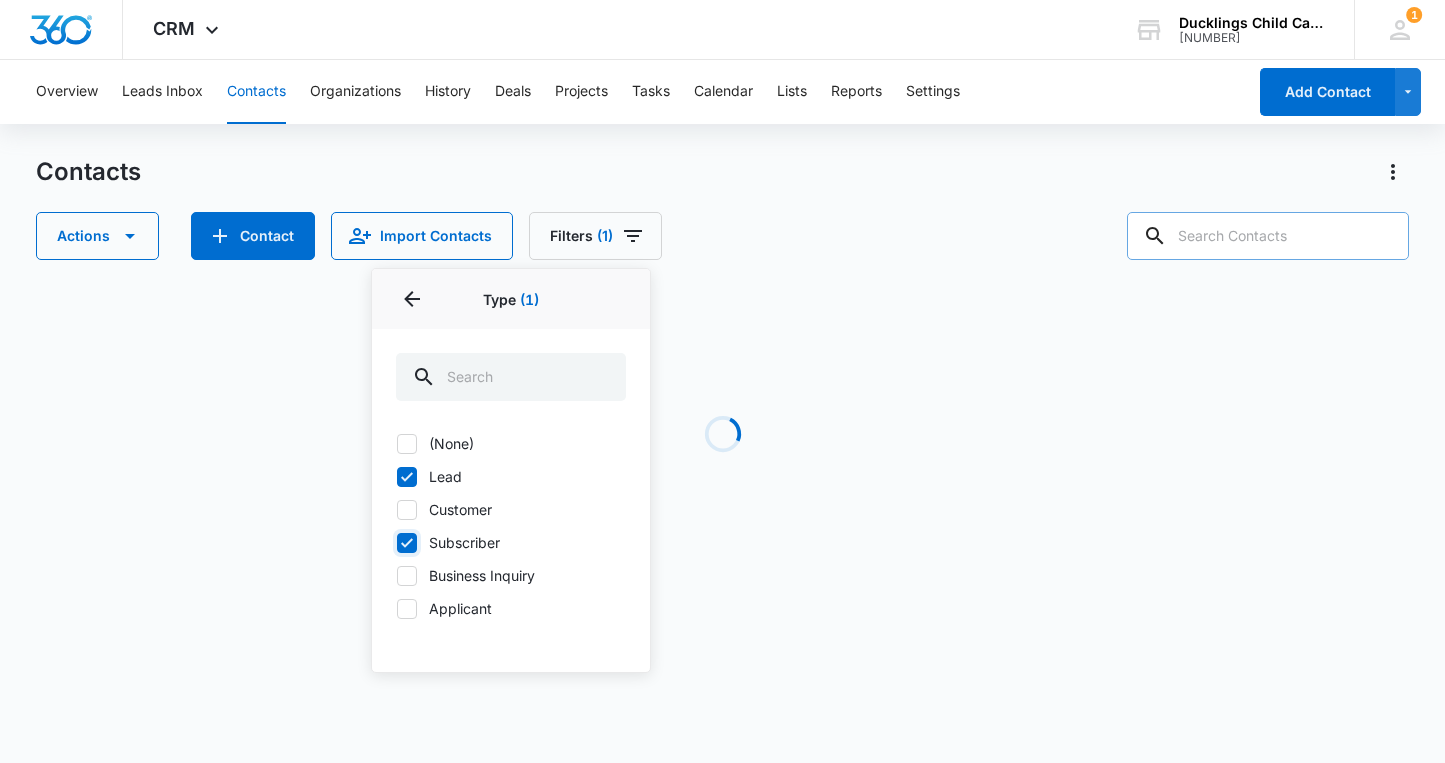 checkbox on "true" 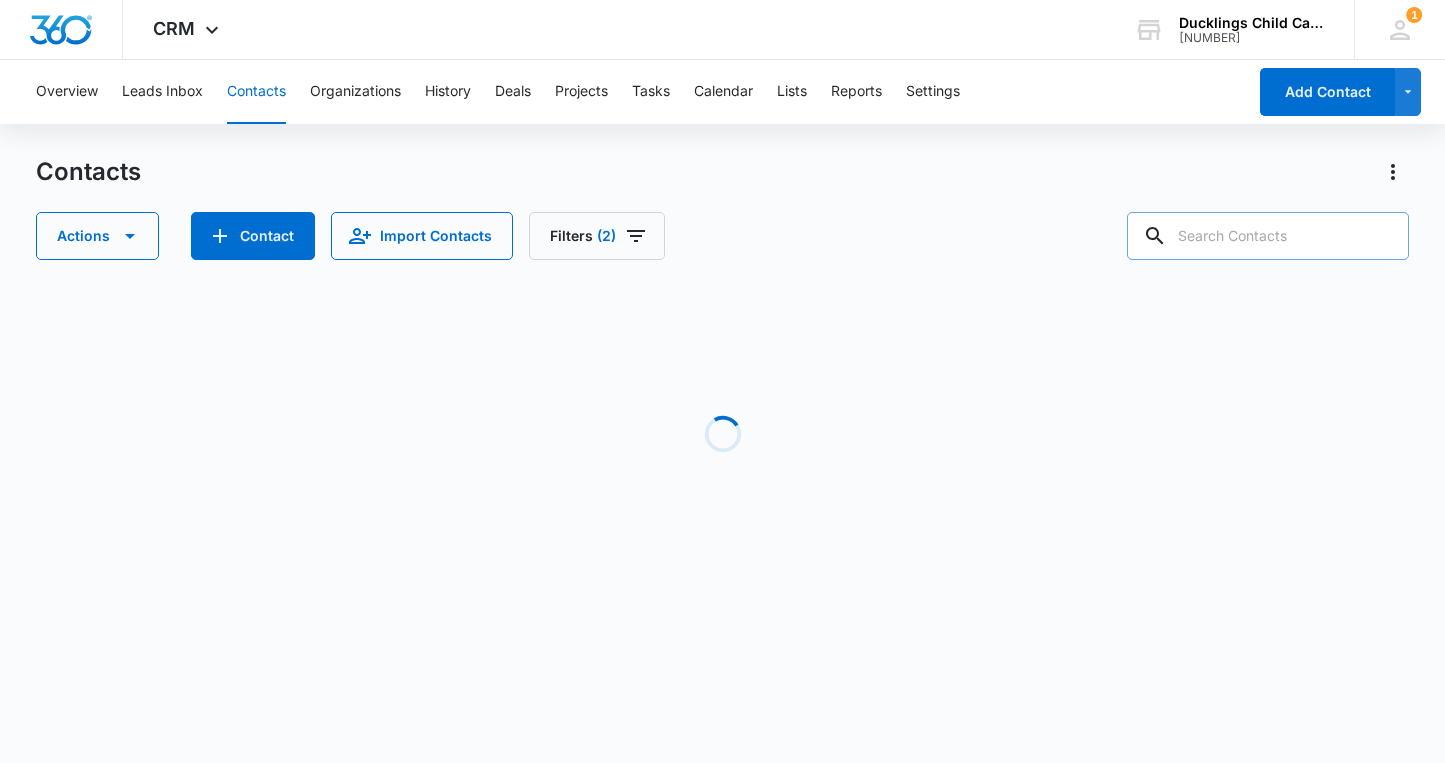 click on "Loading" at bounding box center (722, 434) 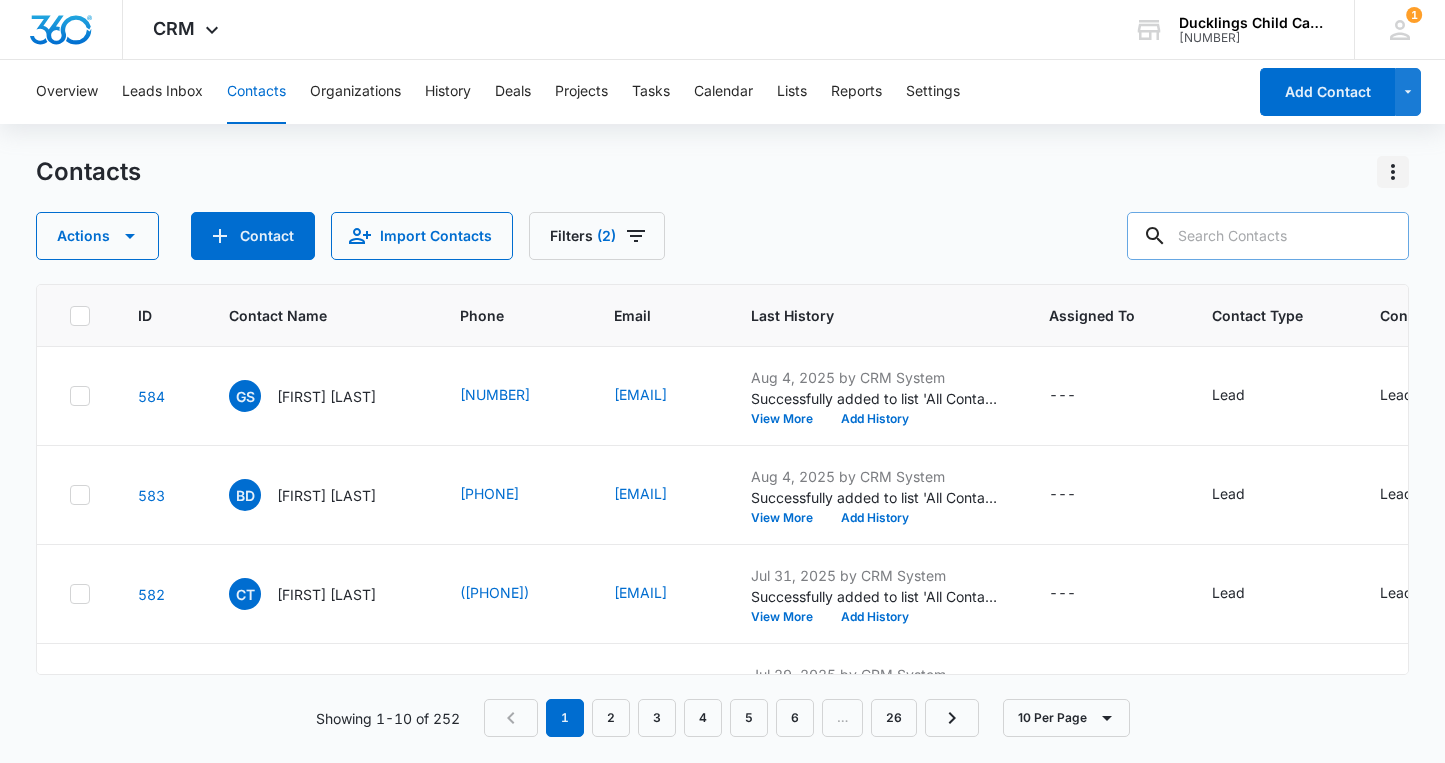 click 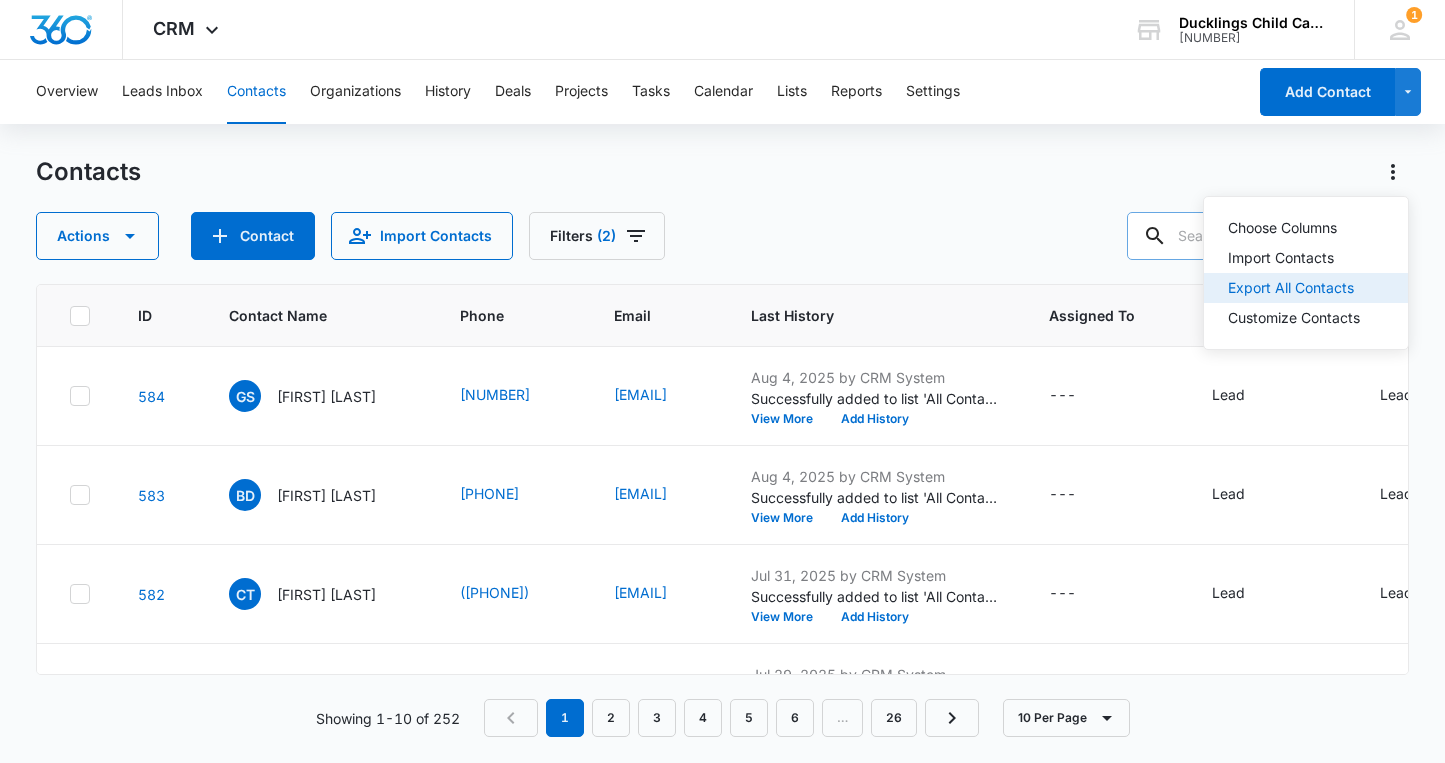 click on "Export All Contacts" at bounding box center [1306, 288] 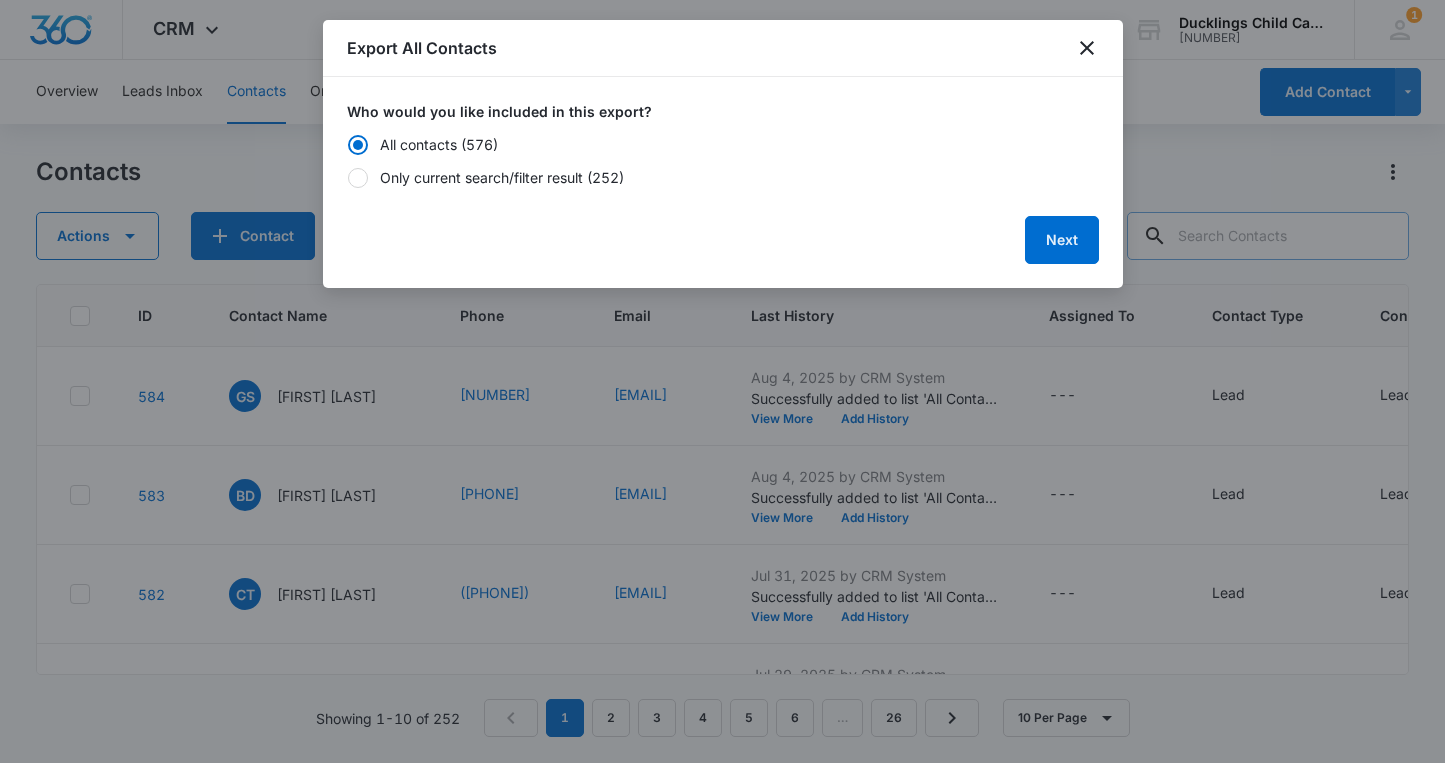click on "Only current search/filter result (252)" at bounding box center (502, 177) 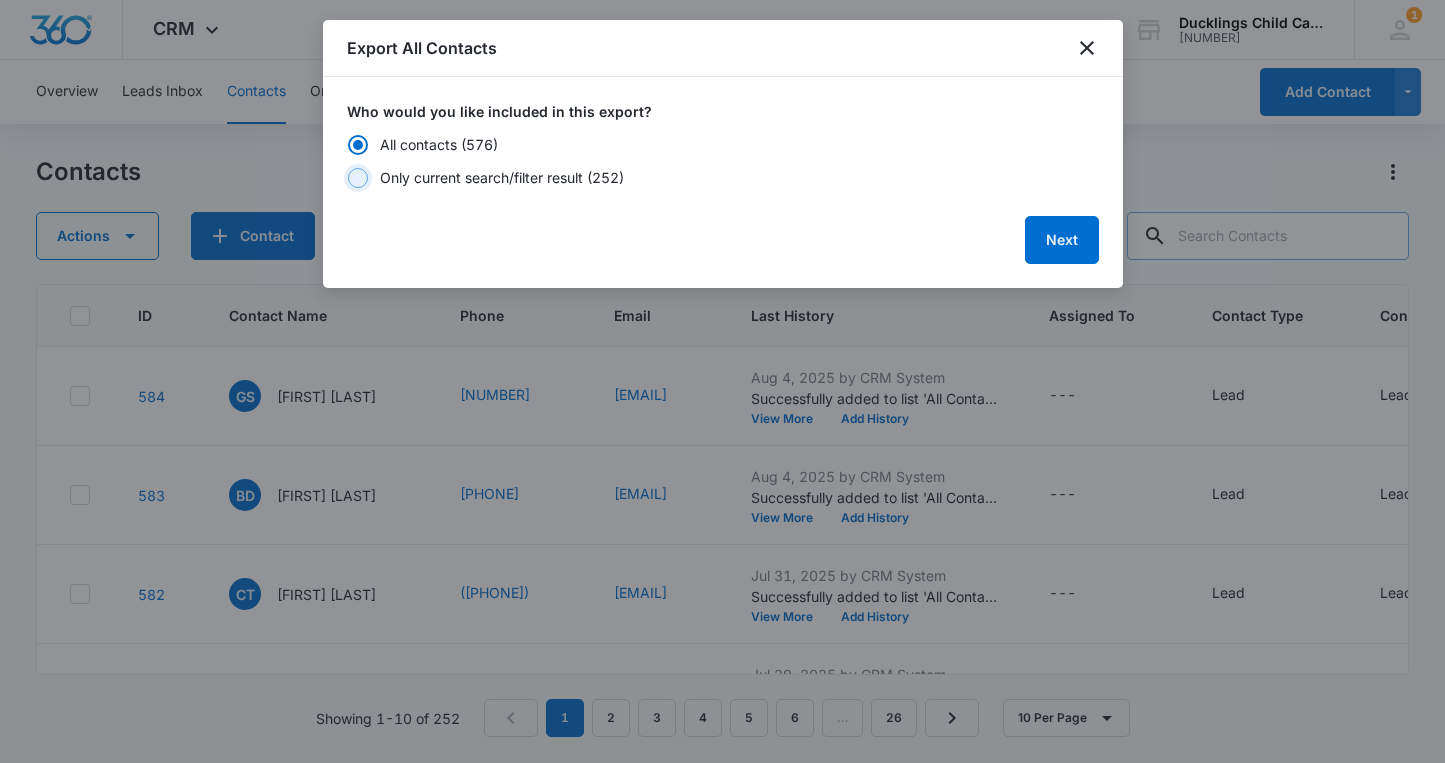 click on "Only current search/filter result (252)" at bounding box center (347, 178) 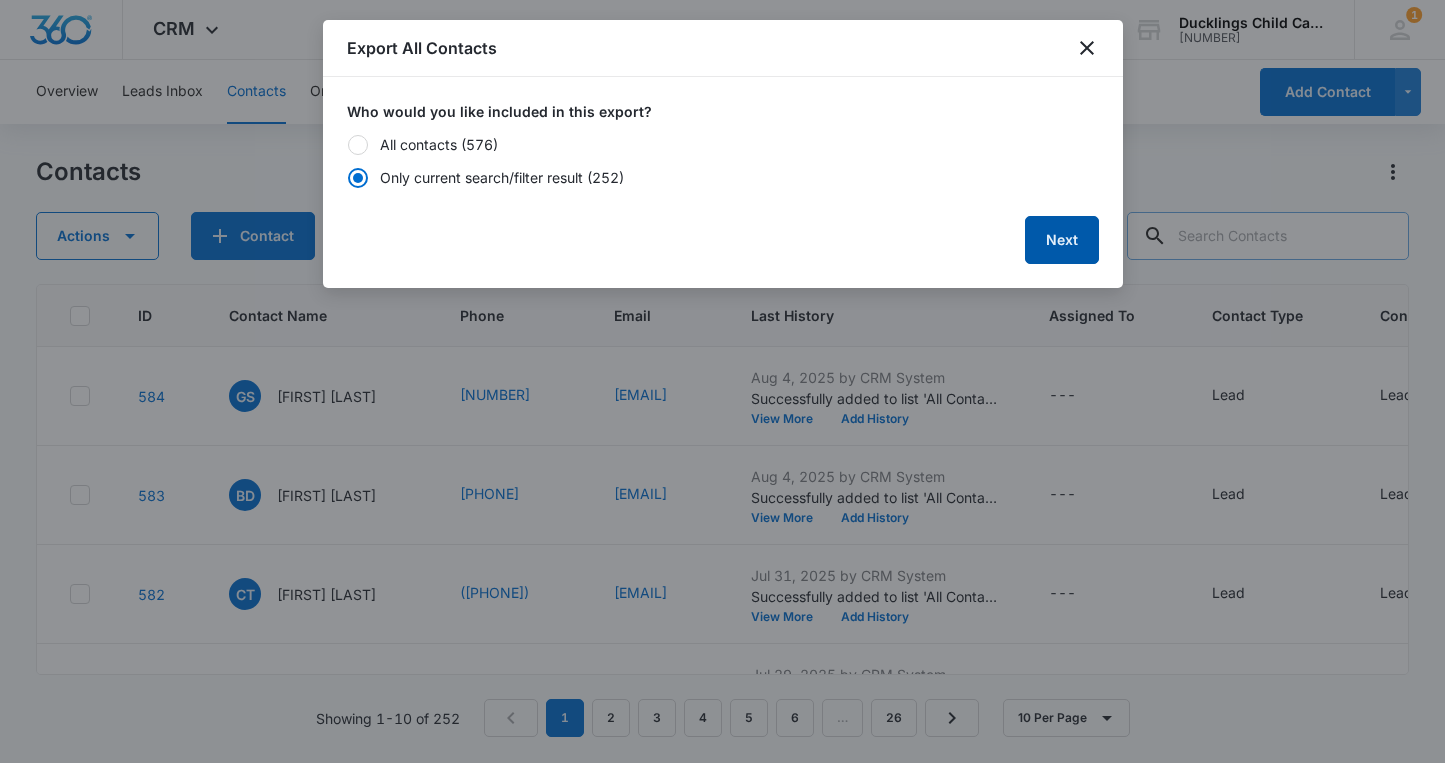 click on "Next" at bounding box center (1062, 240) 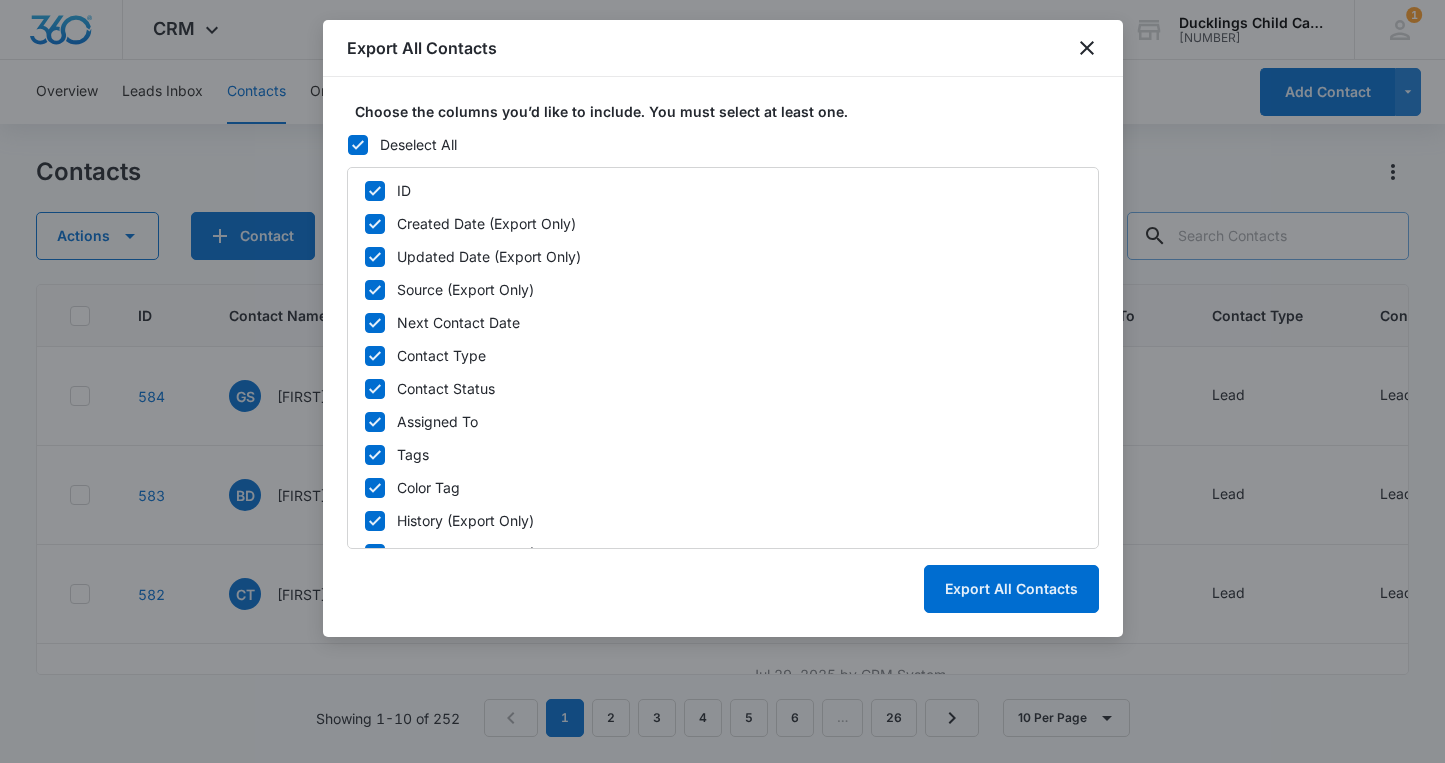 click on "Deselect All" at bounding box center [418, 144] 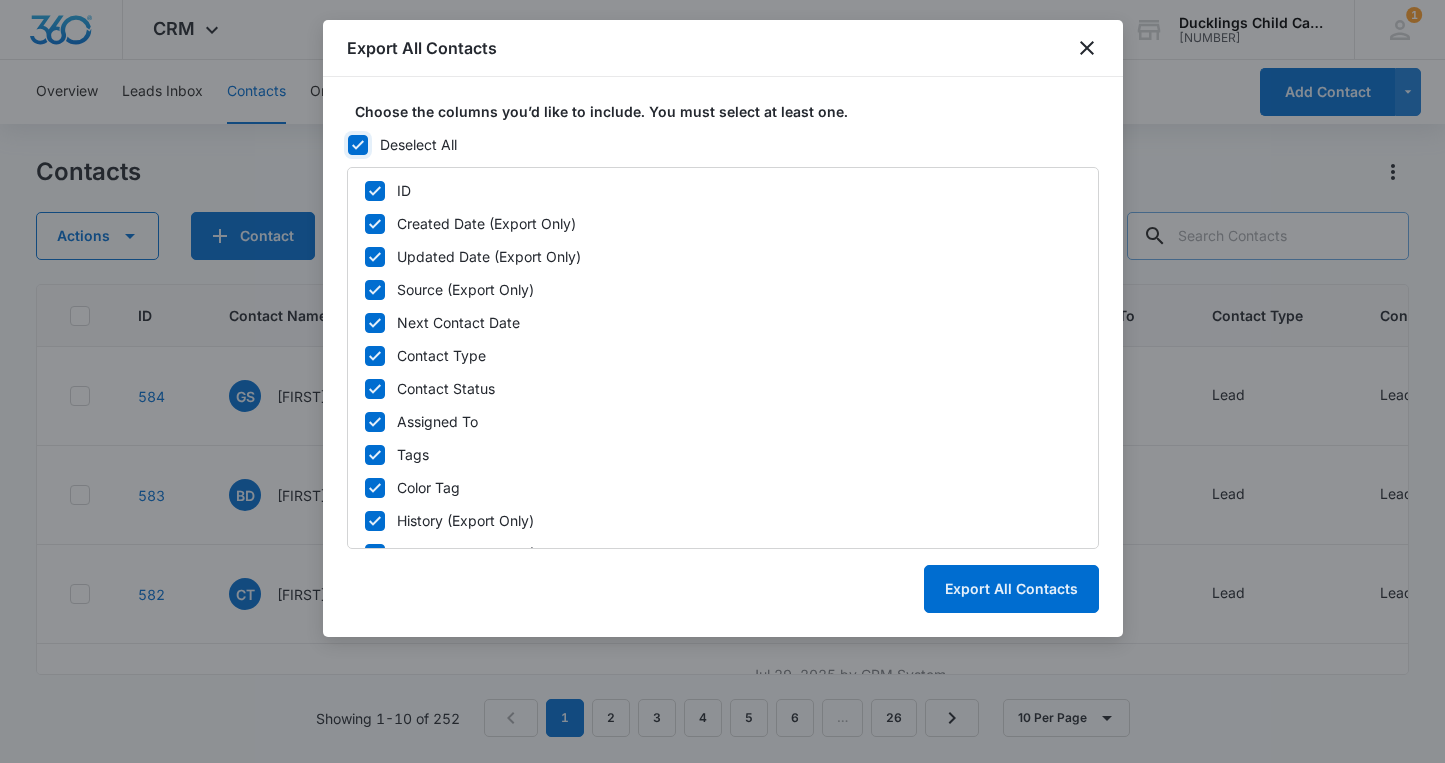 click on "Deselect All" at bounding box center (347, 145) 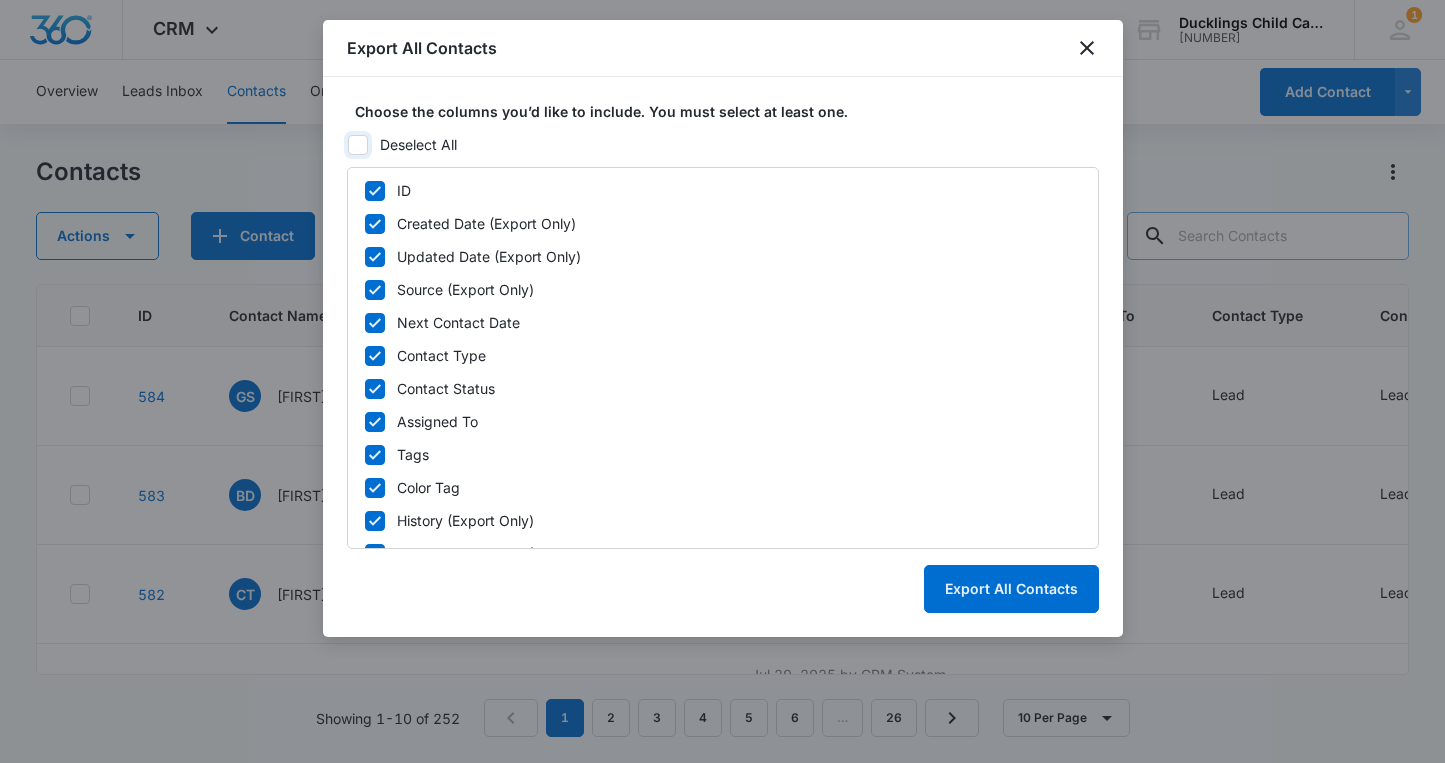 checkbox on "false" 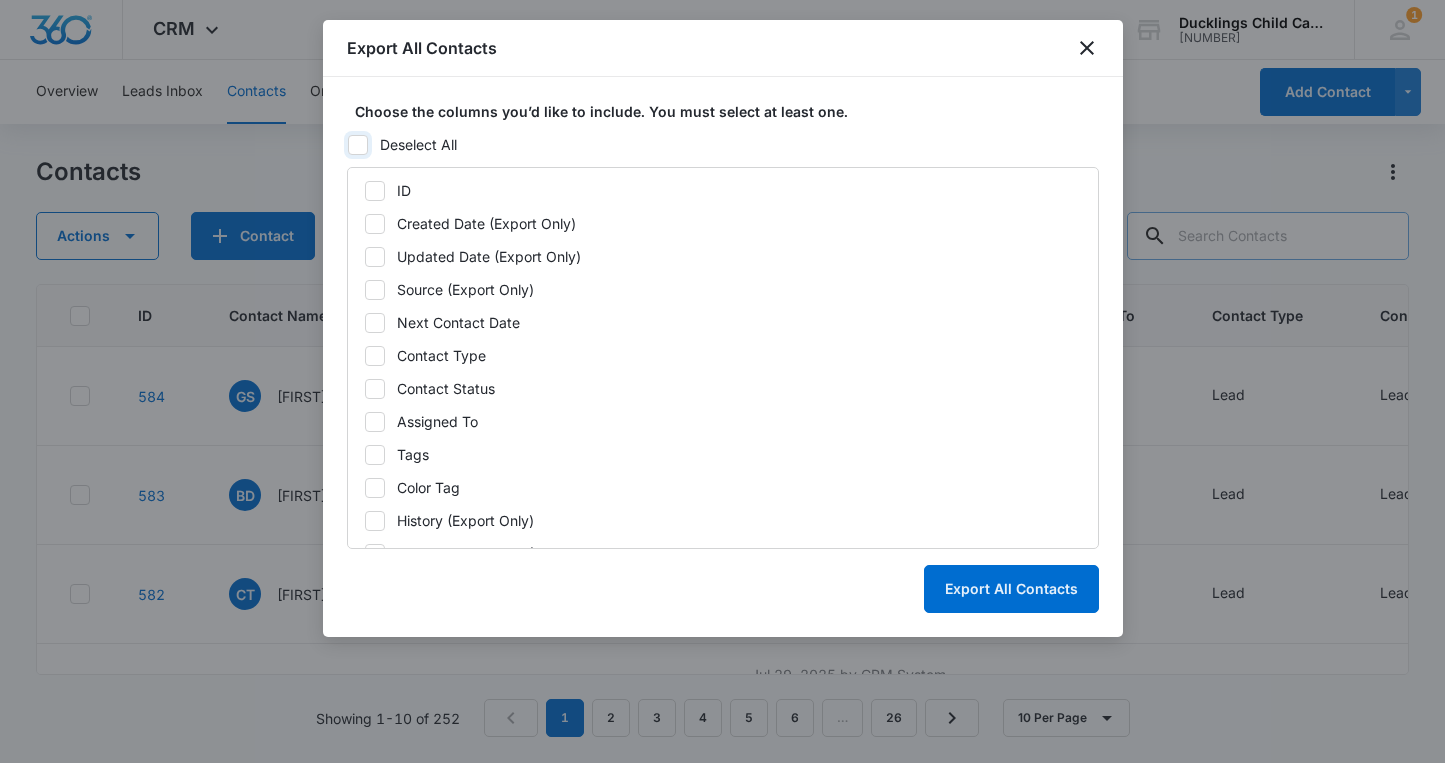 checkbox on "false" 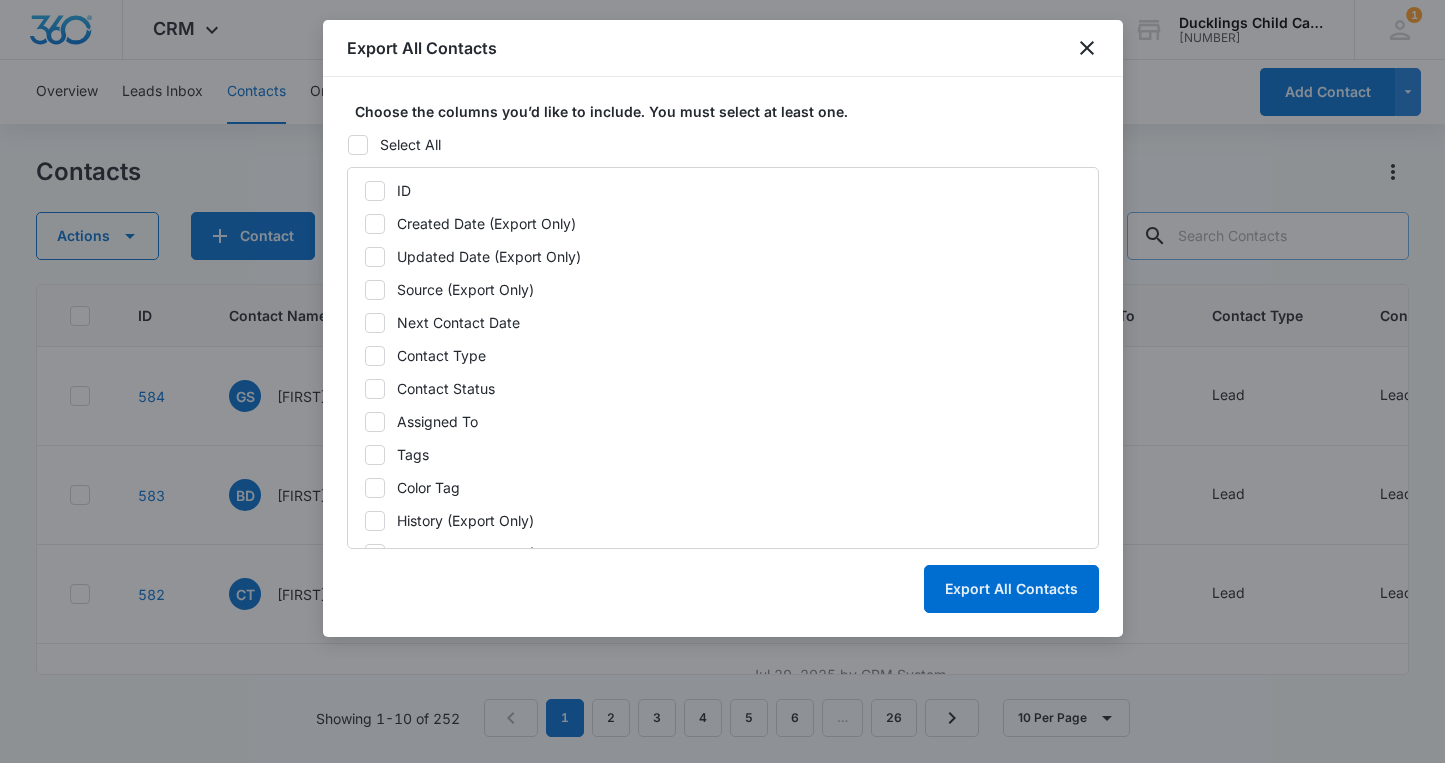 click on "Select All" at bounding box center (410, 144) 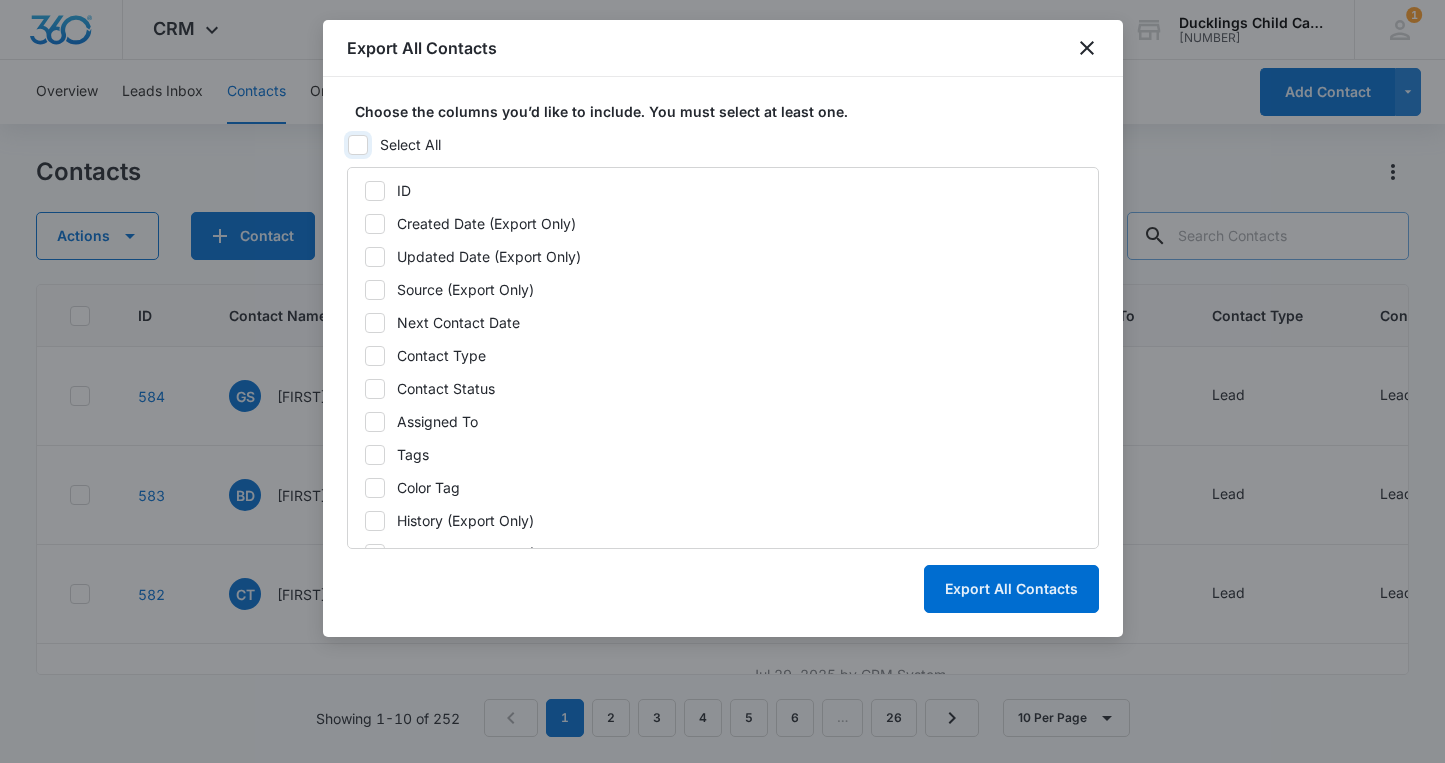 click on "Select All" at bounding box center [347, 145] 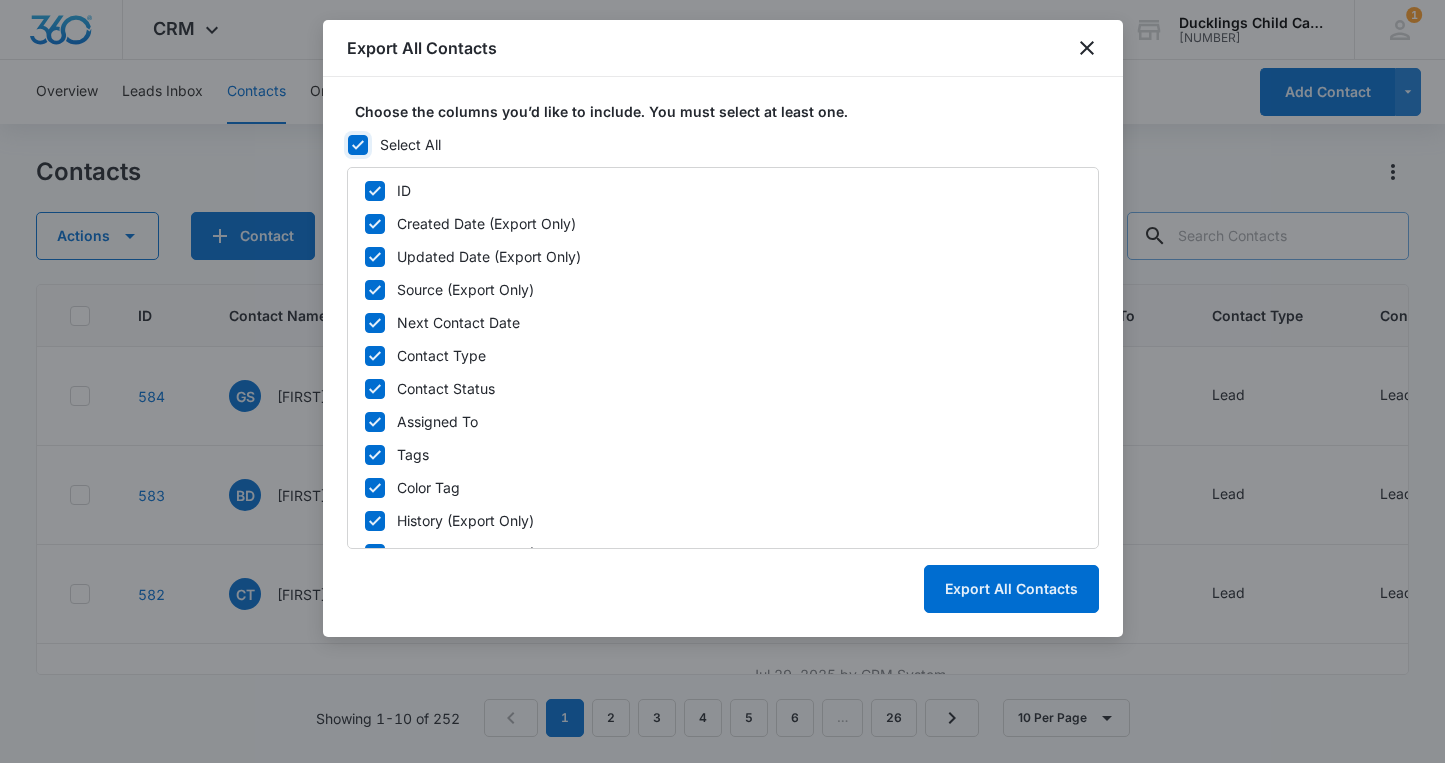 checkbox on "true" 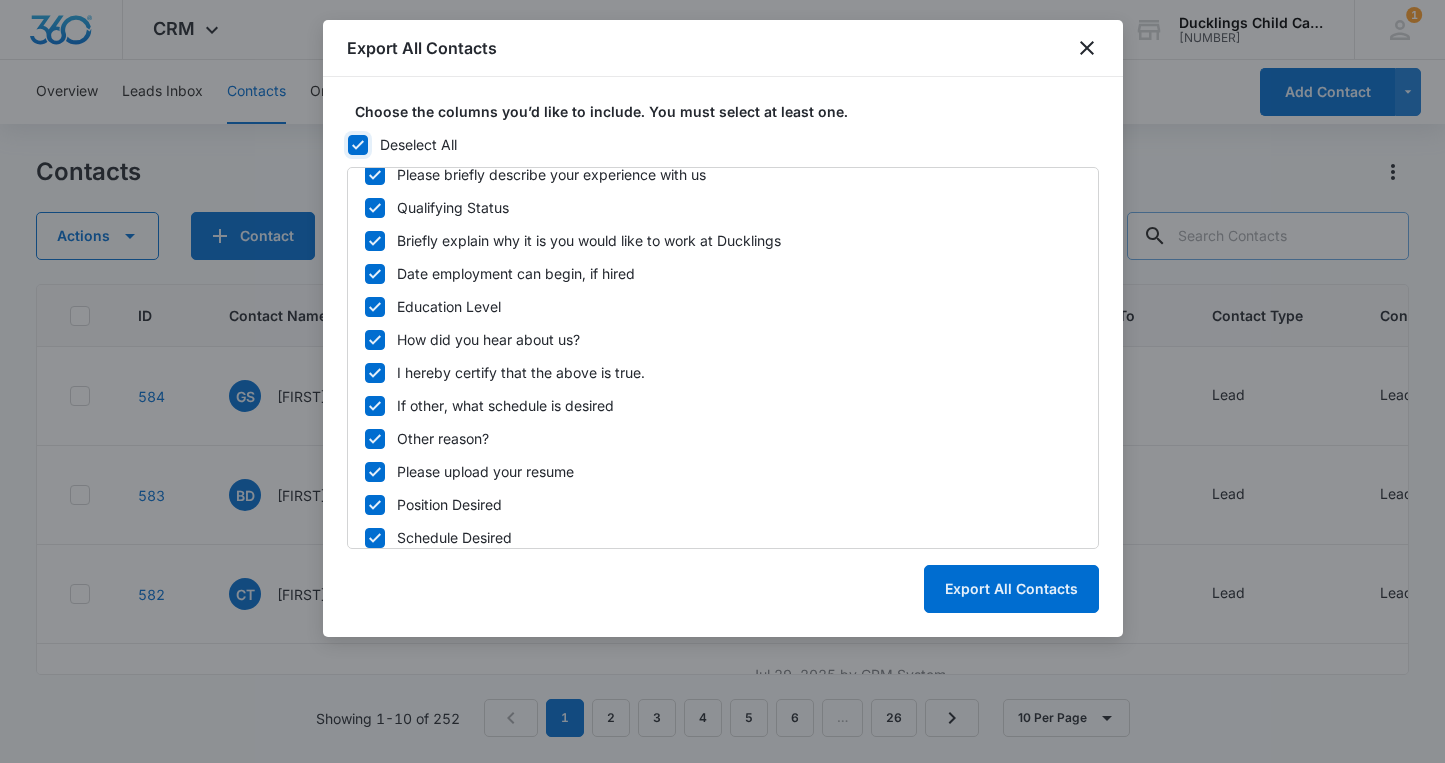 scroll, scrollTop: 1183, scrollLeft: 0, axis: vertical 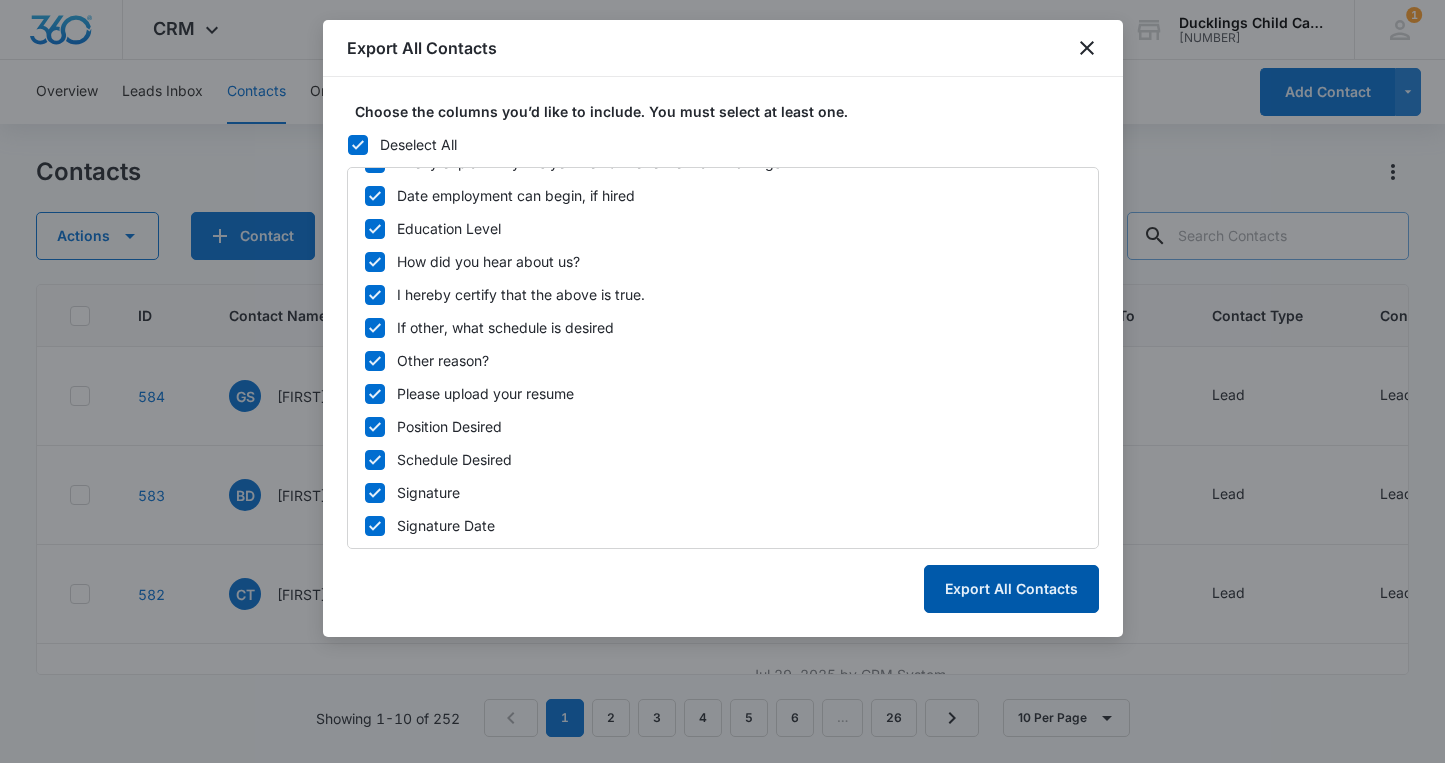 click on "Export All Contacts" at bounding box center [1011, 589] 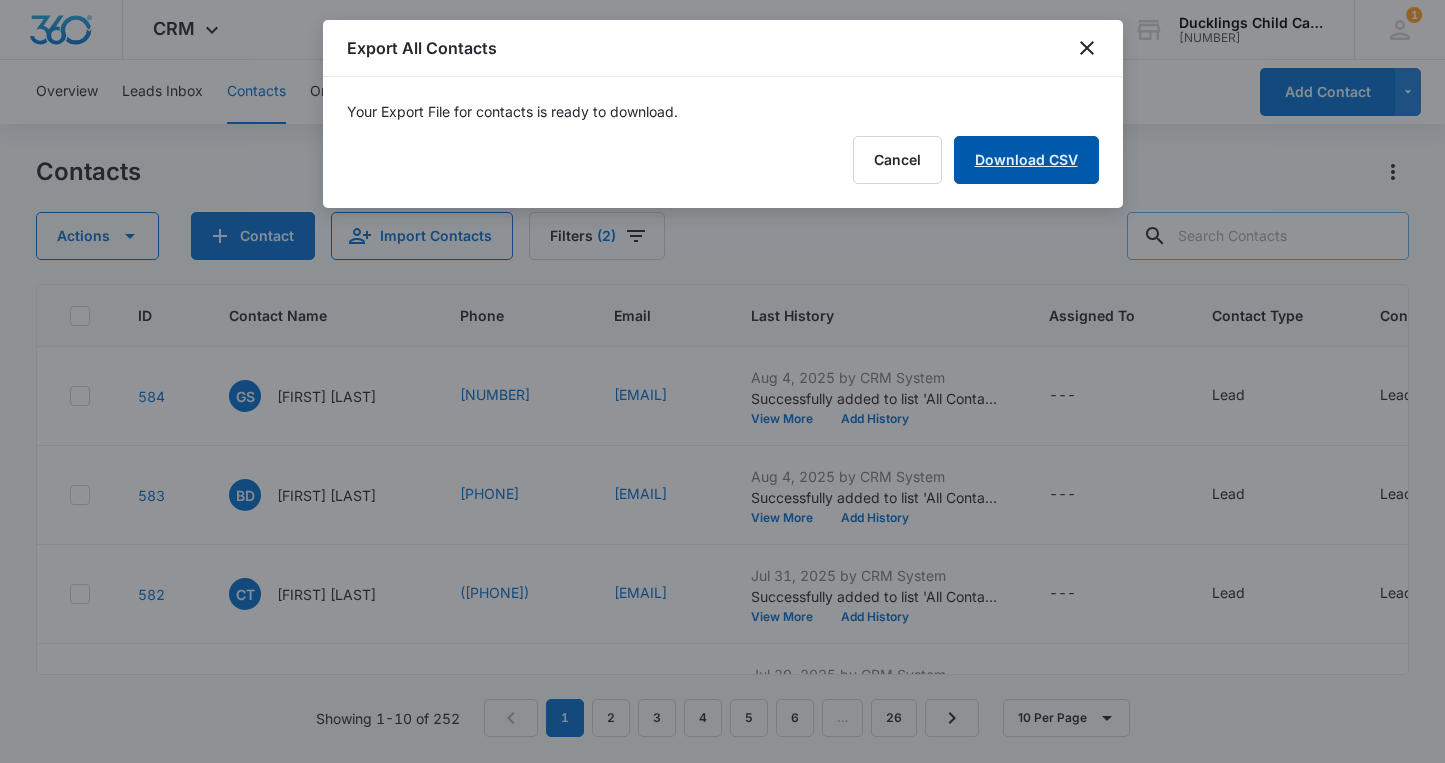 click on "Download CSV" at bounding box center (1026, 160) 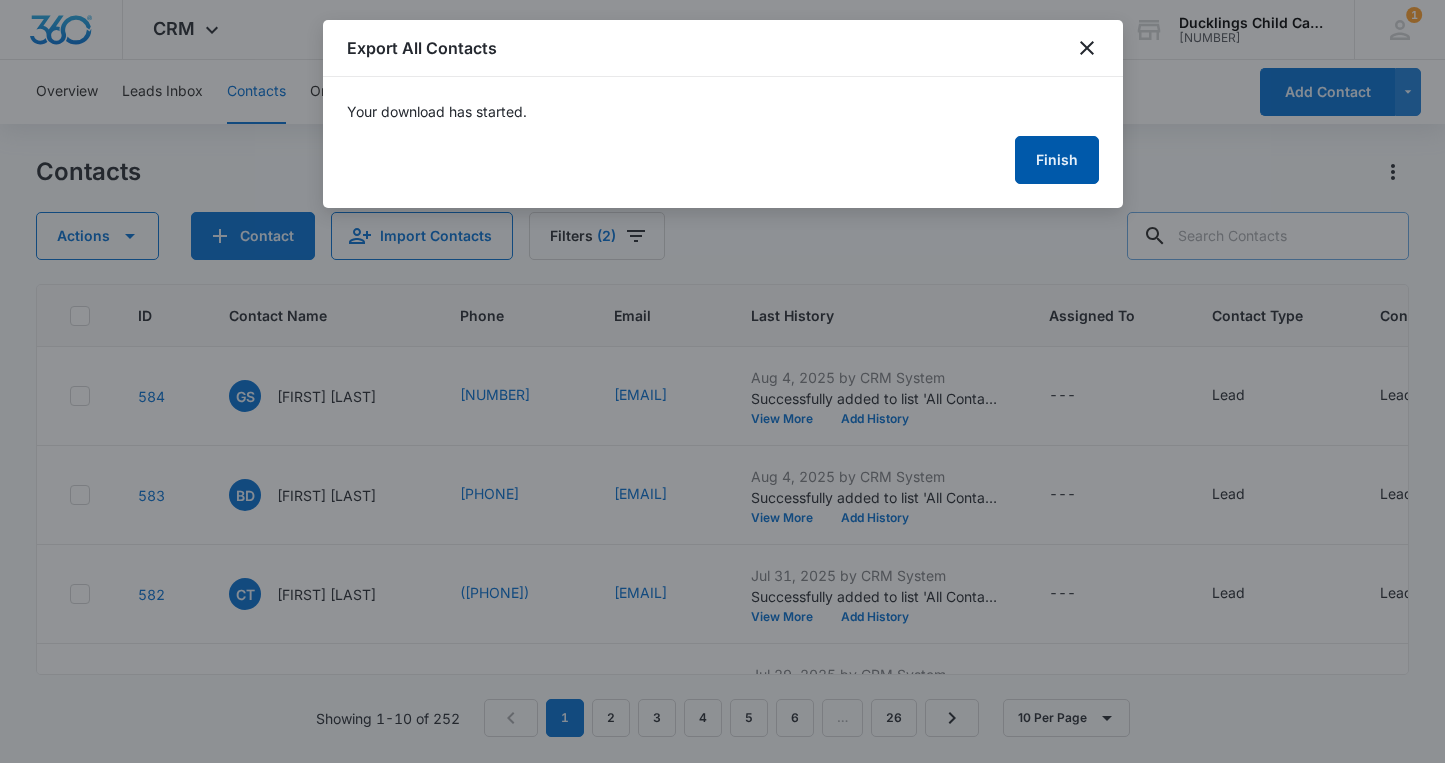 click on "Finish" at bounding box center [1057, 160] 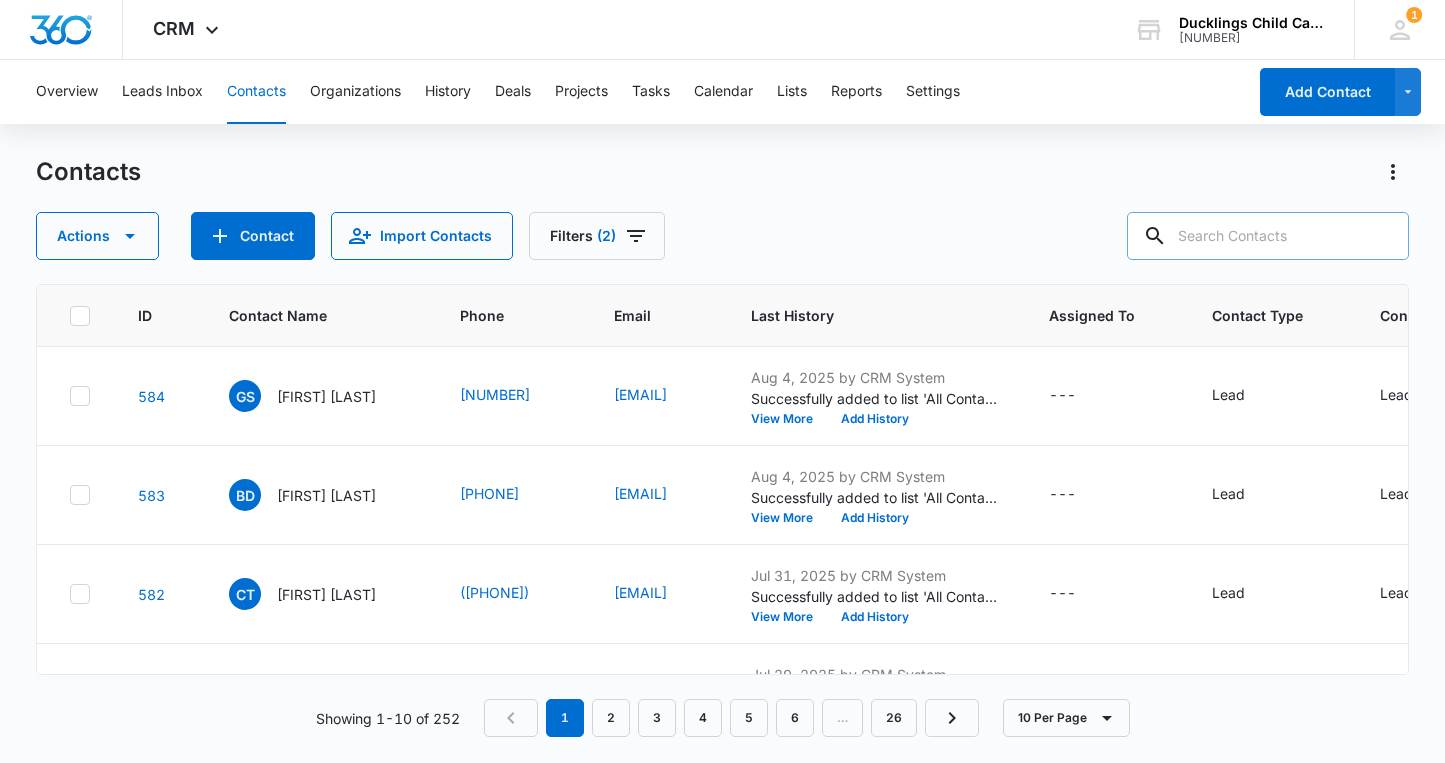click at bounding box center (1268, 236) 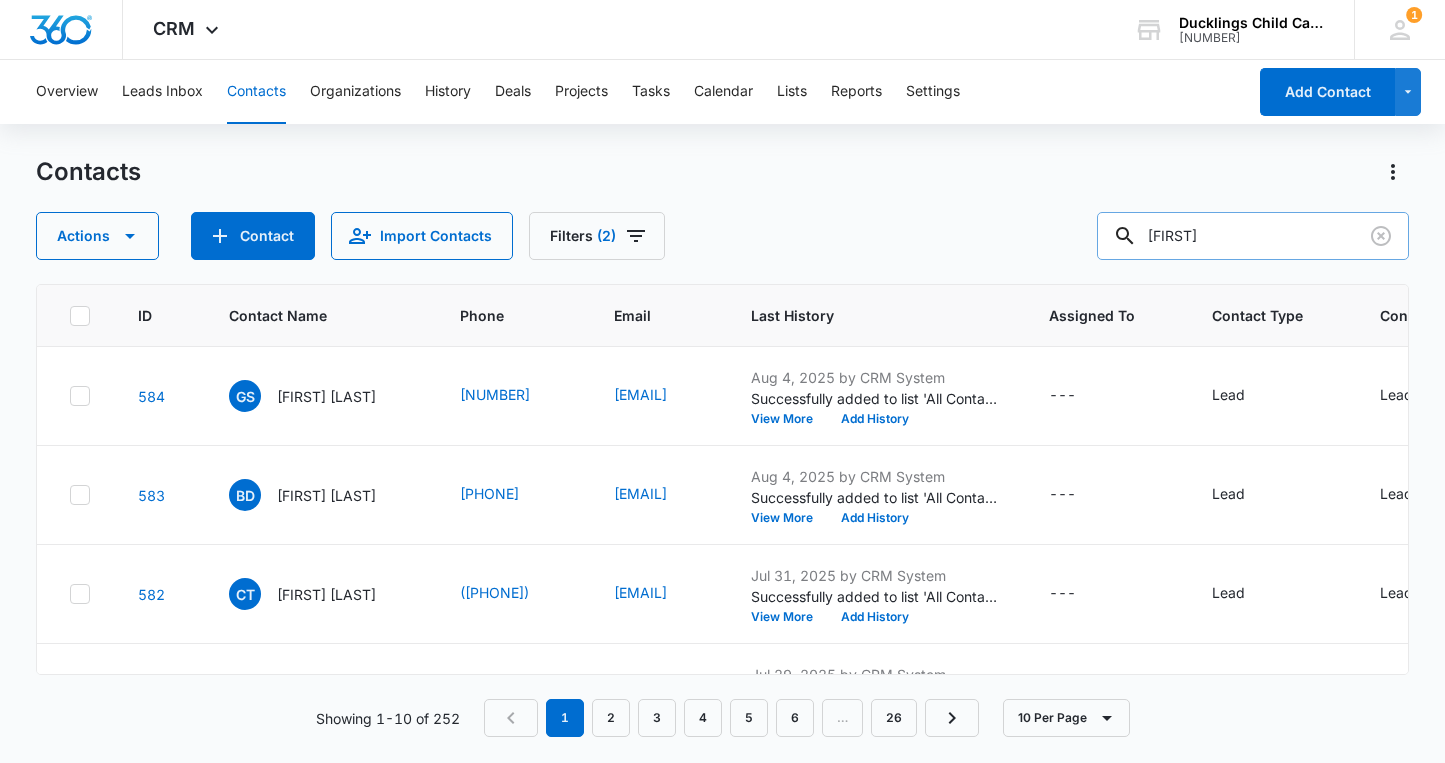 type on "janani" 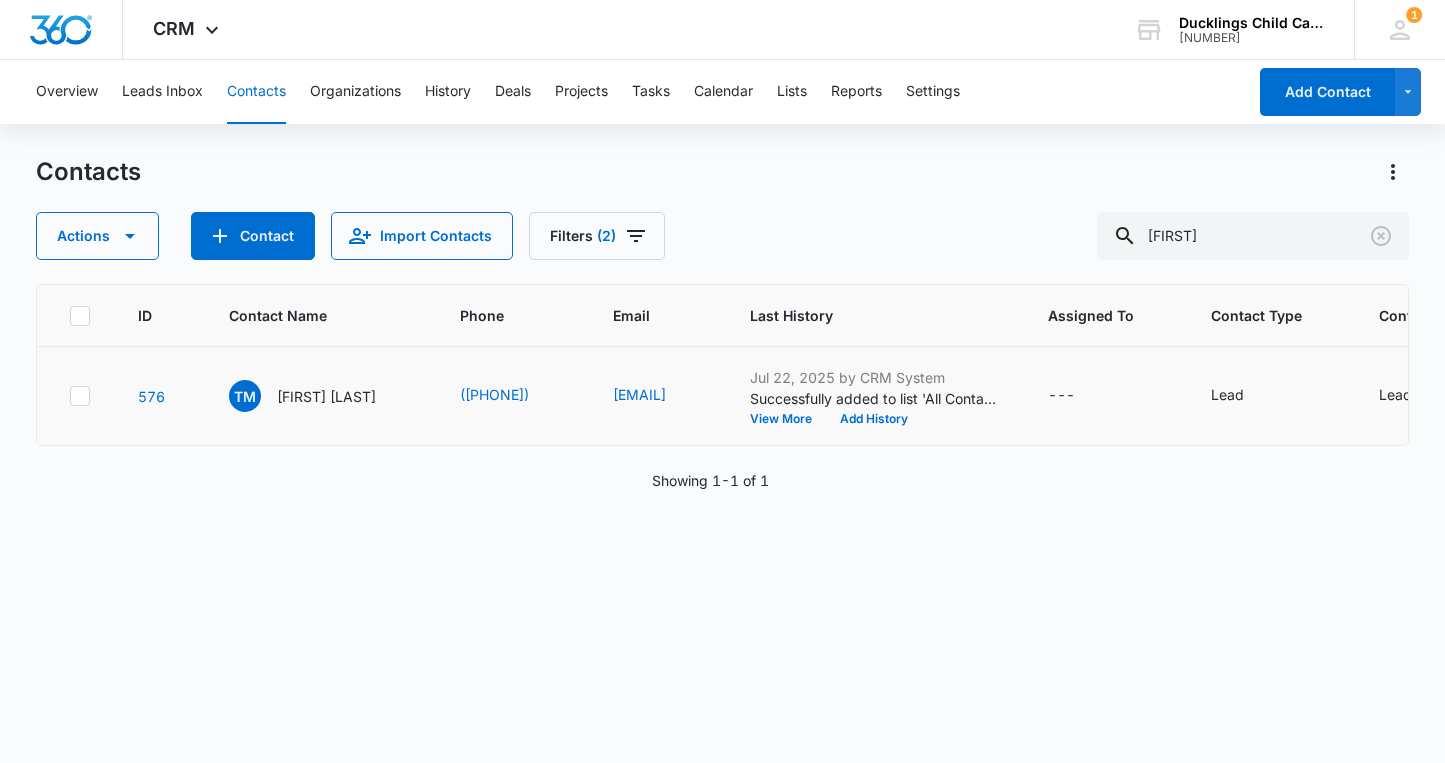 click 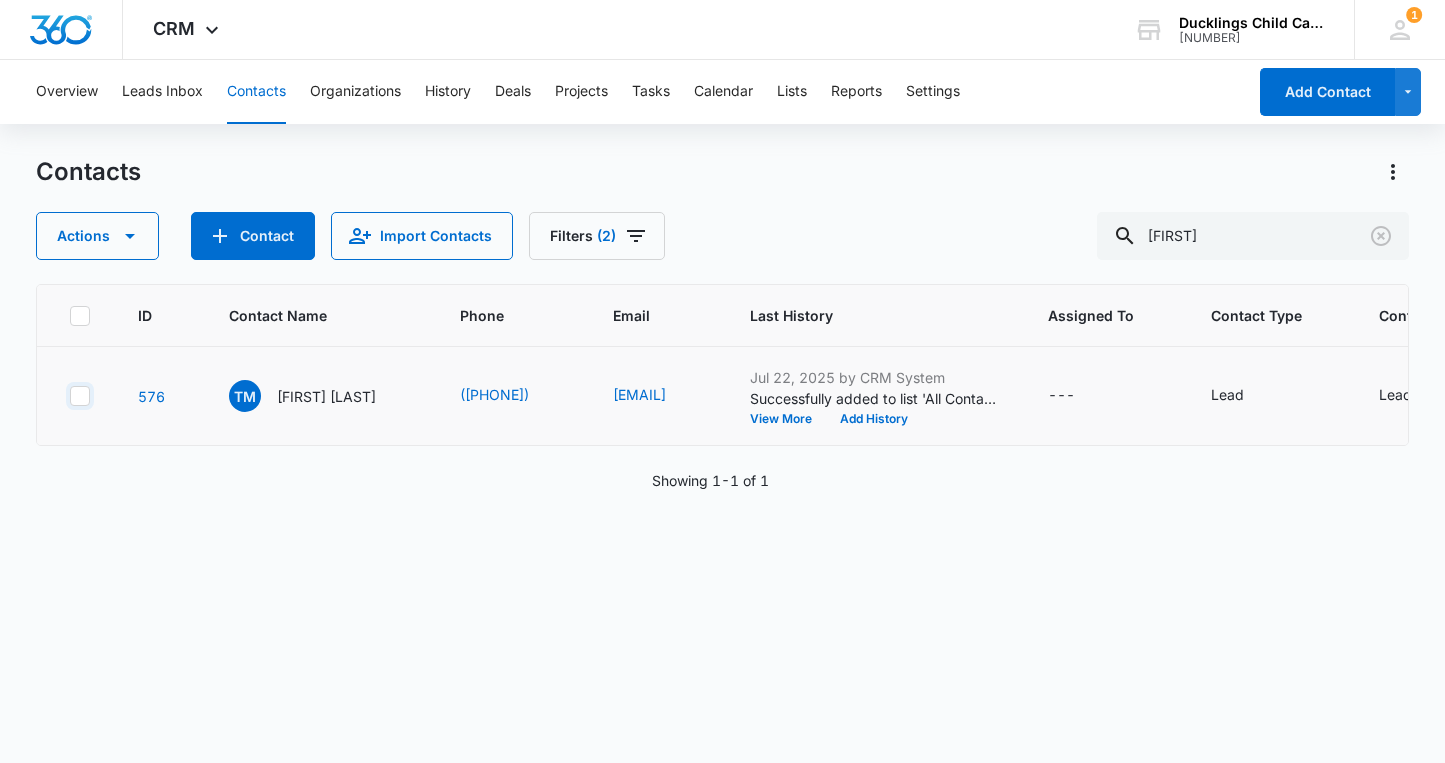 click at bounding box center [69, 396] 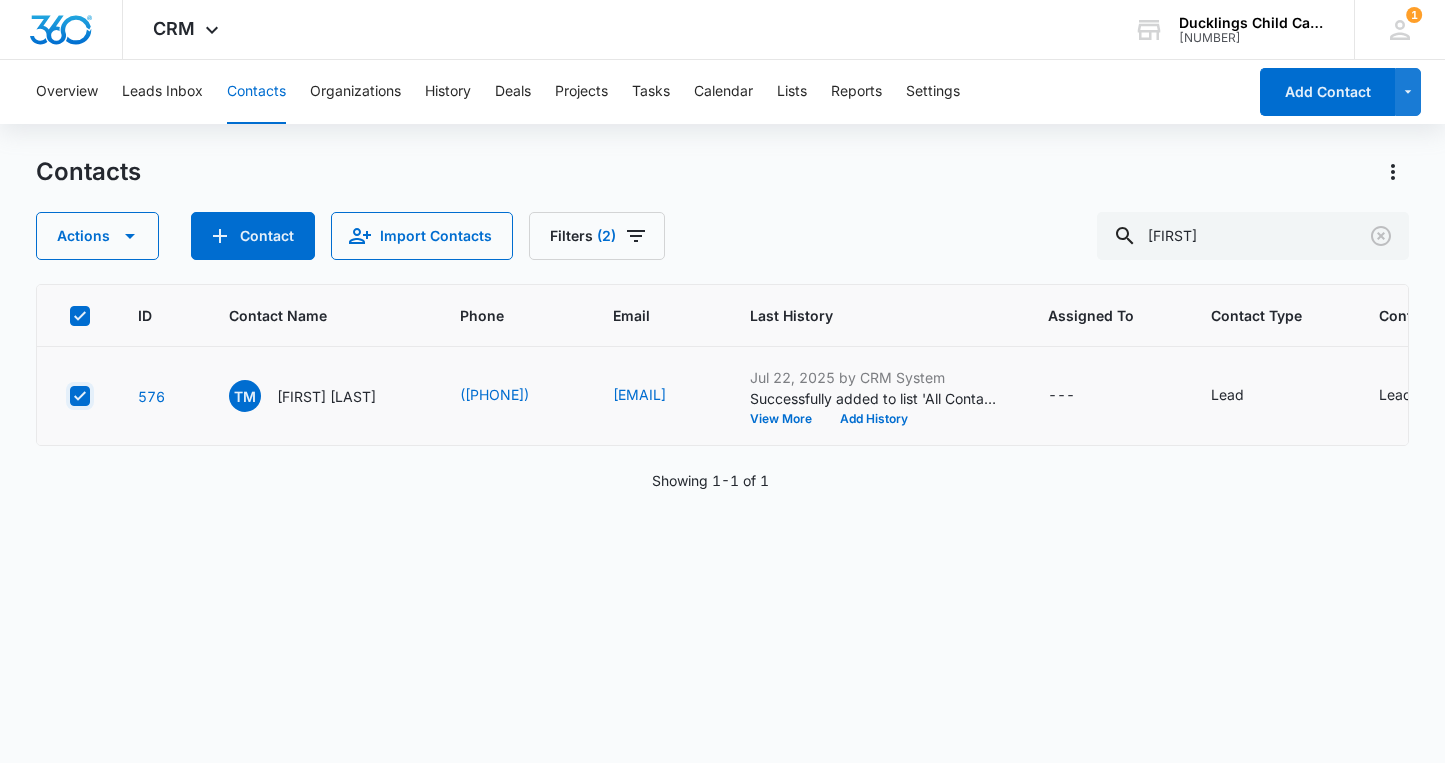 checkbox on "true" 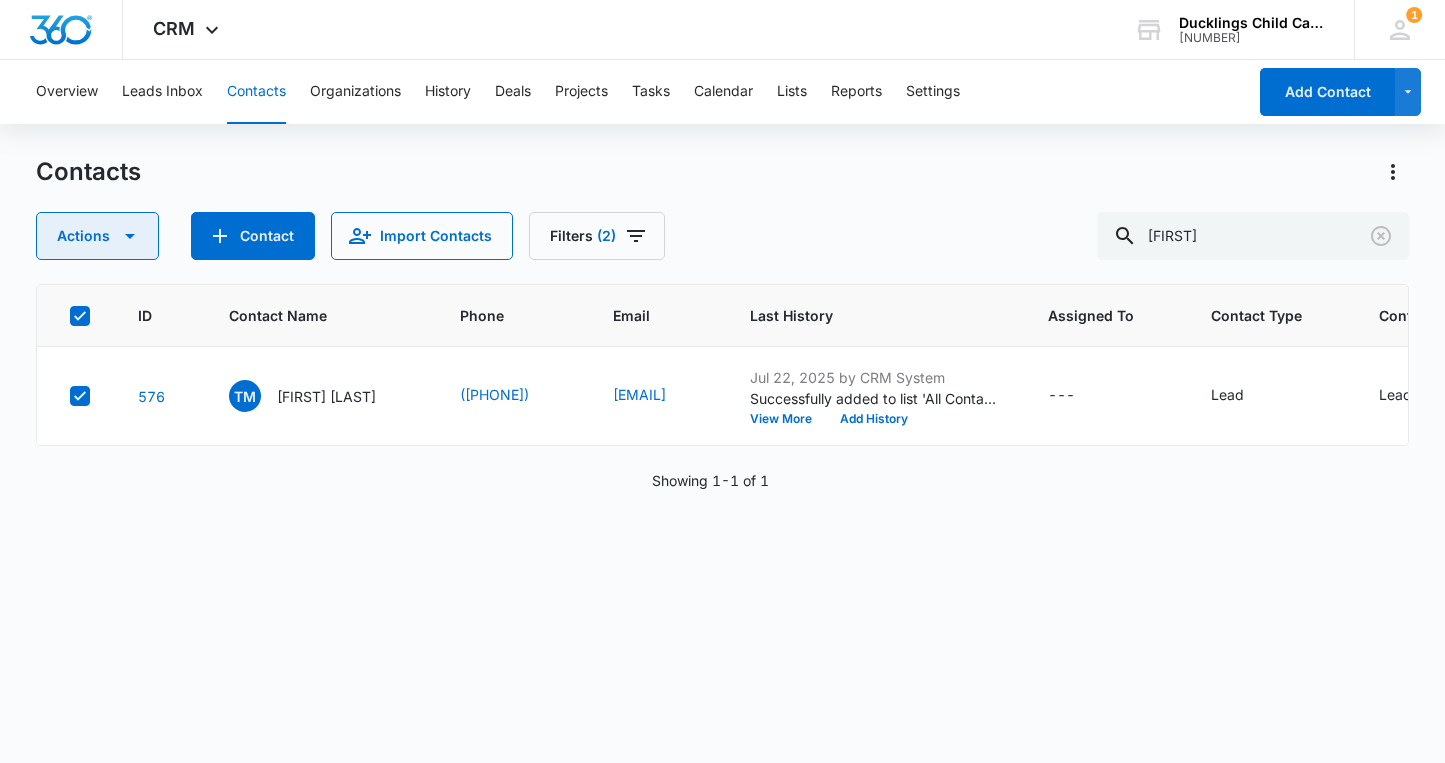 click on "Actions" at bounding box center [97, 236] 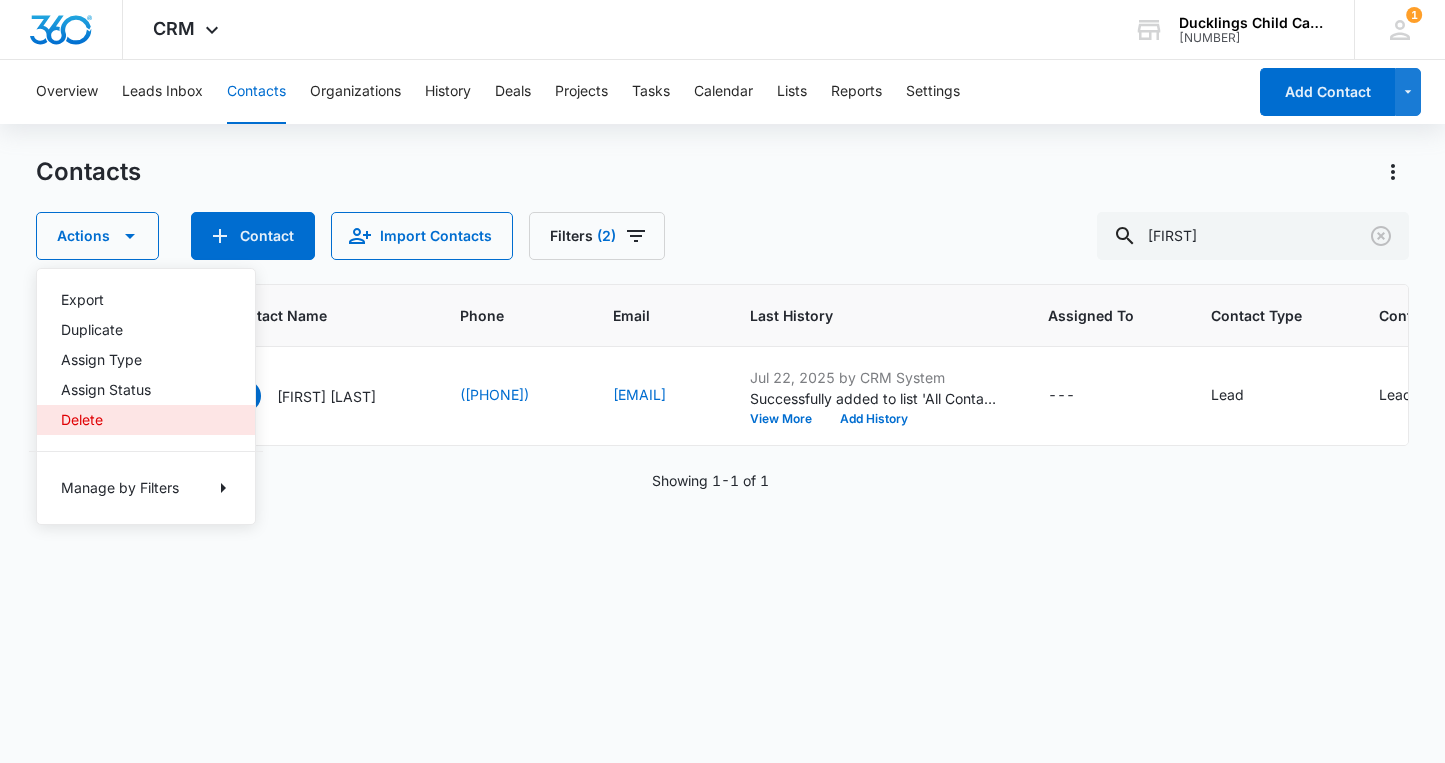 click on "Delete" at bounding box center (134, 420) 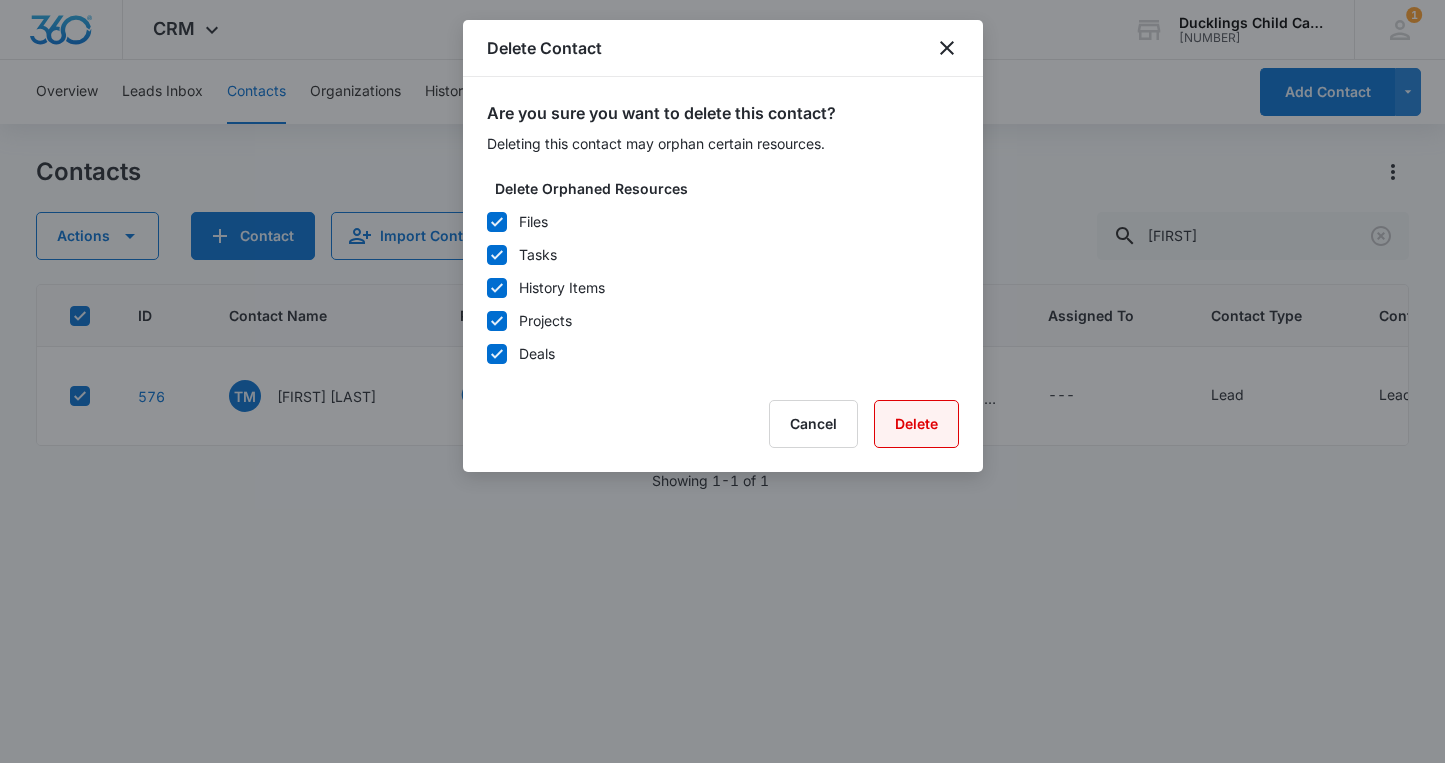 click on "Delete" at bounding box center (916, 424) 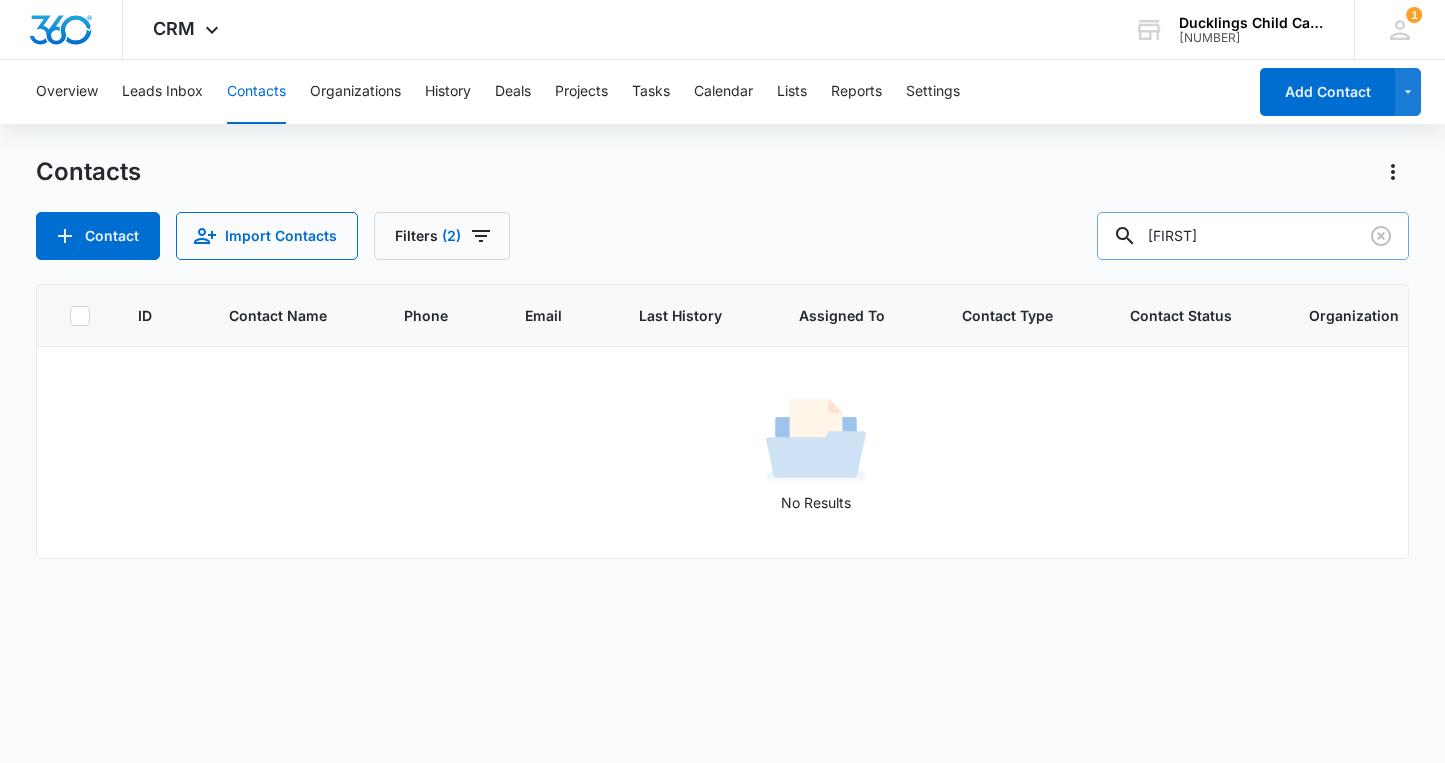 click on "janani" at bounding box center [1253, 236] 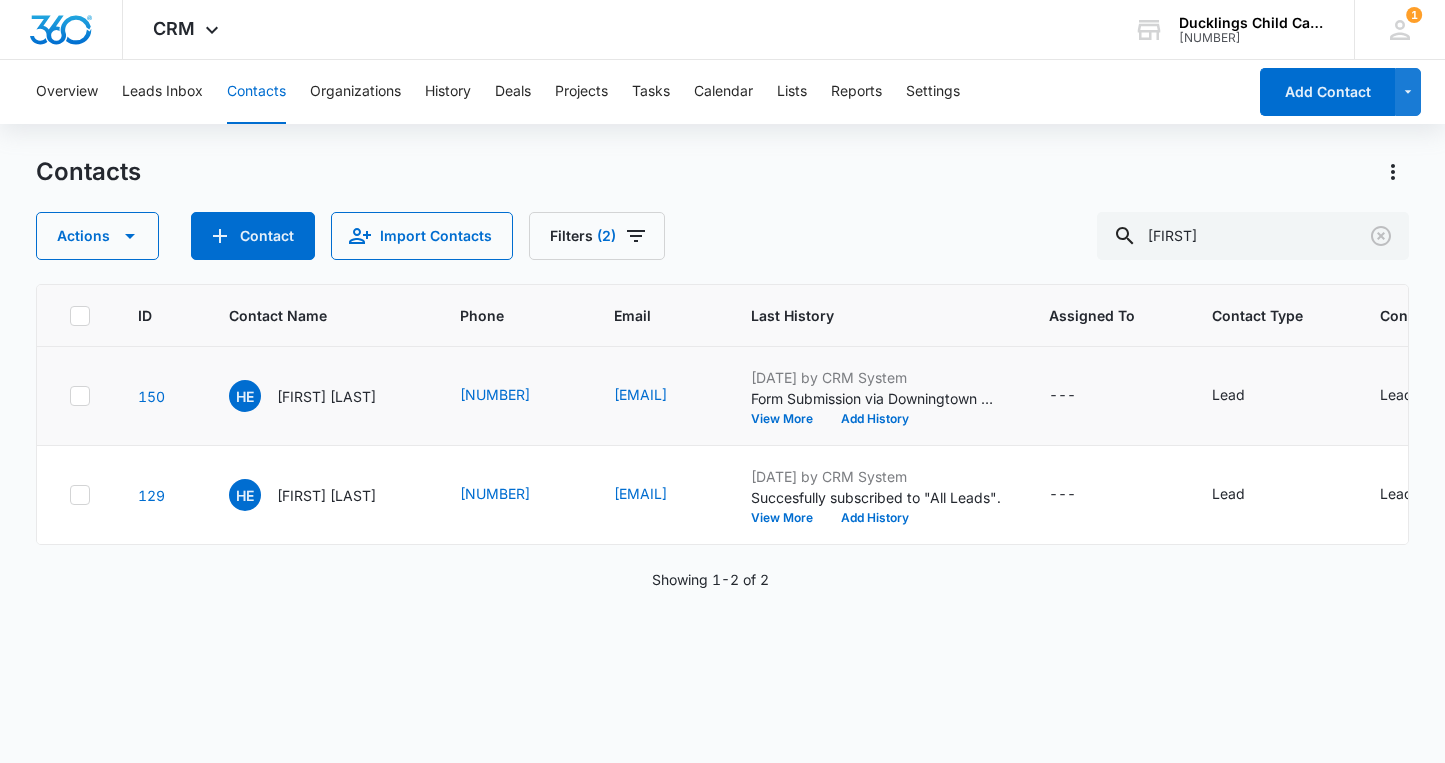 click 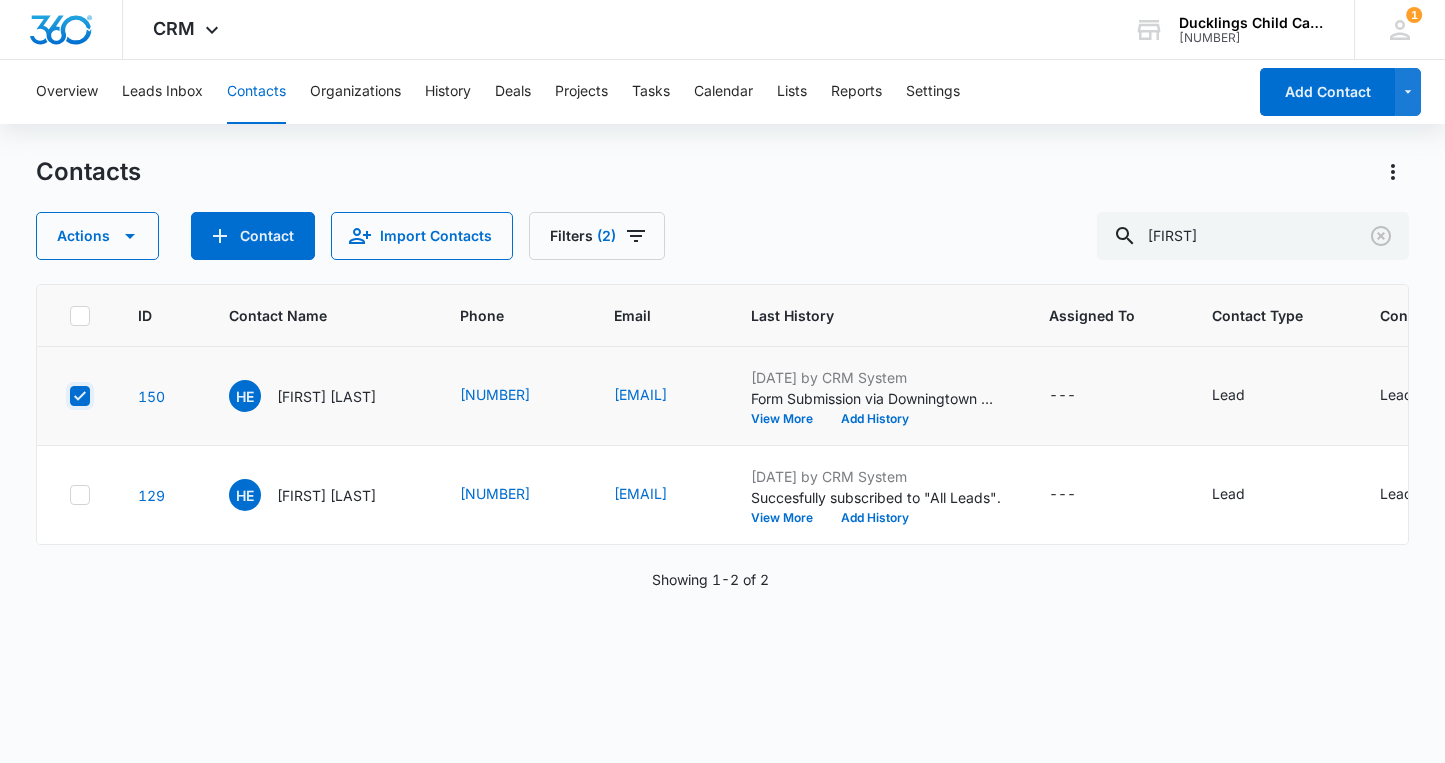 checkbox on "true" 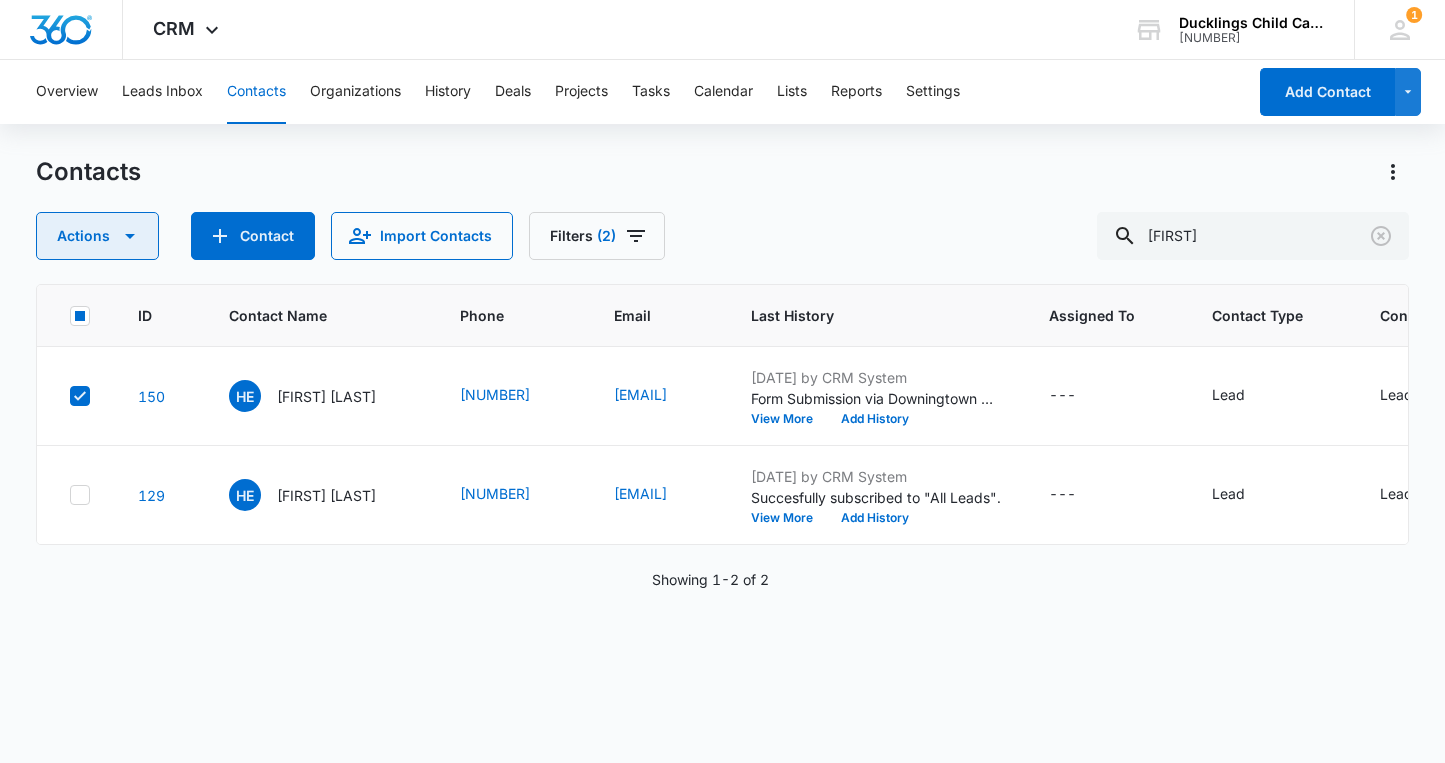 click 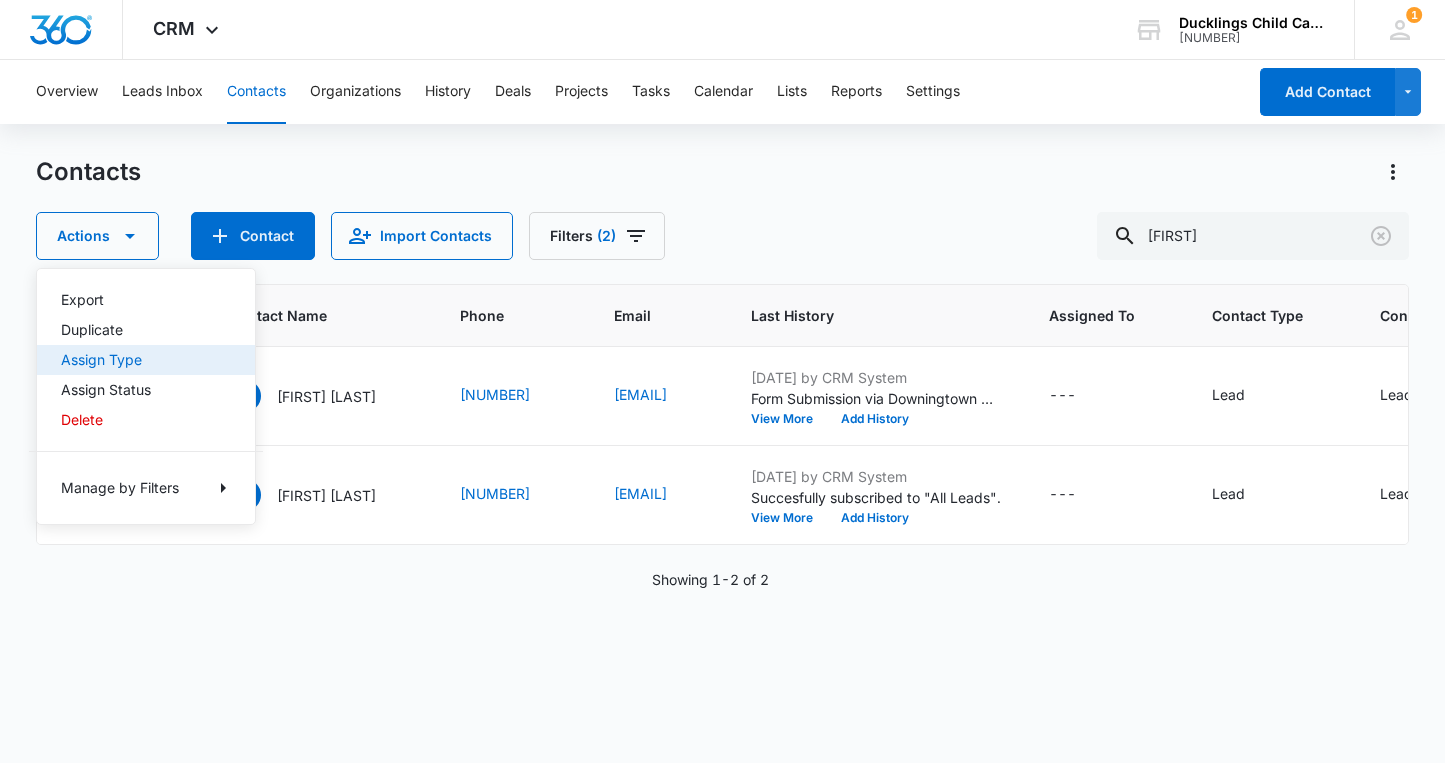 click on "Assign Type" at bounding box center (134, 360) 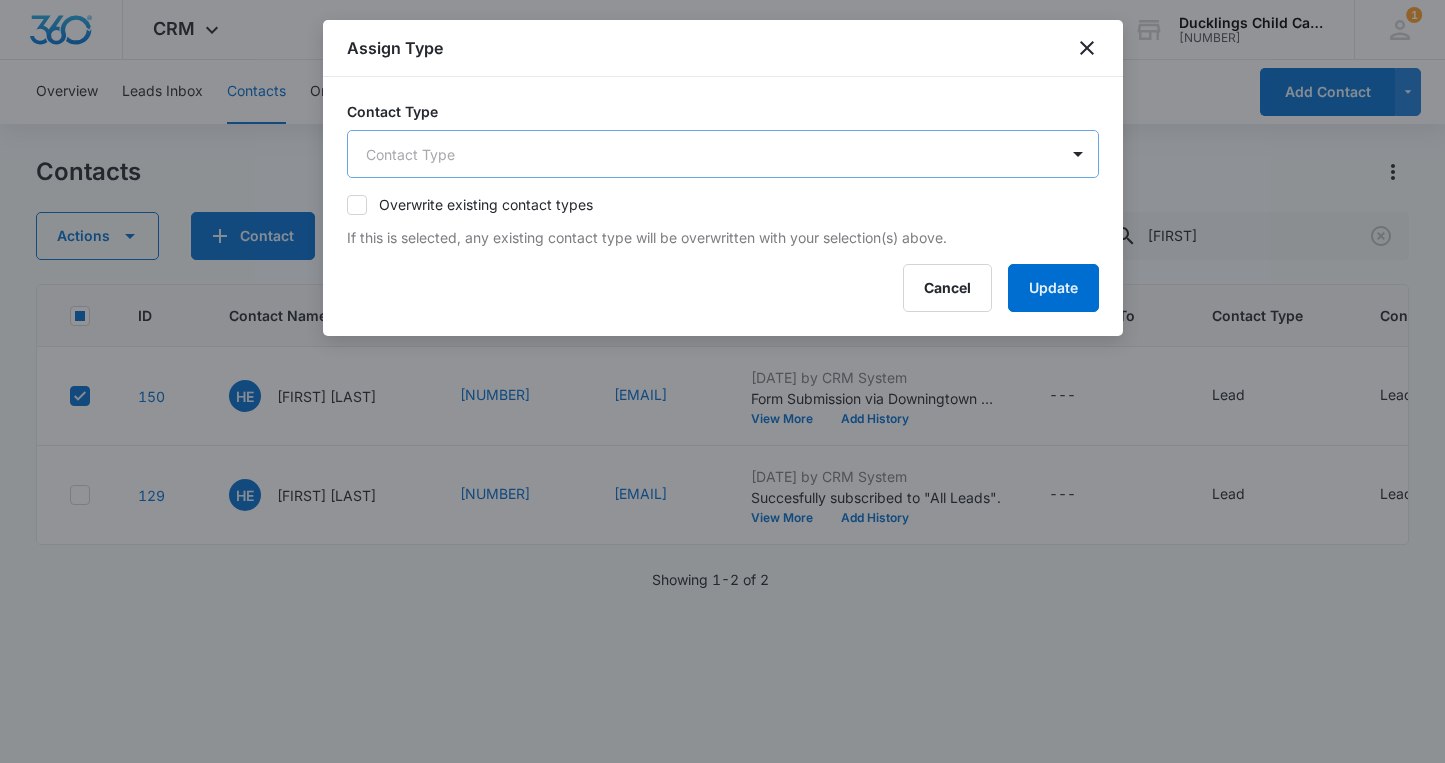 click on "CRM Apps Reputation Forms CRM Email Social Content Ads Intelligence Files Brand Settings Ducklings Child Care - Downingtown West M172356 Your Accounts View All 1 DS Darshika Sanghani dsanghani@ducklingselc.com My Profile 1 Notifications Support Logout Terms & Conditions   •   Privacy Policy Overview Leads Inbox Contacts Organizations History Deals Projects Tasks Calendar Lists Reports Settings Add Contact Contacts Actions Contact Import Contacts Filters (2) haley ID Contact Name Phone Email Last History Assigned To Contact Type Contact Status Organization Address 150 HE Haley Edwards 48868478 haleyperry12@gmail.com Jun 11, 2024 by CRM System Form Submission via Downingtown West Contact Us Aidaform
Duplicate contact submission:
Subject: Re: New Response for "Downingtown West"
HI Haley,
Thank... View More Add History --- Lead Lead --- --- 129 HE Haley Esworthy 174390219 haley.shutt@gmail.com Apr 15, 2024 by CRM System Succesfully subscribed to "All Leads". View More Add History --- Lead Lead --- ---   1-2" at bounding box center (722, 381) 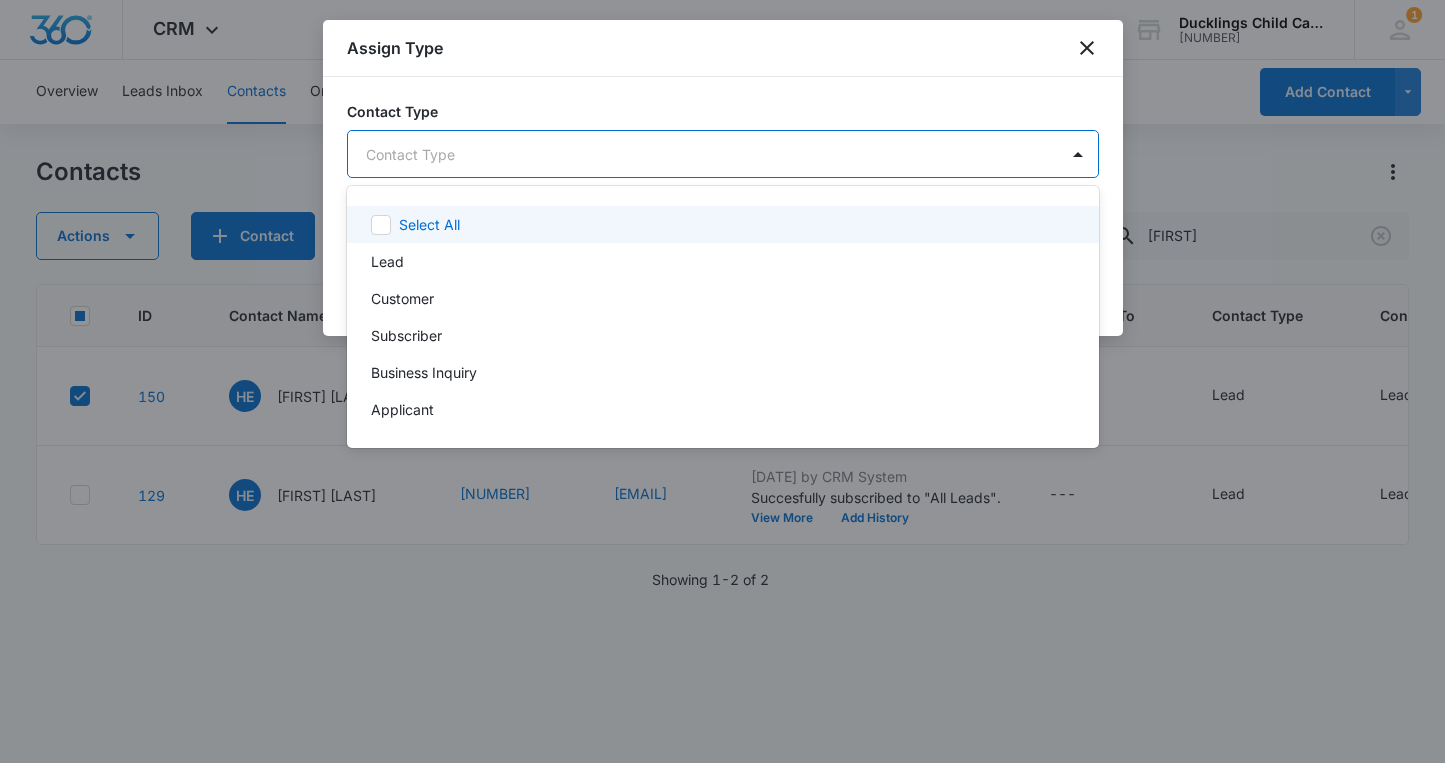 click at bounding box center [722, 381] 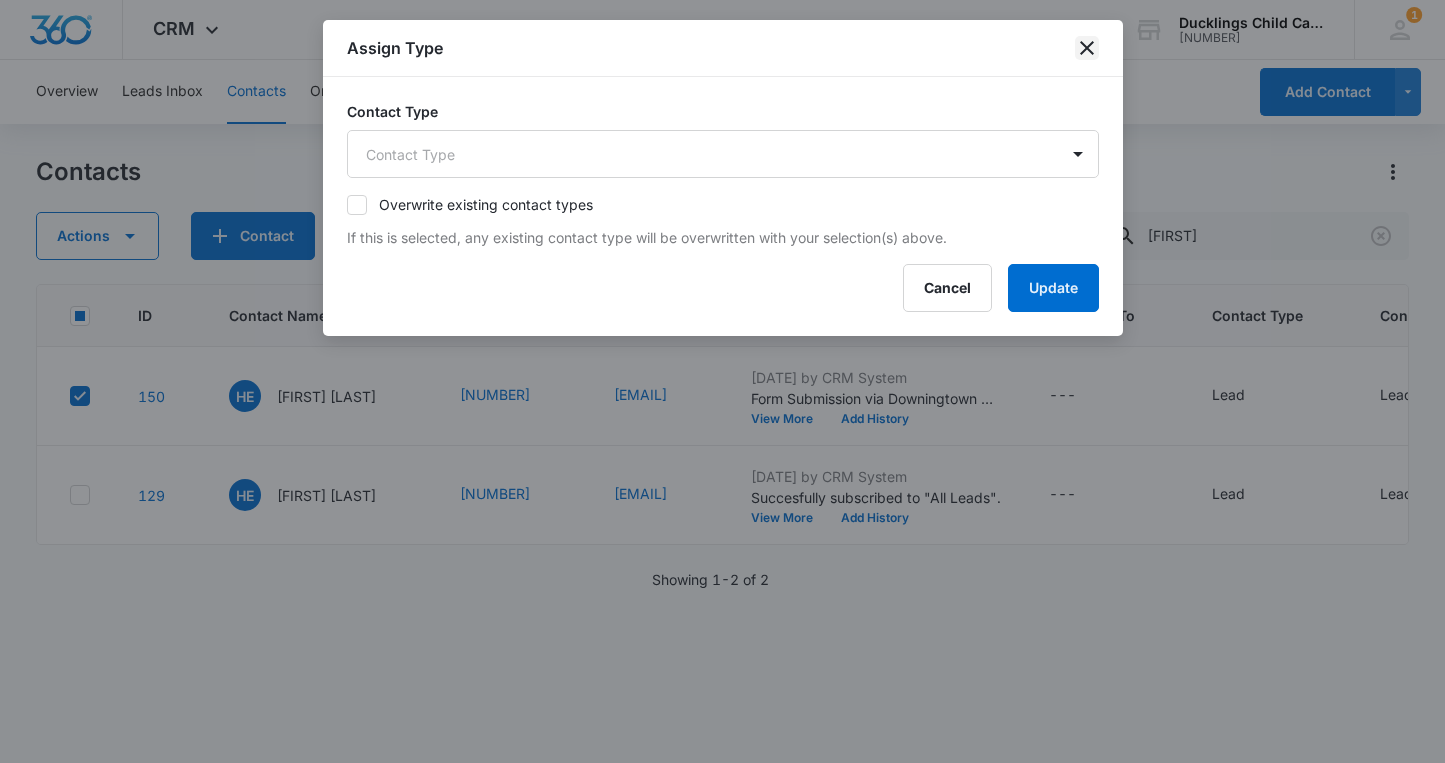 click 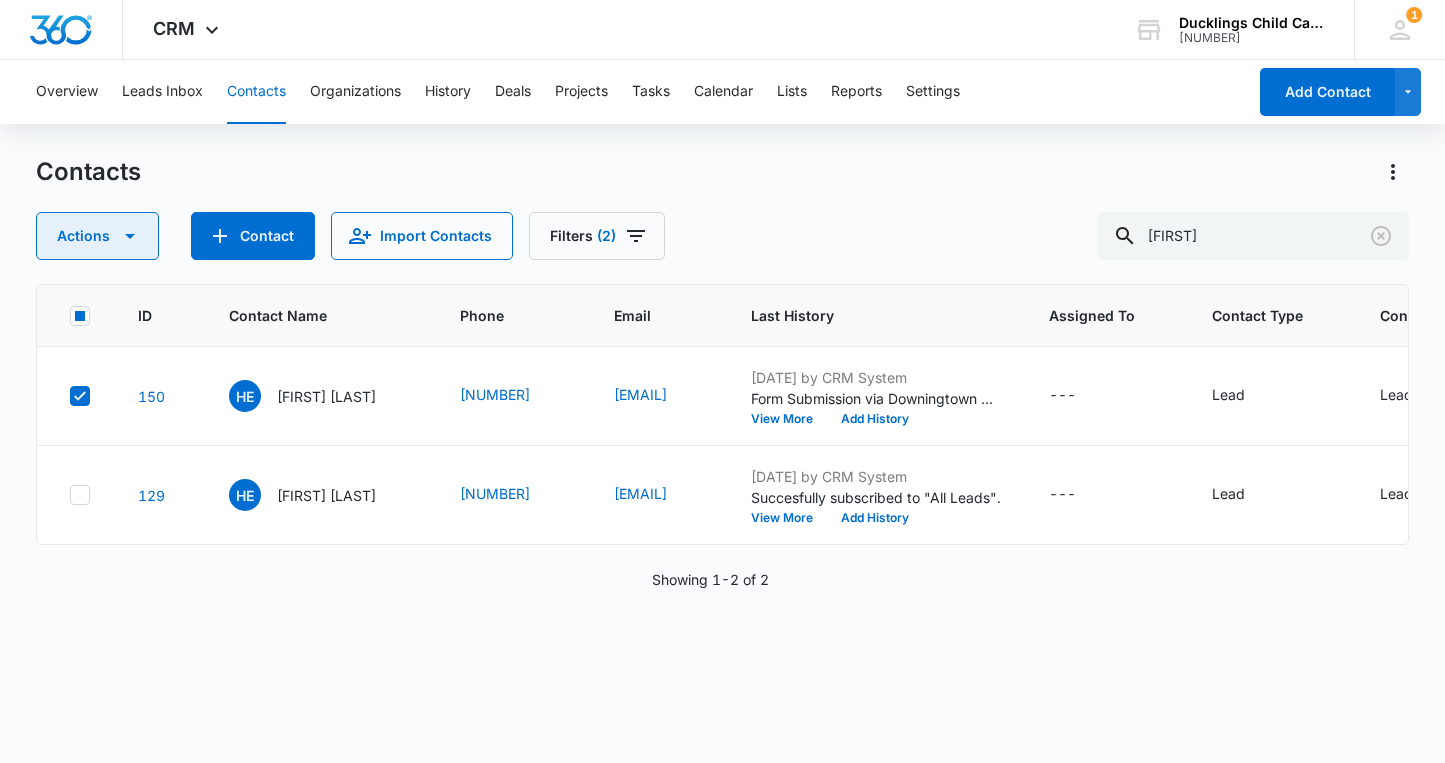 click 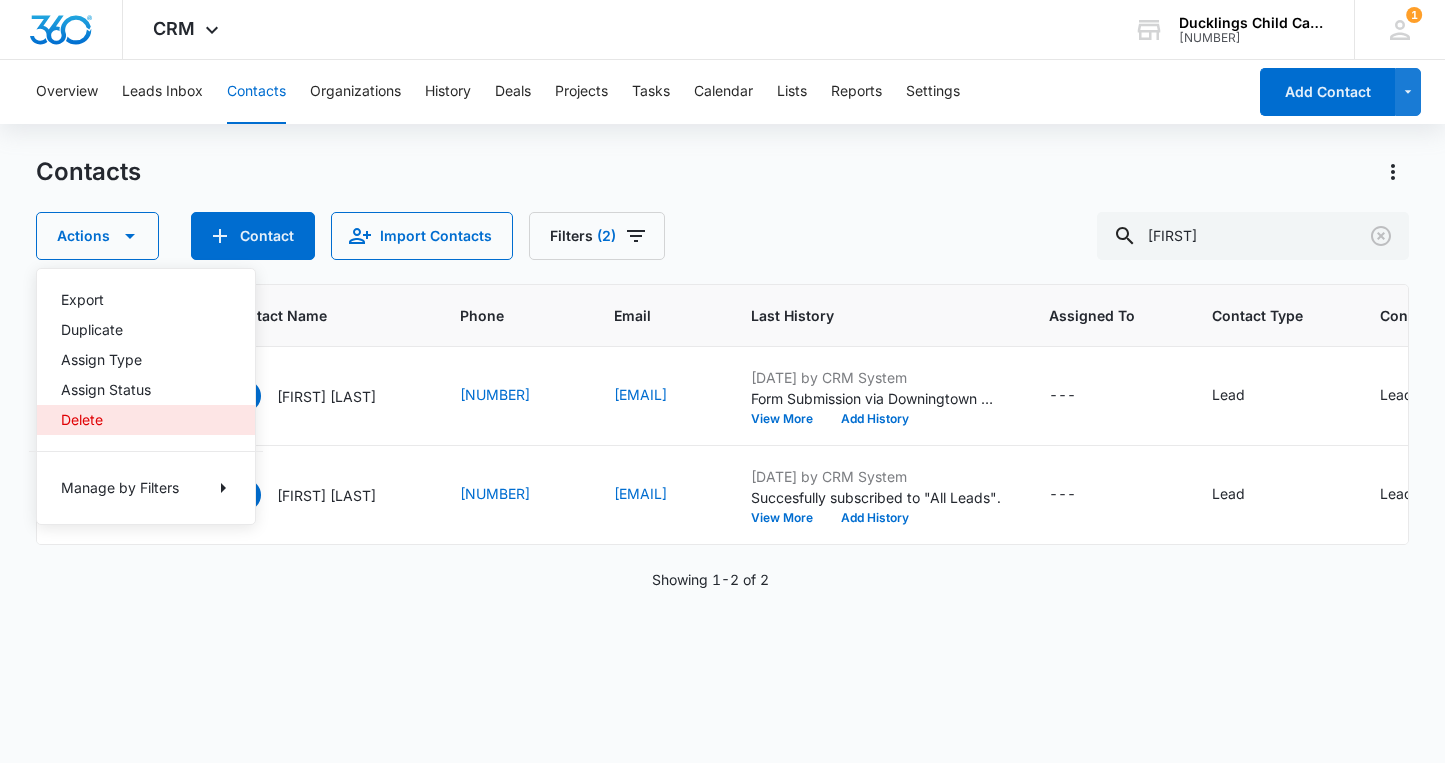 click on "Delete" at bounding box center [134, 420] 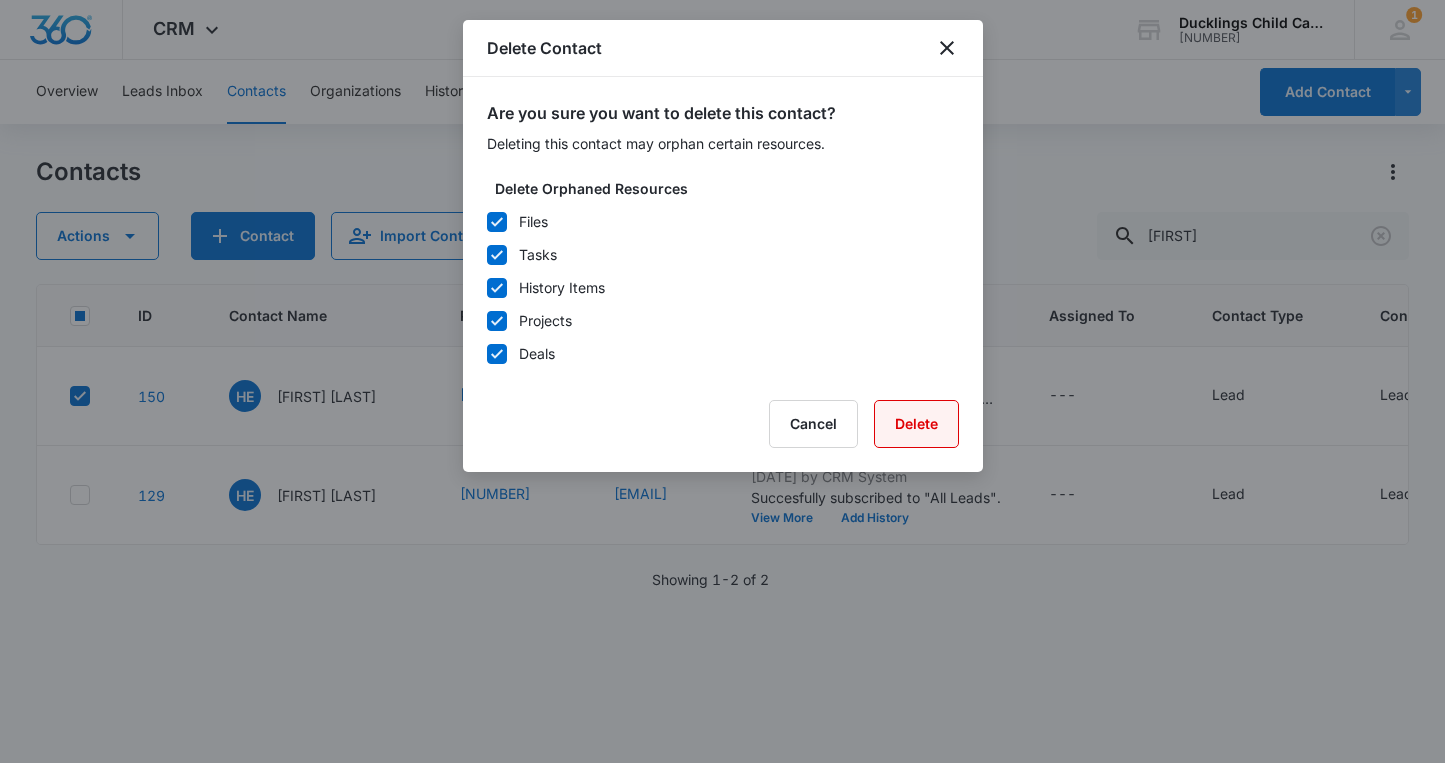 click on "Delete" at bounding box center [916, 424] 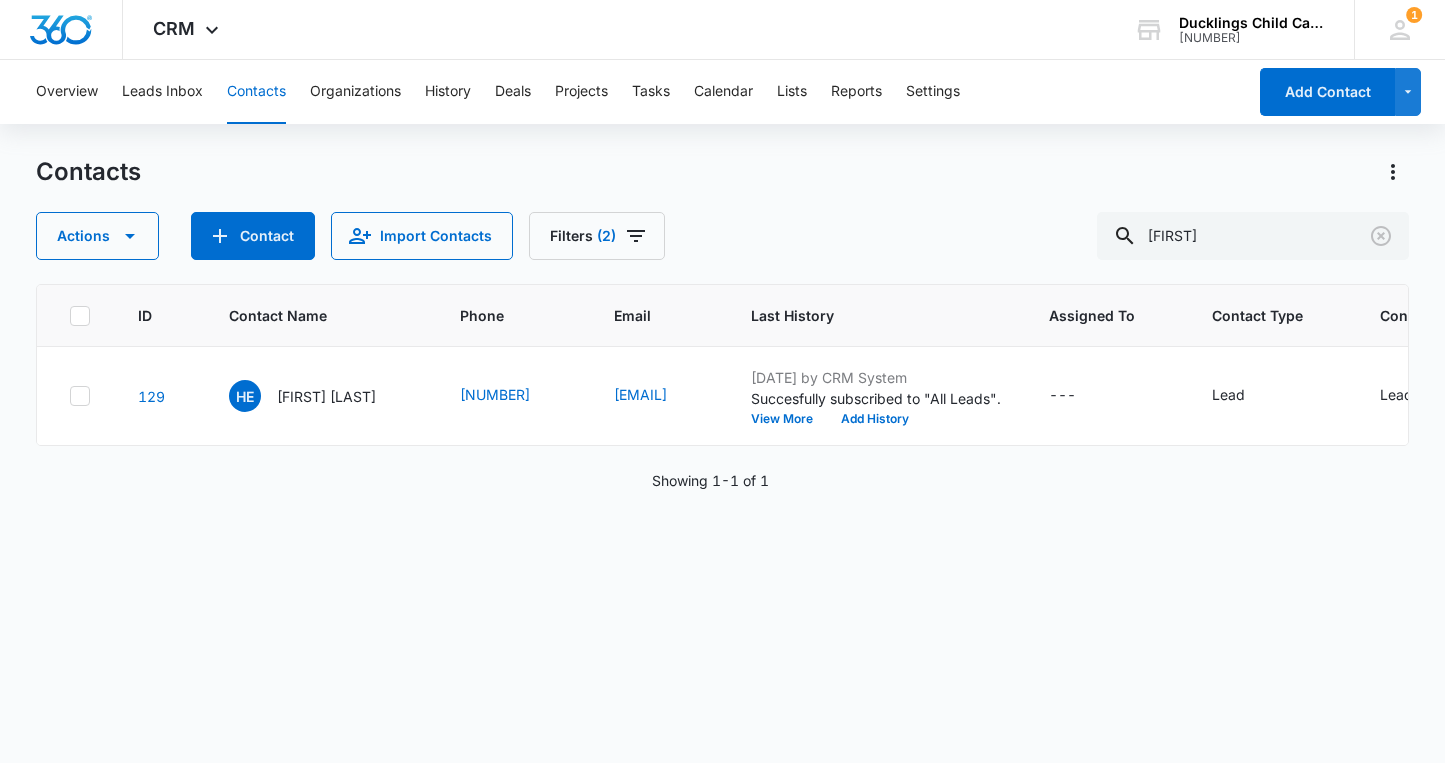 click on "Contacts Actions Contact Import Contacts Filters (2) haley" at bounding box center [722, 208] 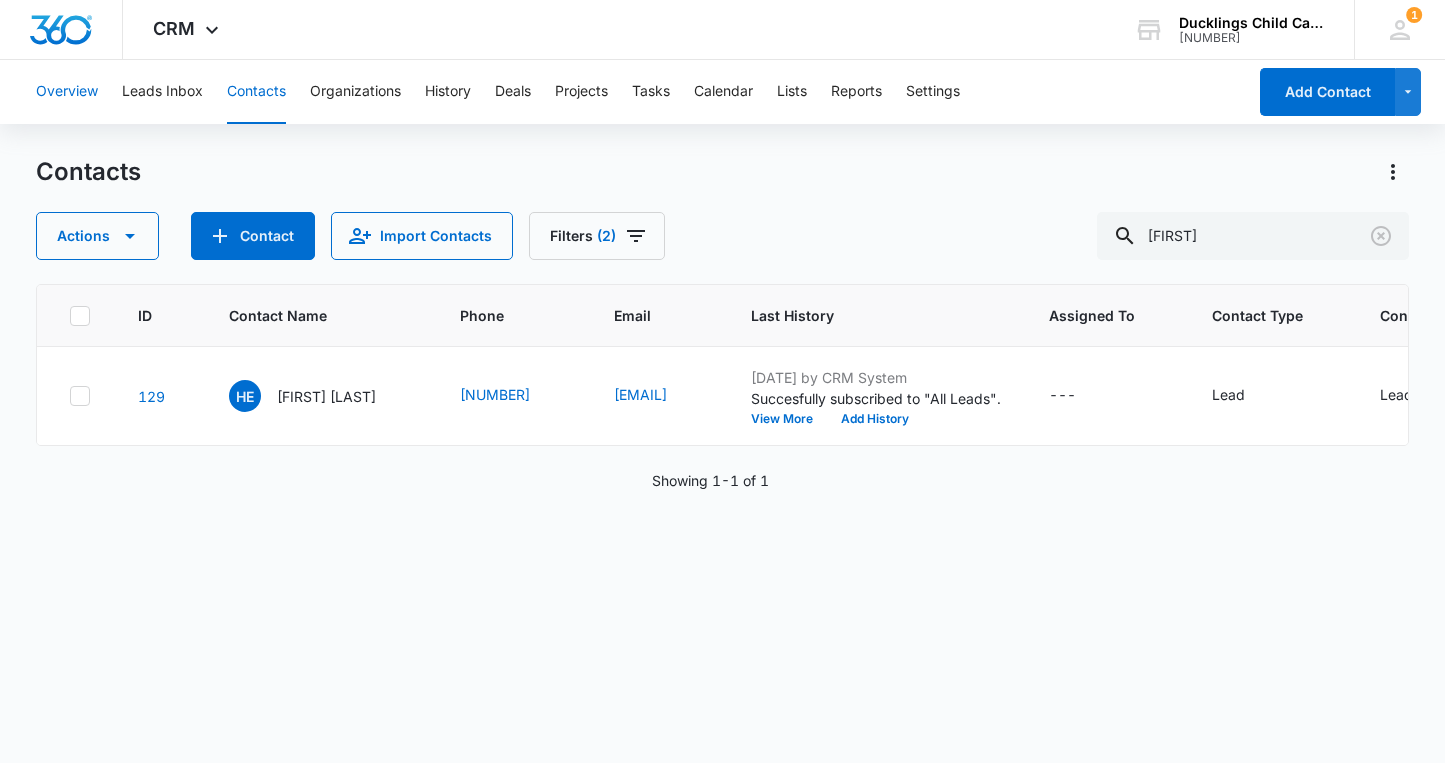 click on "Overview" at bounding box center (67, 92) 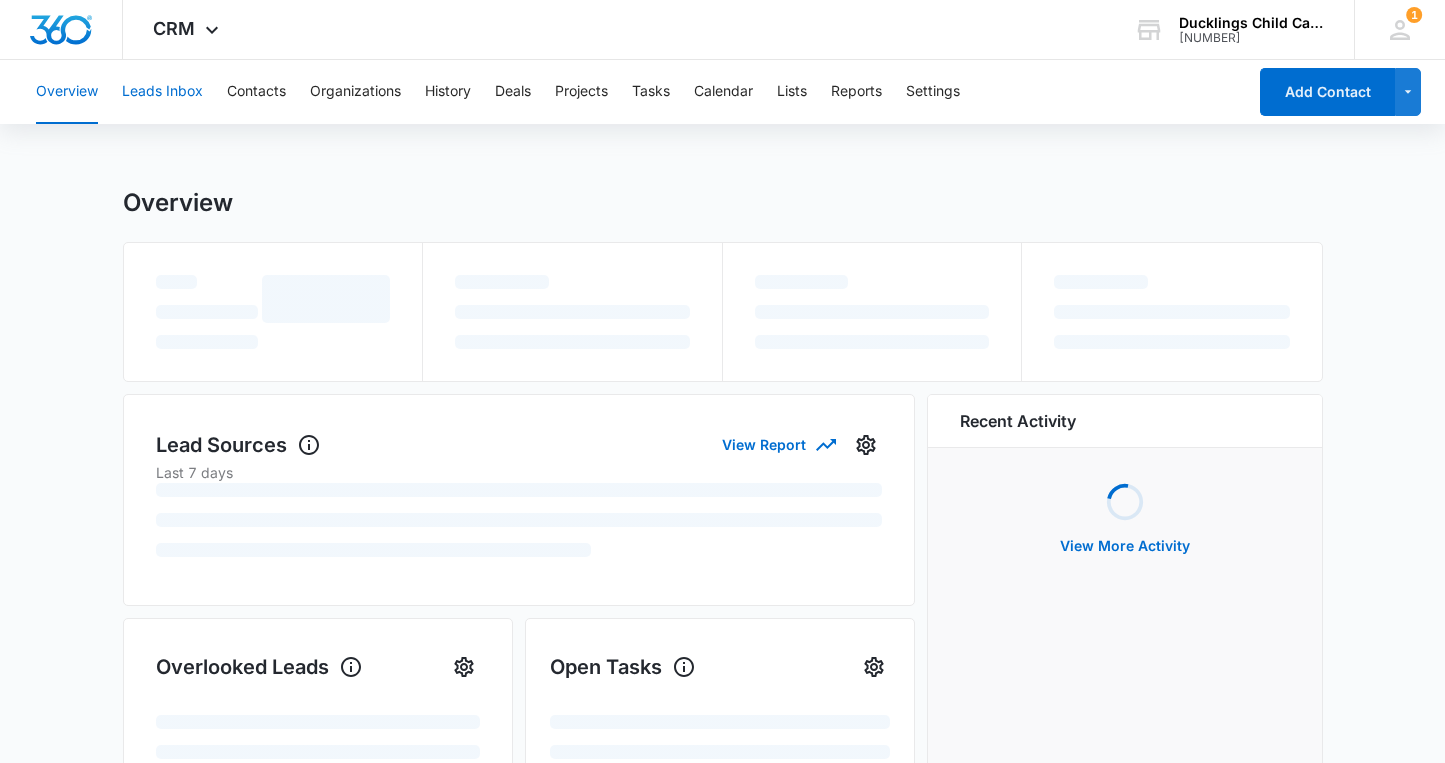 click on "Leads Inbox" at bounding box center (162, 92) 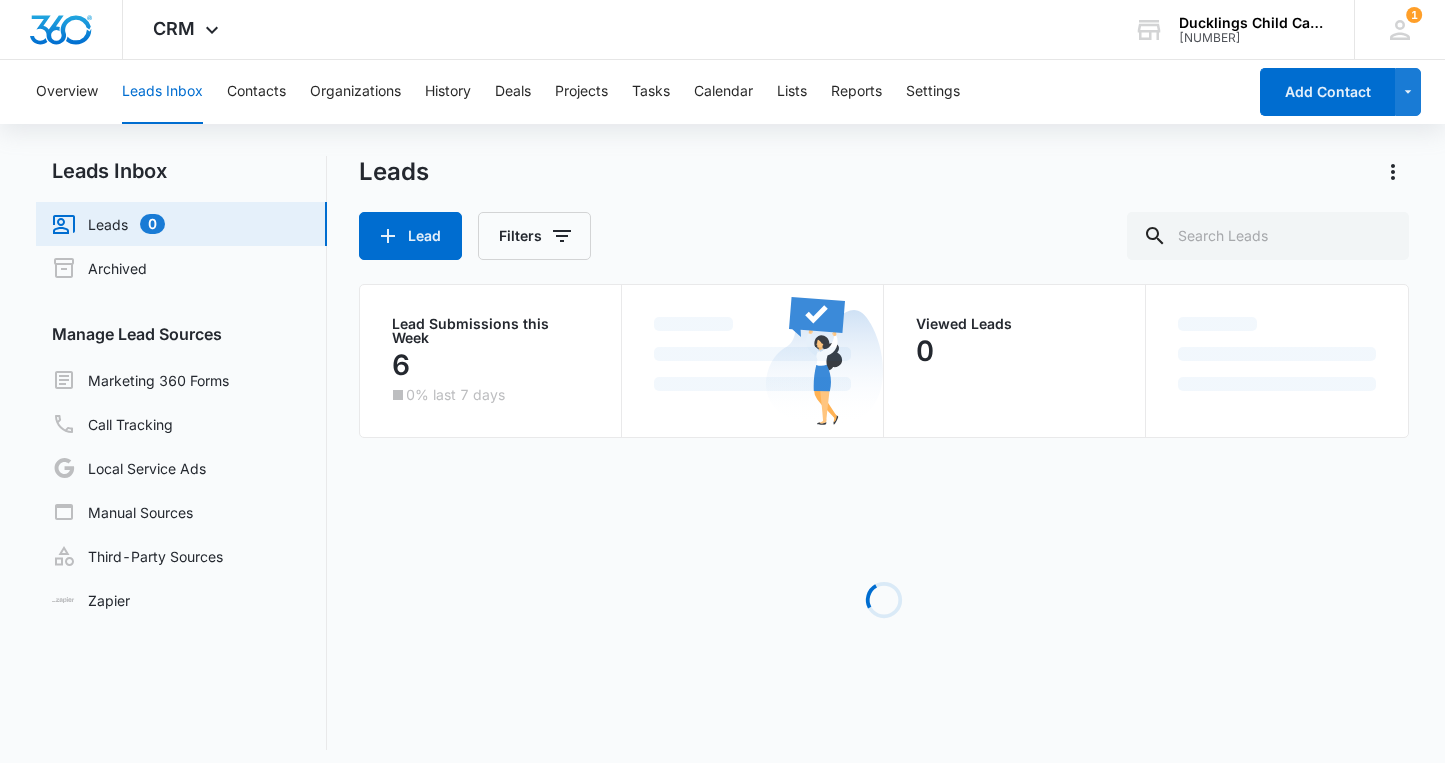 scroll, scrollTop: 0, scrollLeft: 0, axis: both 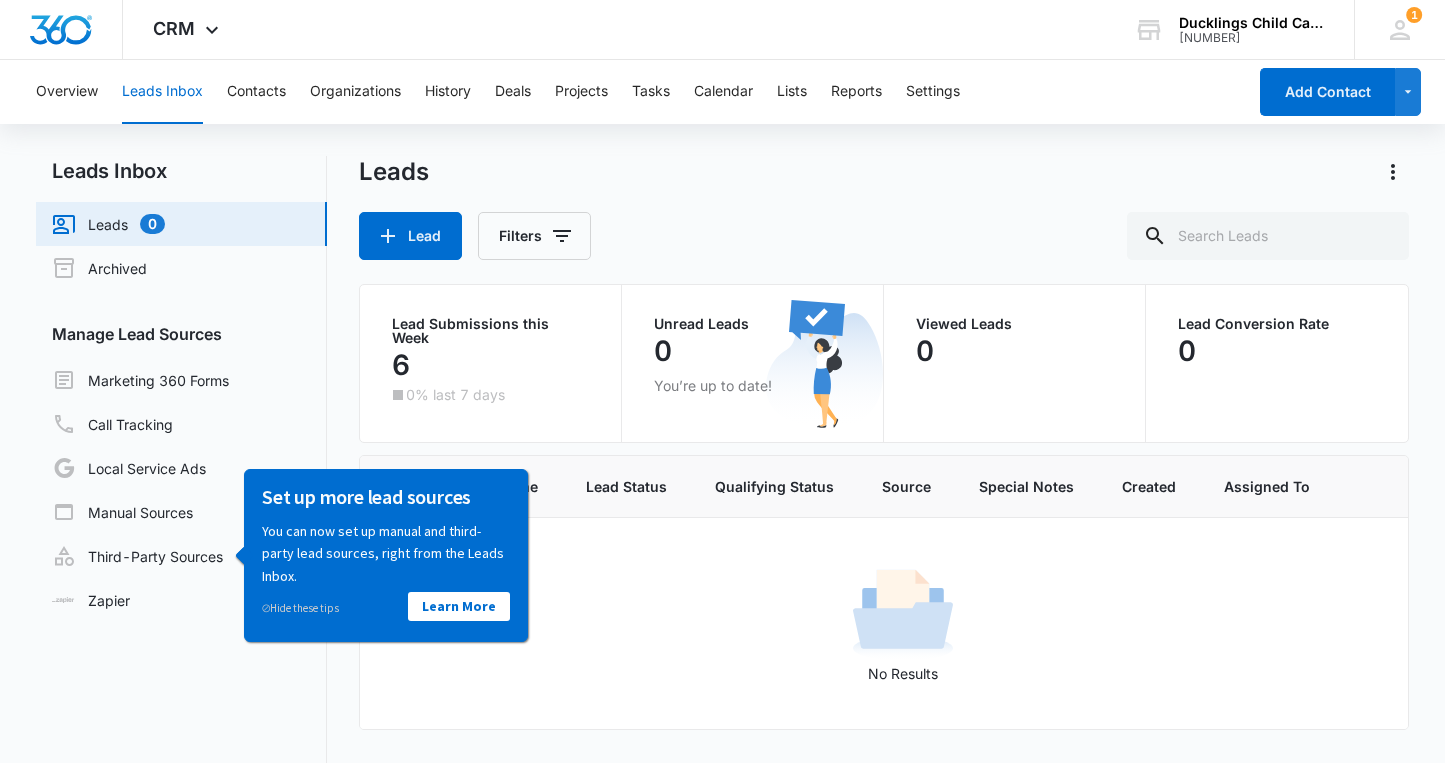 click on "No Results" at bounding box center [903, 624] 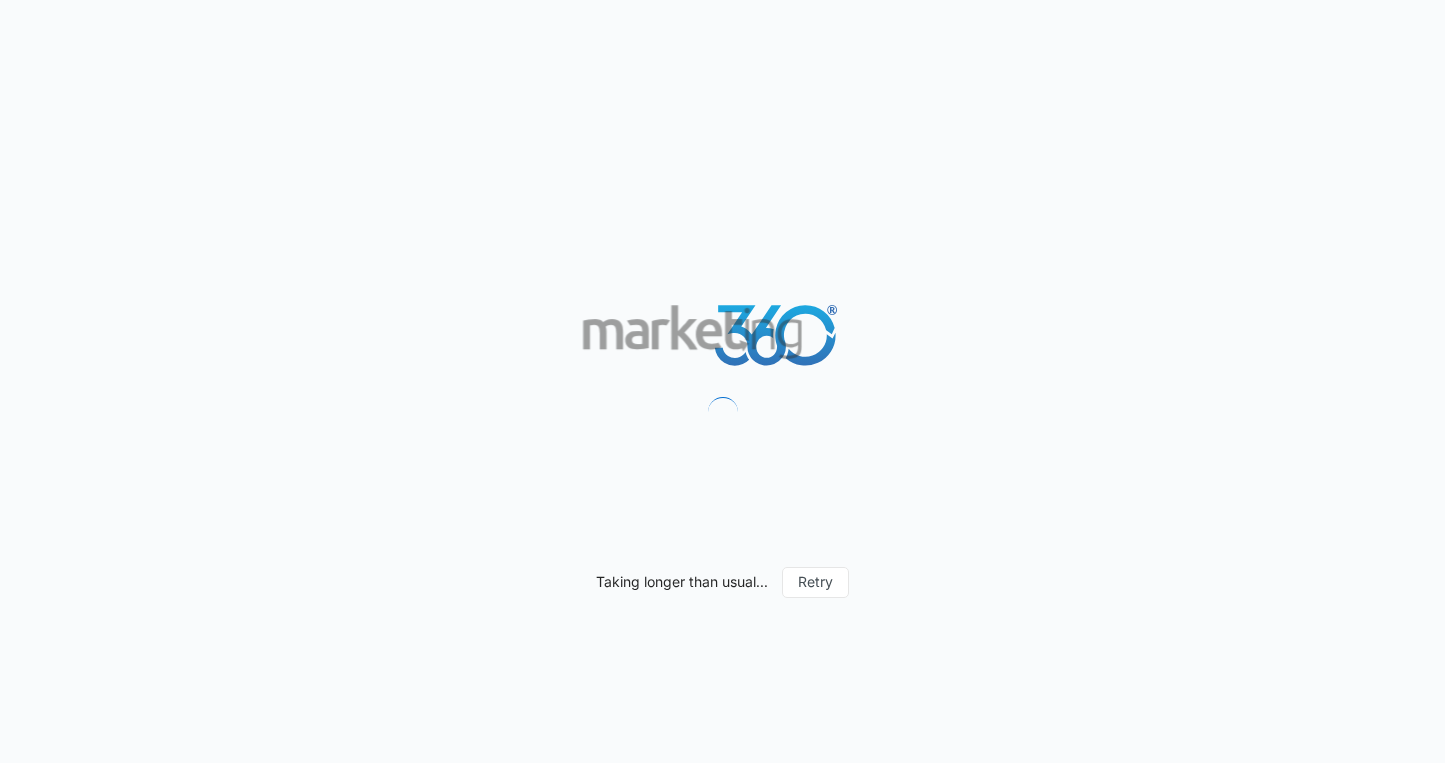 scroll, scrollTop: 0, scrollLeft: 0, axis: both 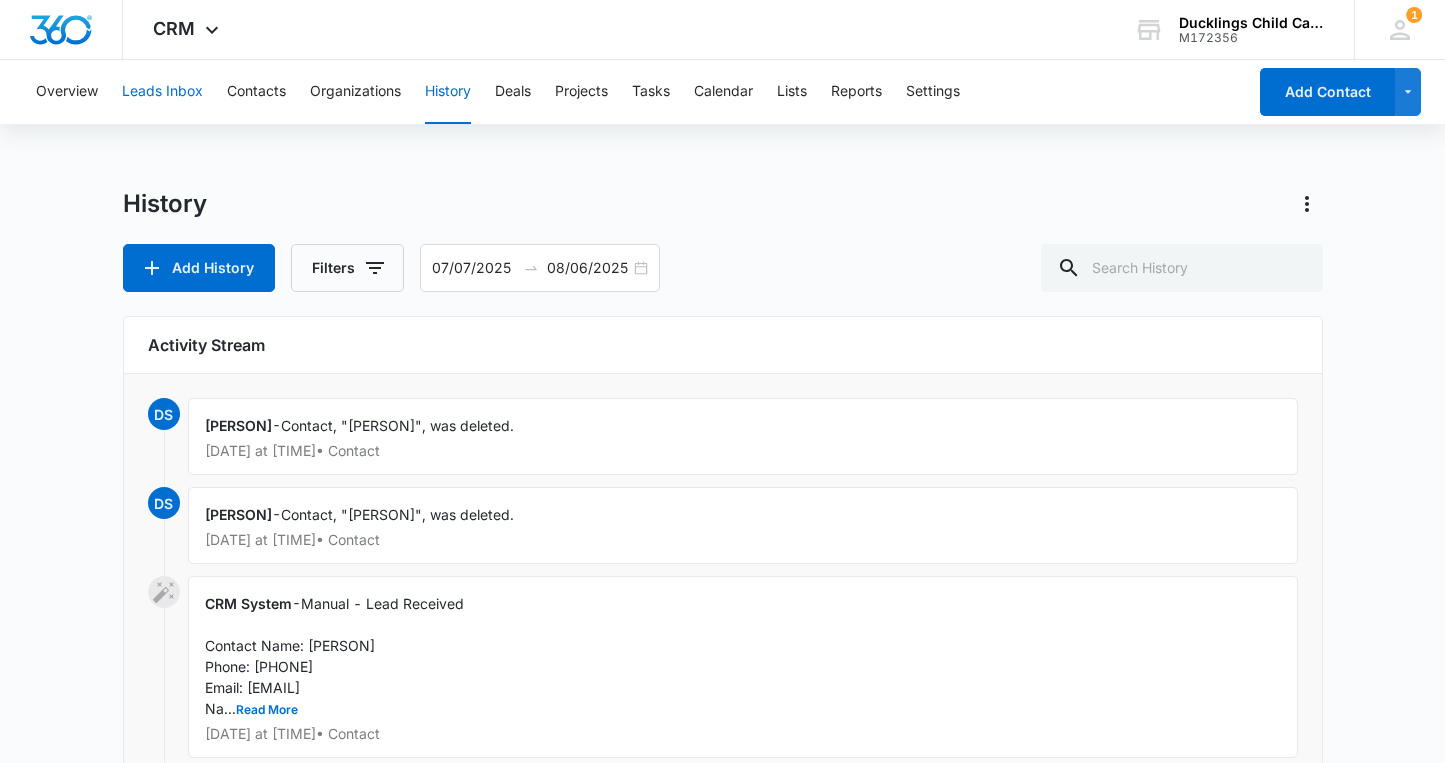 click on "Leads Inbox" at bounding box center [162, 92] 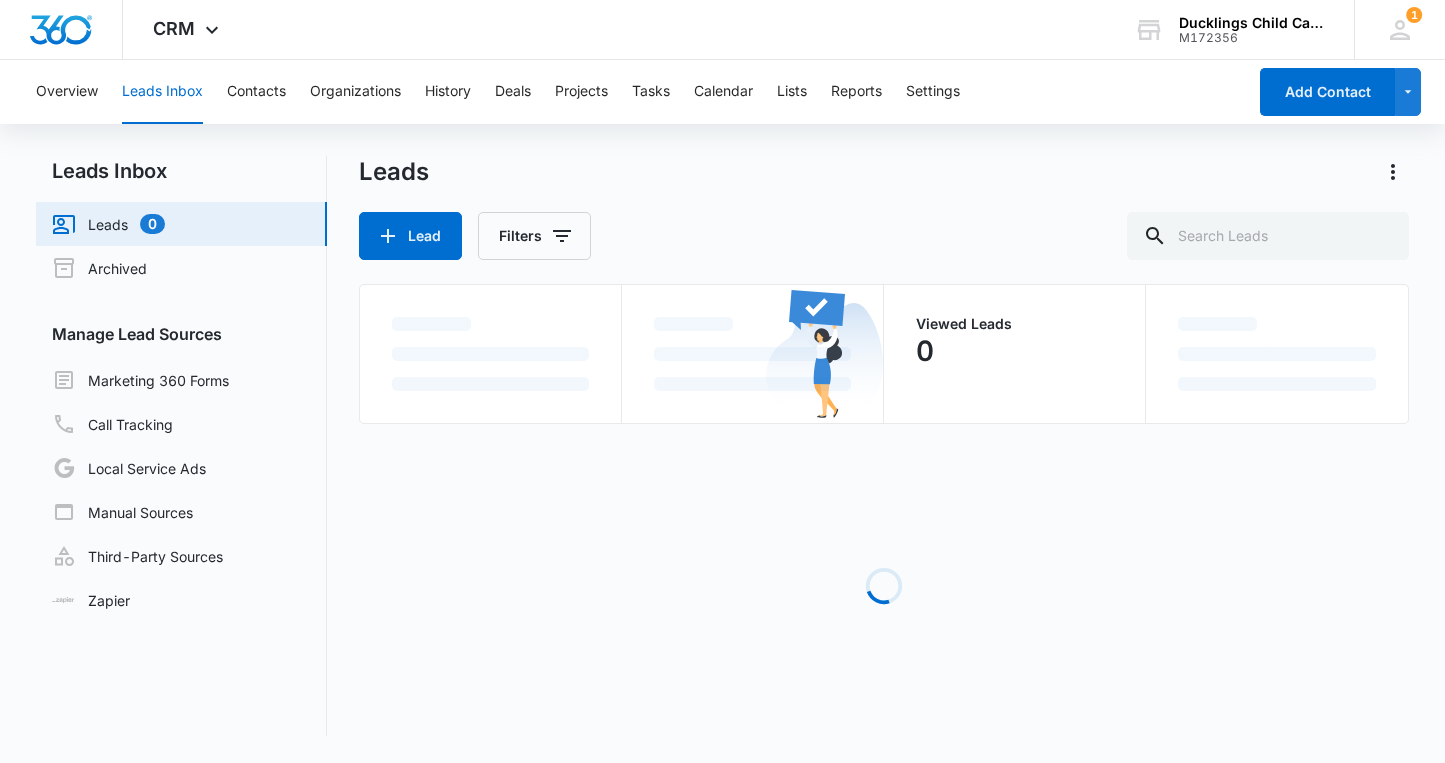 scroll, scrollTop: 0, scrollLeft: 0, axis: both 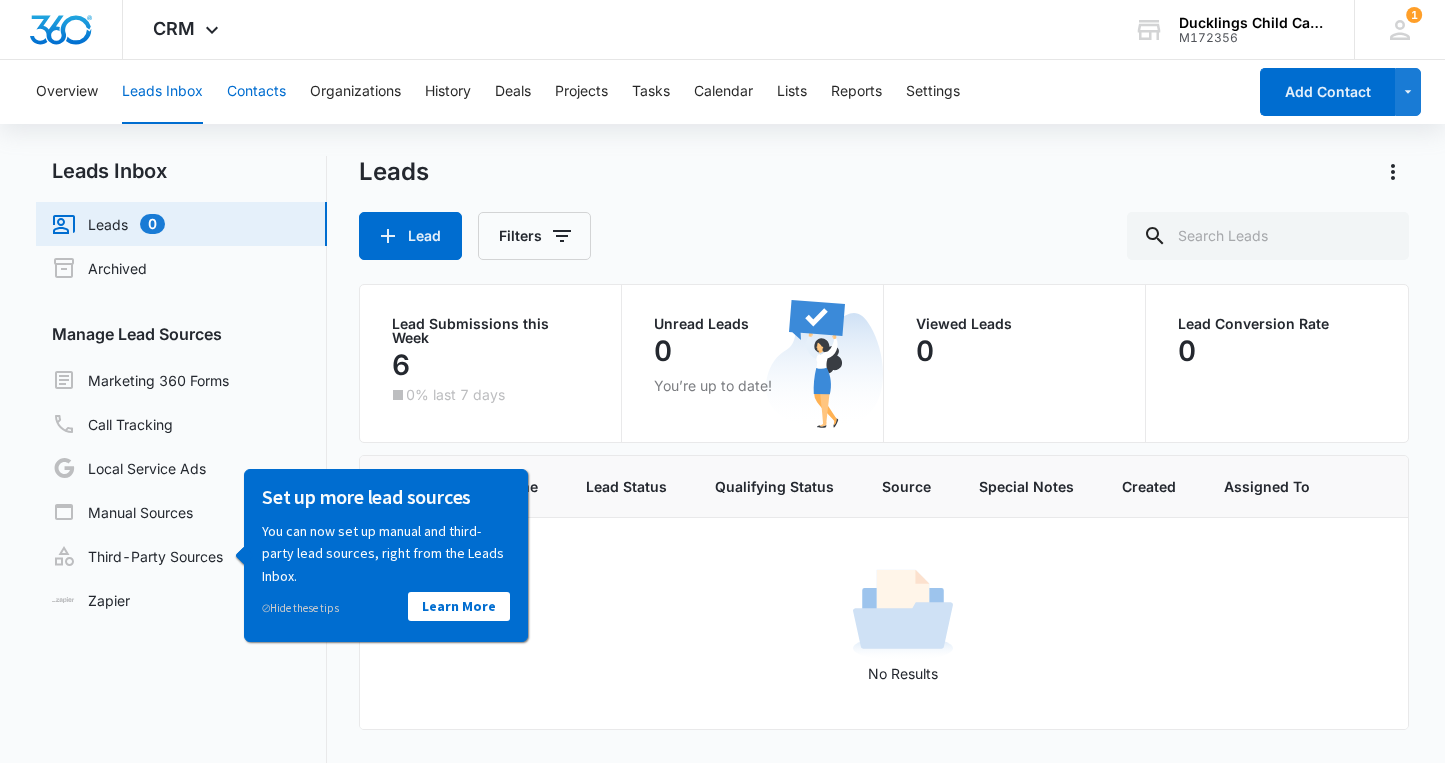 click on "Contacts" at bounding box center (256, 92) 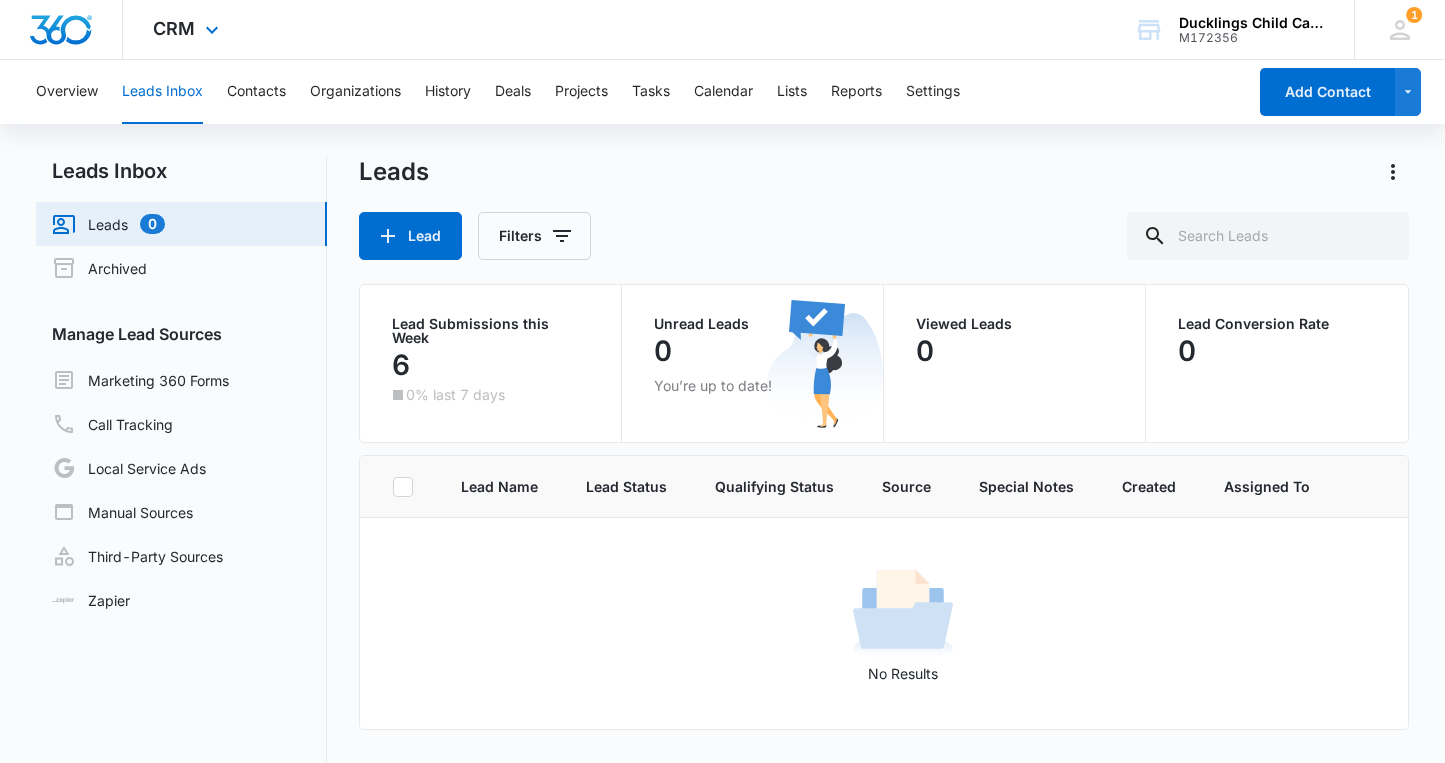 scroll, scrollTop: 0, scrollLeft: 0, axis: both 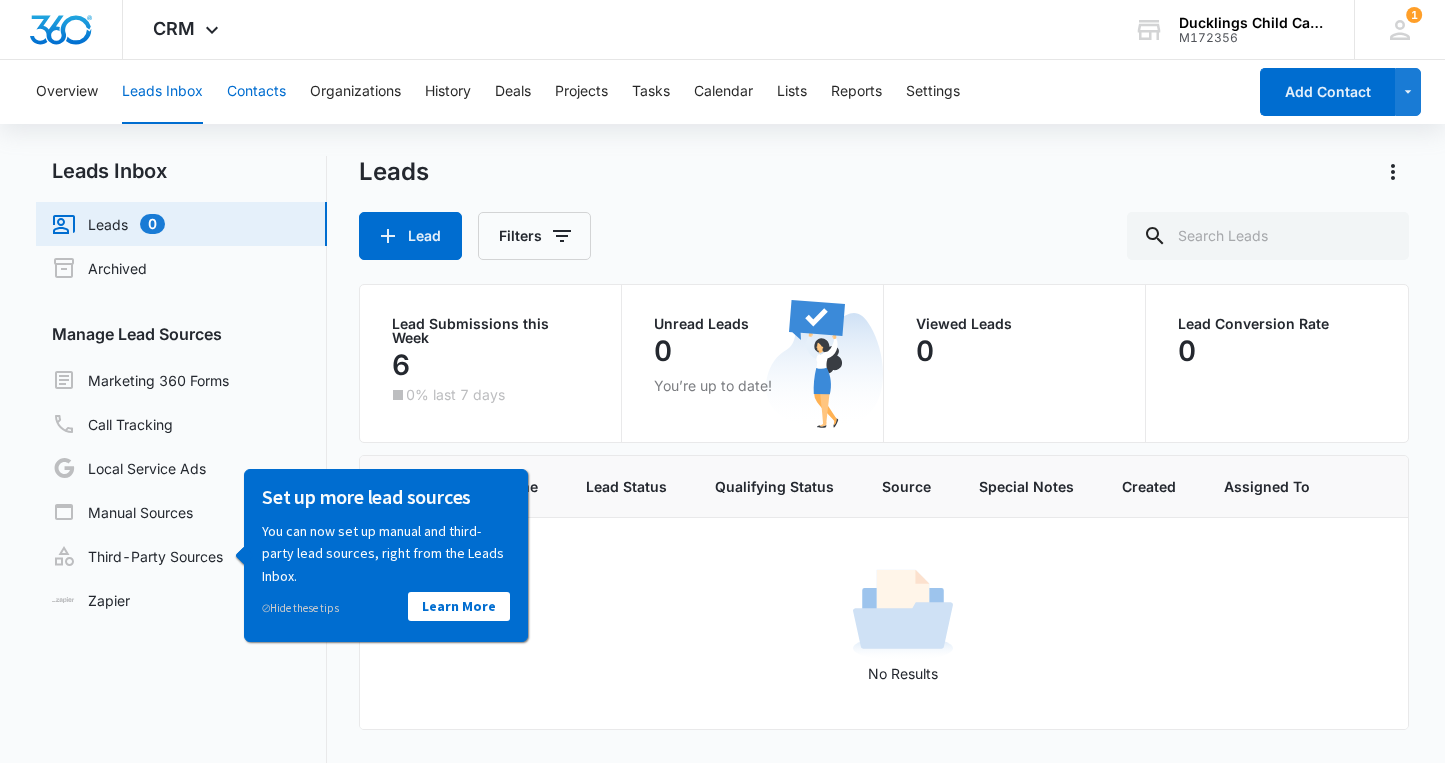 click on "Contacts" at bounding box center [256, 92] 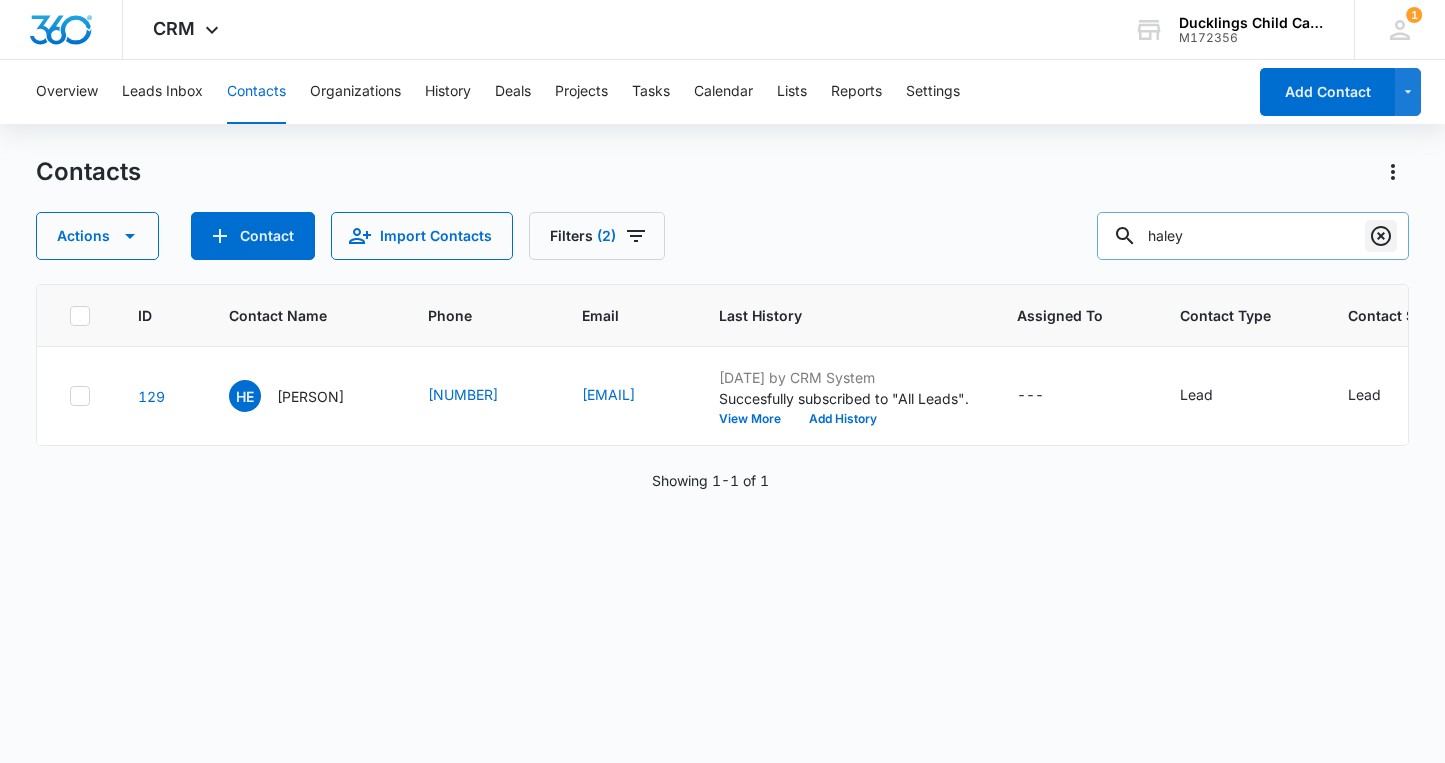 click 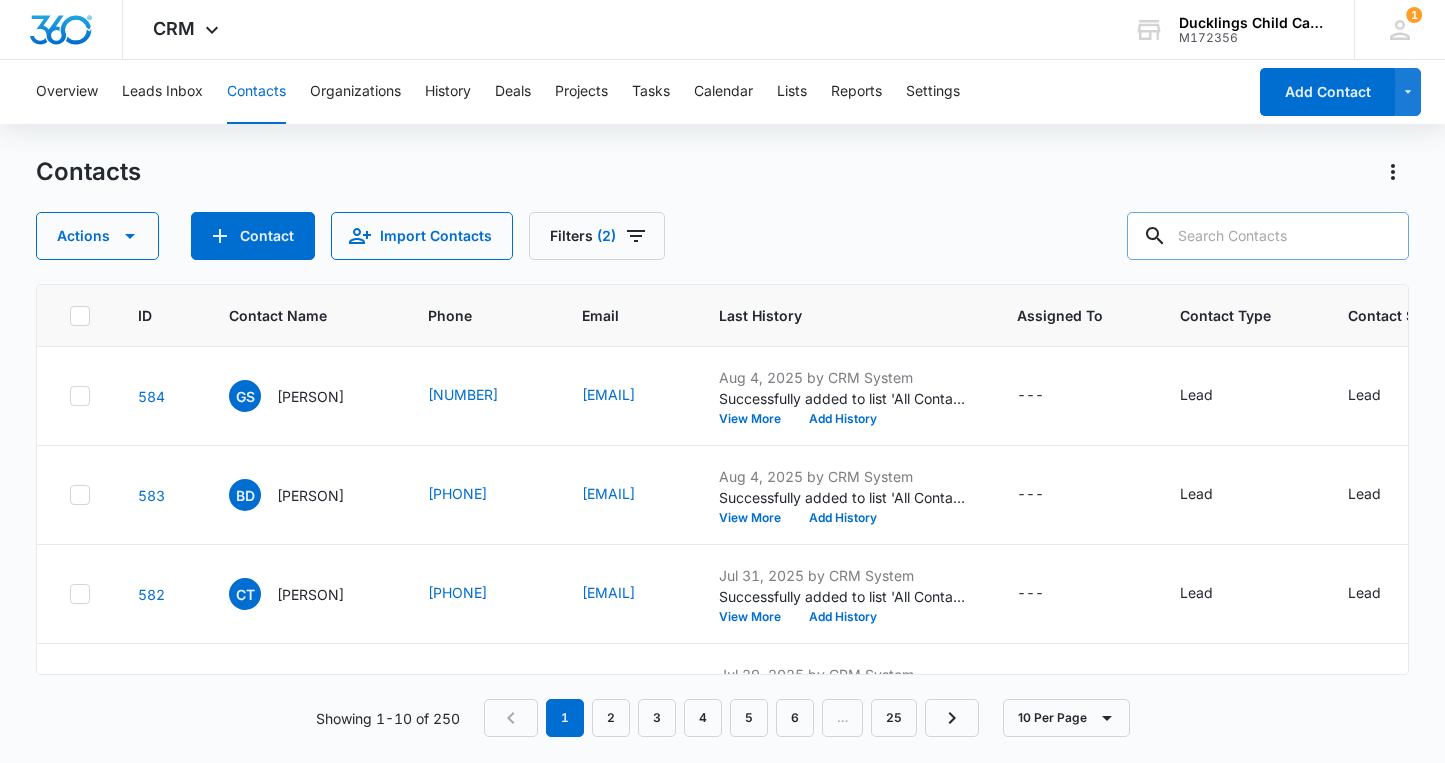 paste on "[EMAIL]" 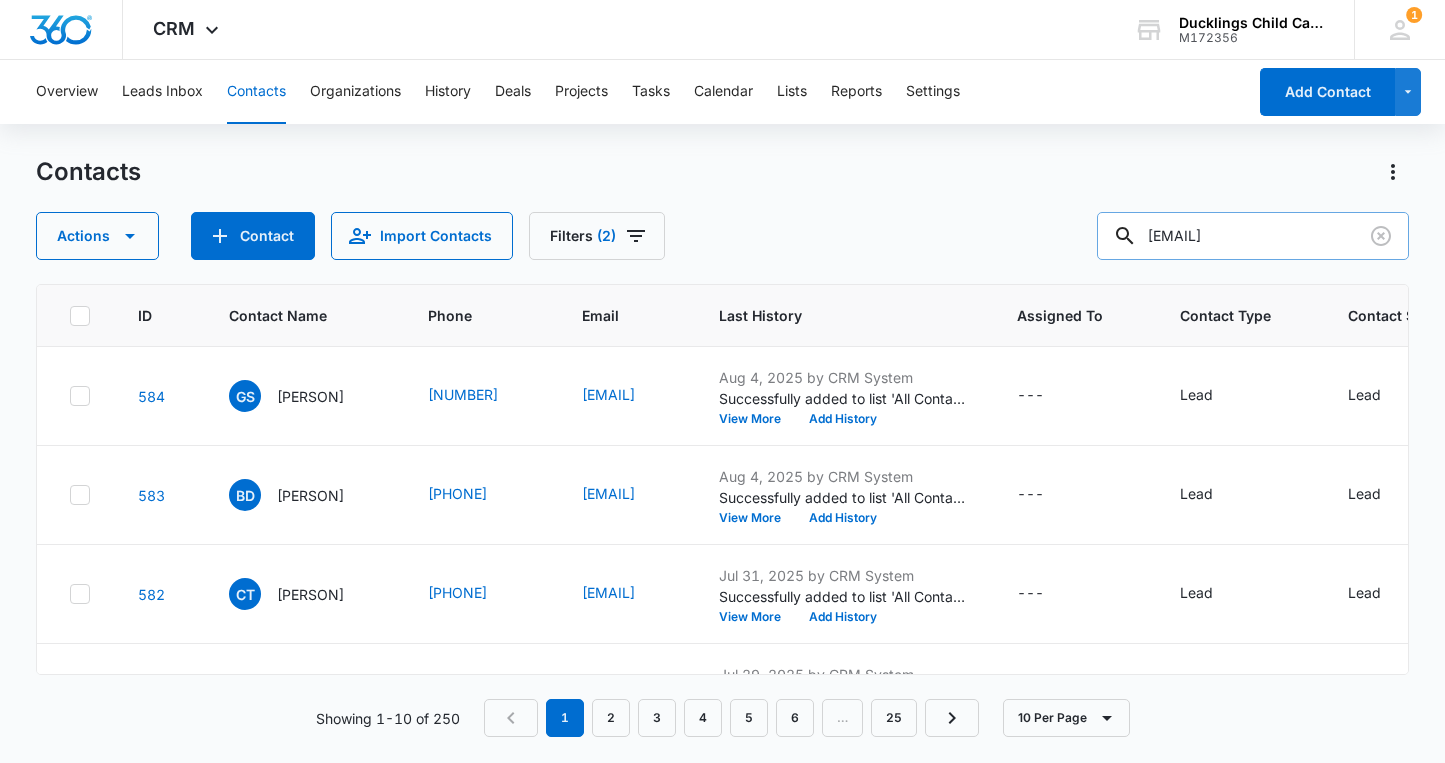 scroll, scrollTop: 0, scrollLeft: 42, axis: horizontal 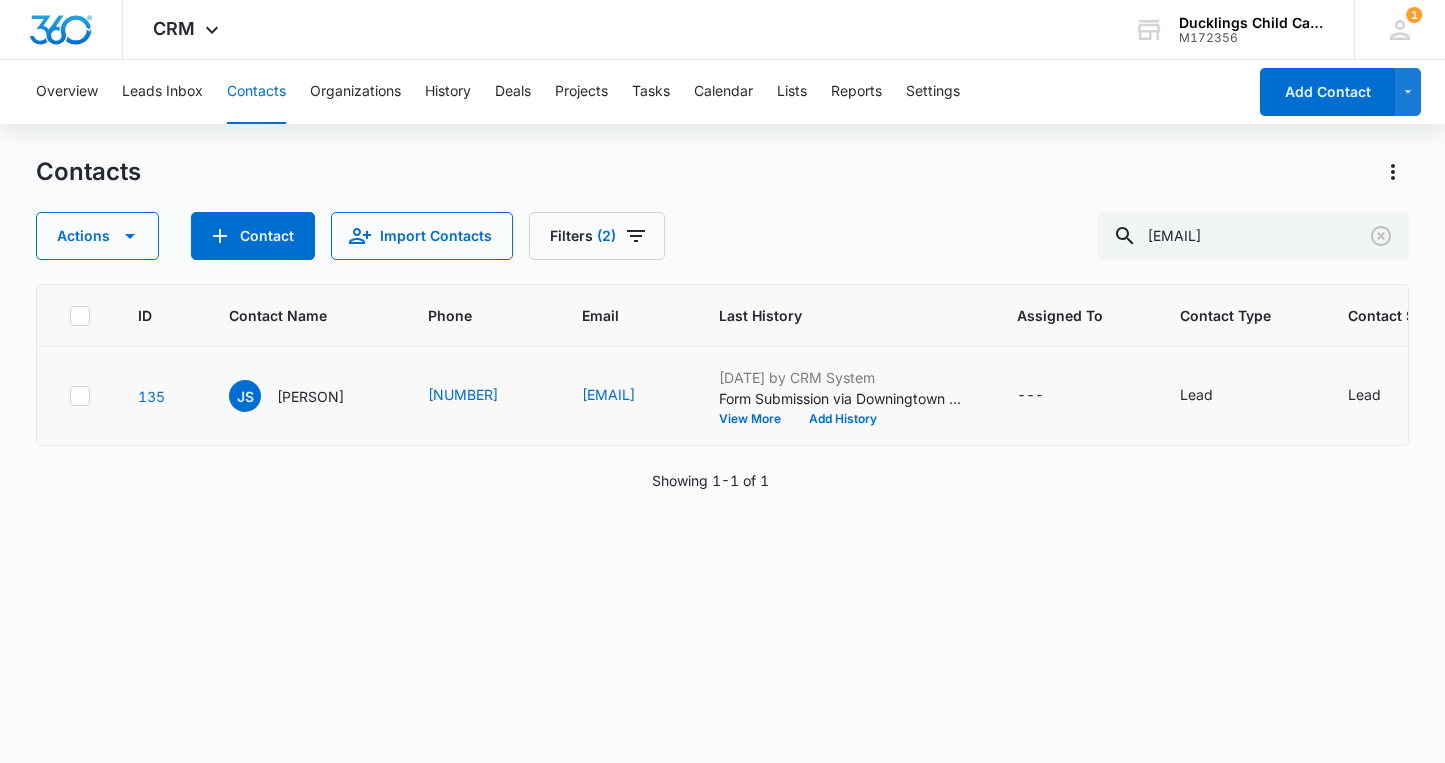 click 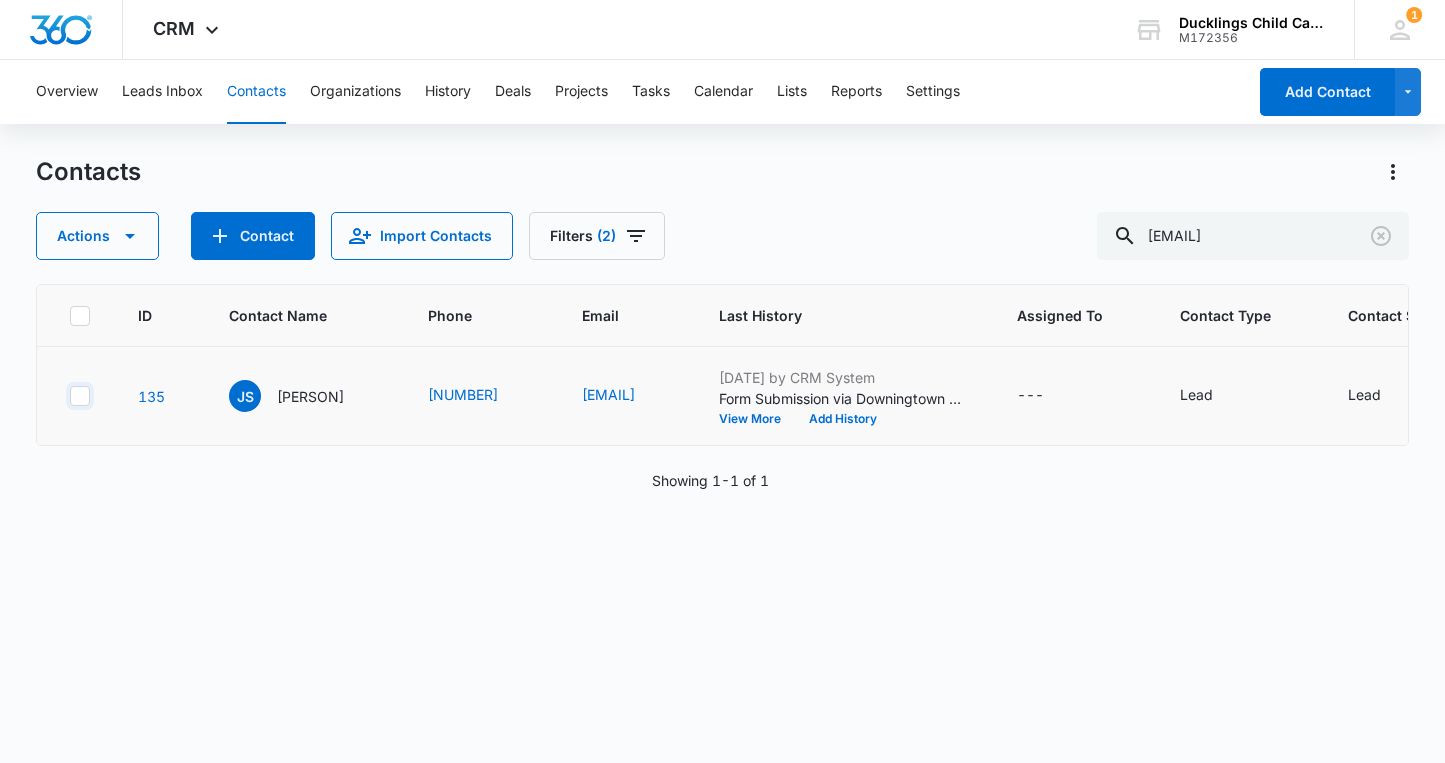 checkbox on "true" 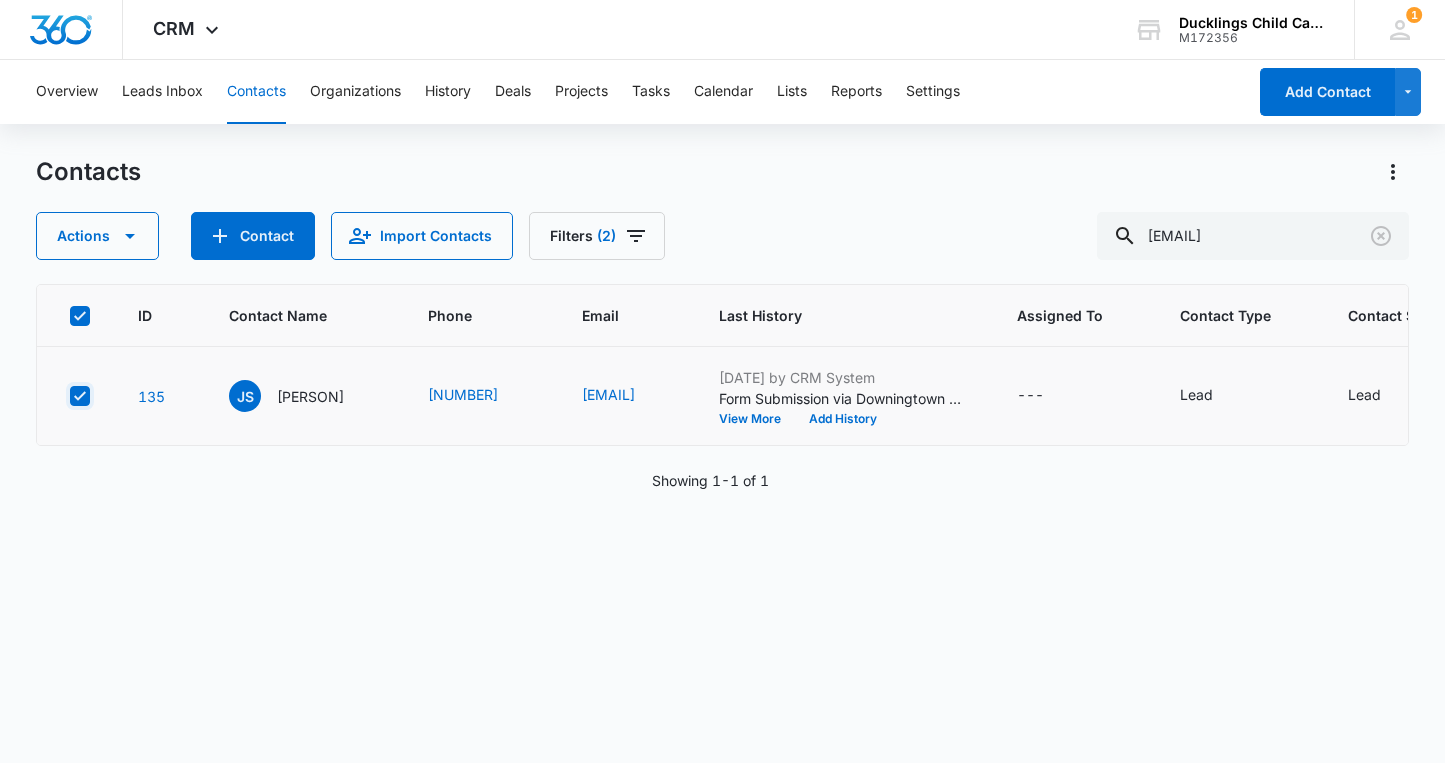 checkbox on "true" 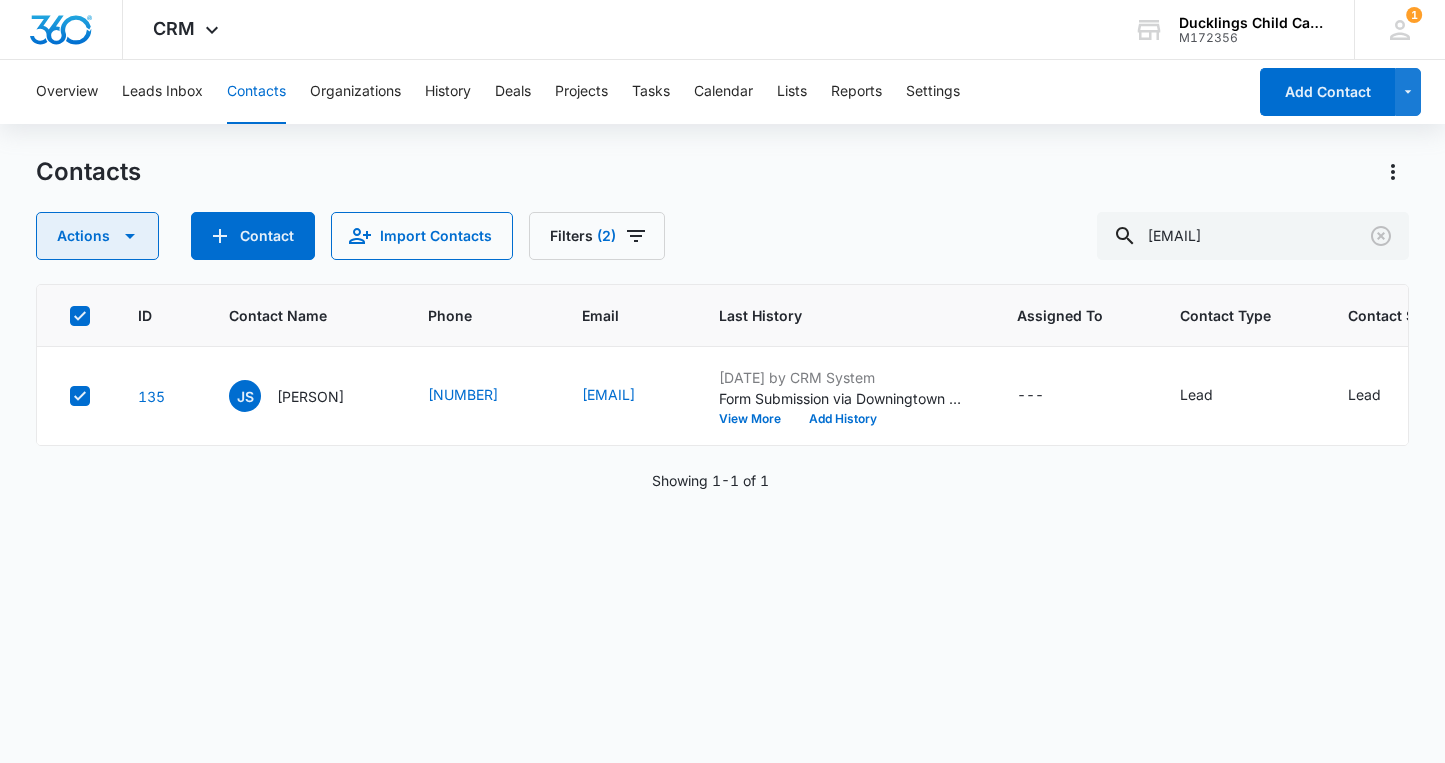 click 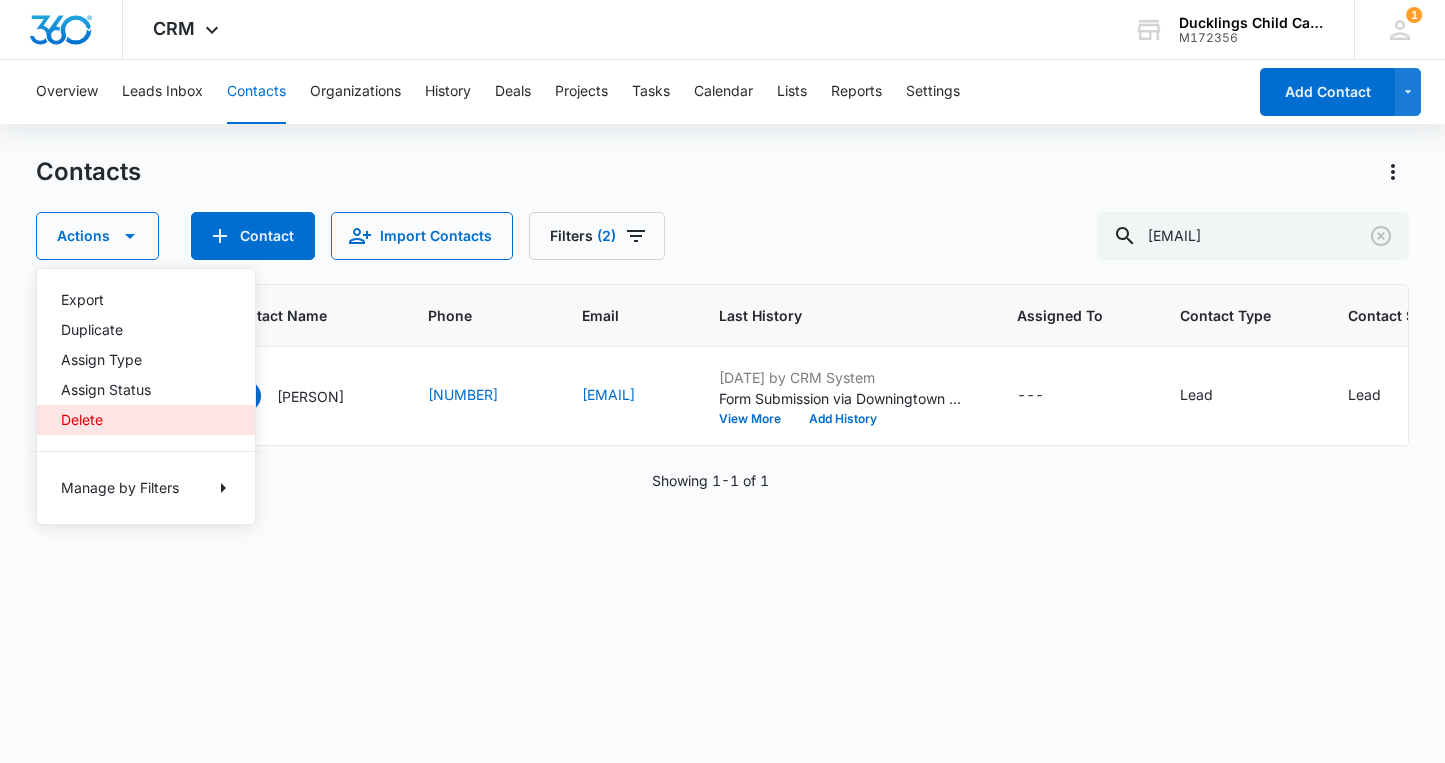 click on "Delete" at bounding box center (134, 420) 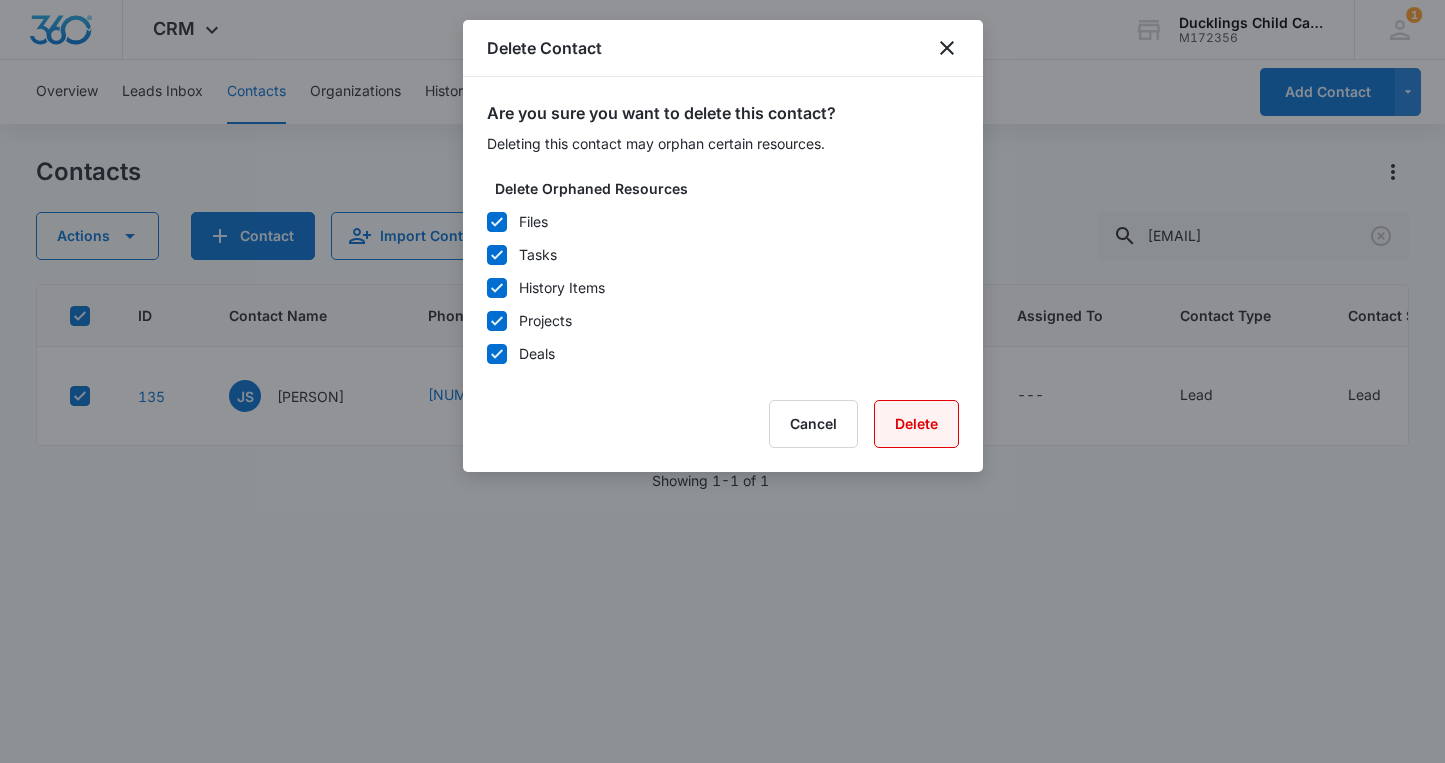 click on "Delete" at bounding box center [916, 424] 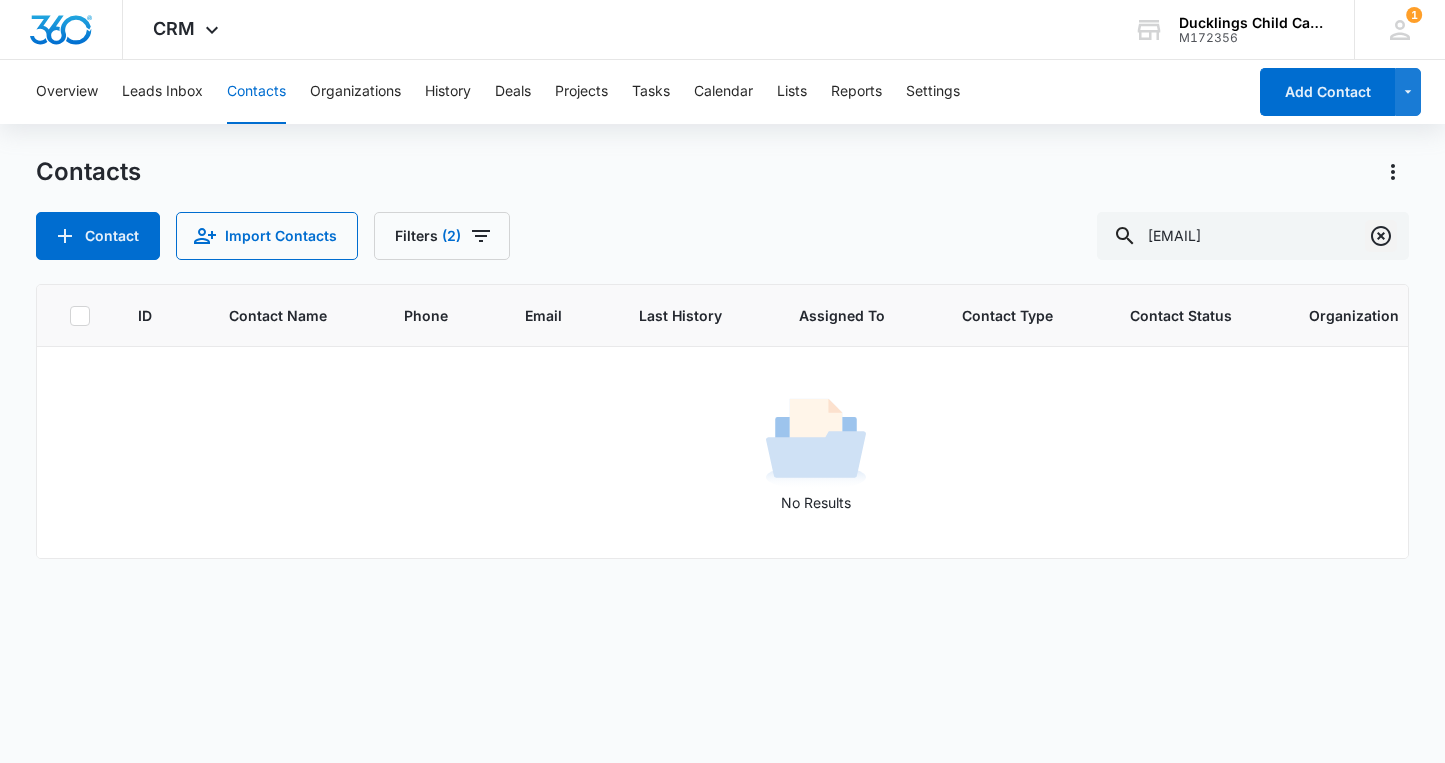 click 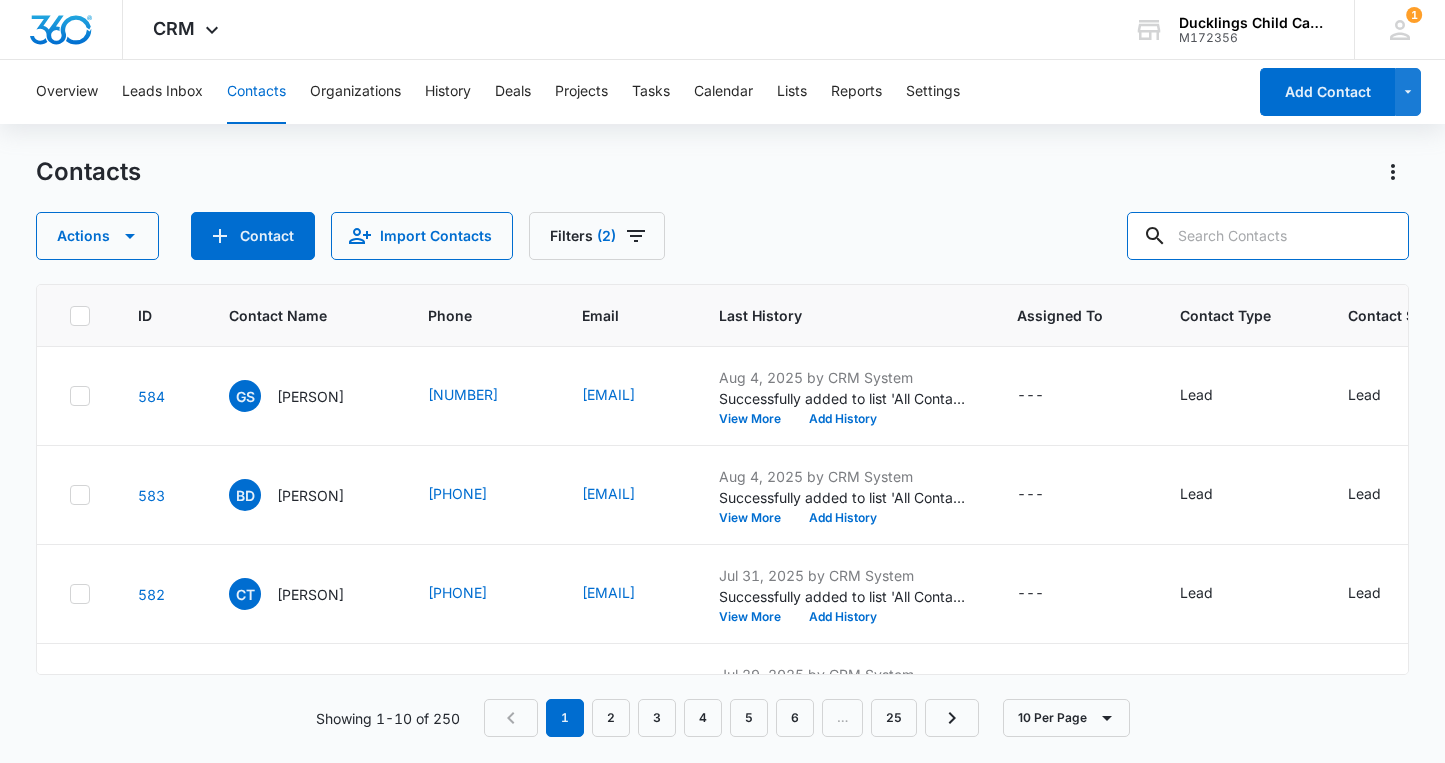 paste on "[EMAIL]" 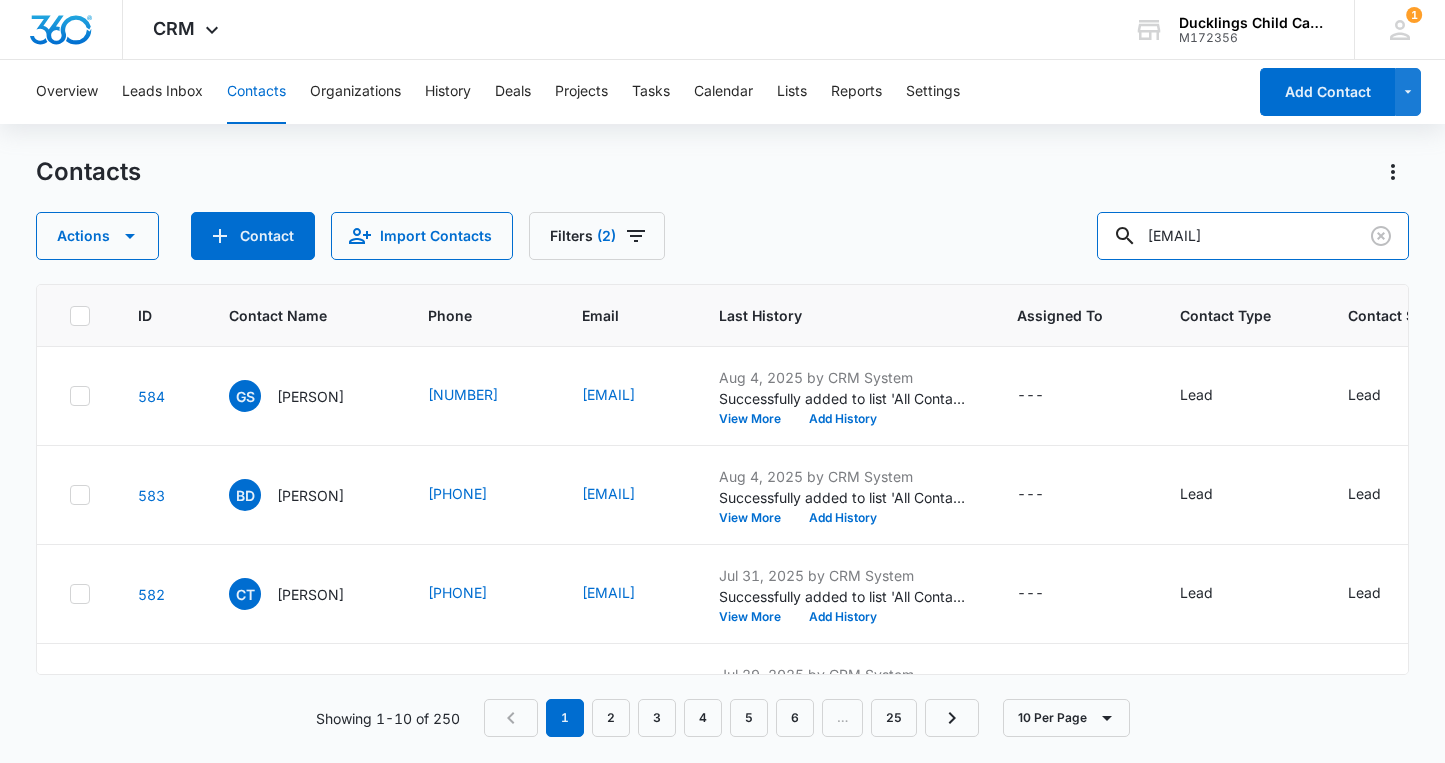 type on "[EMAIL]" 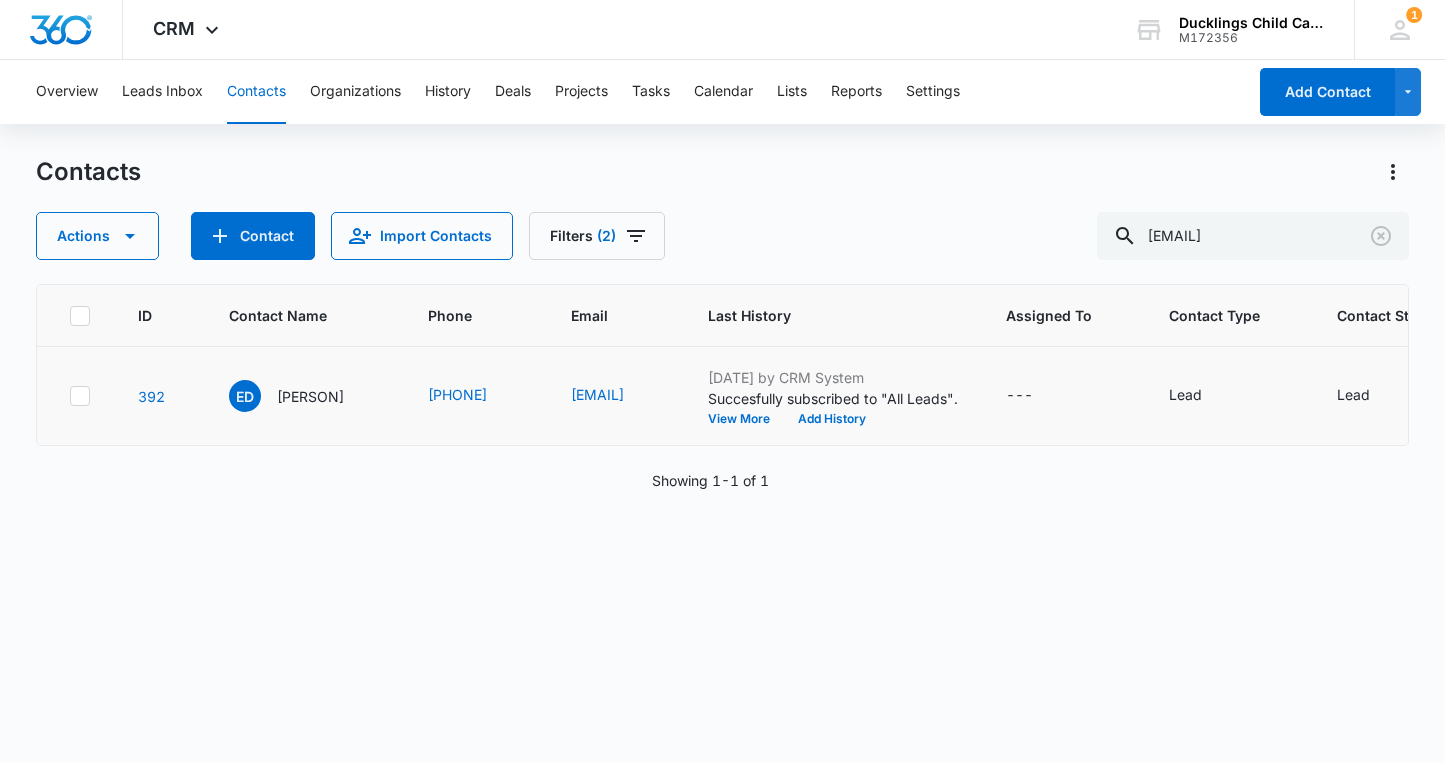 click 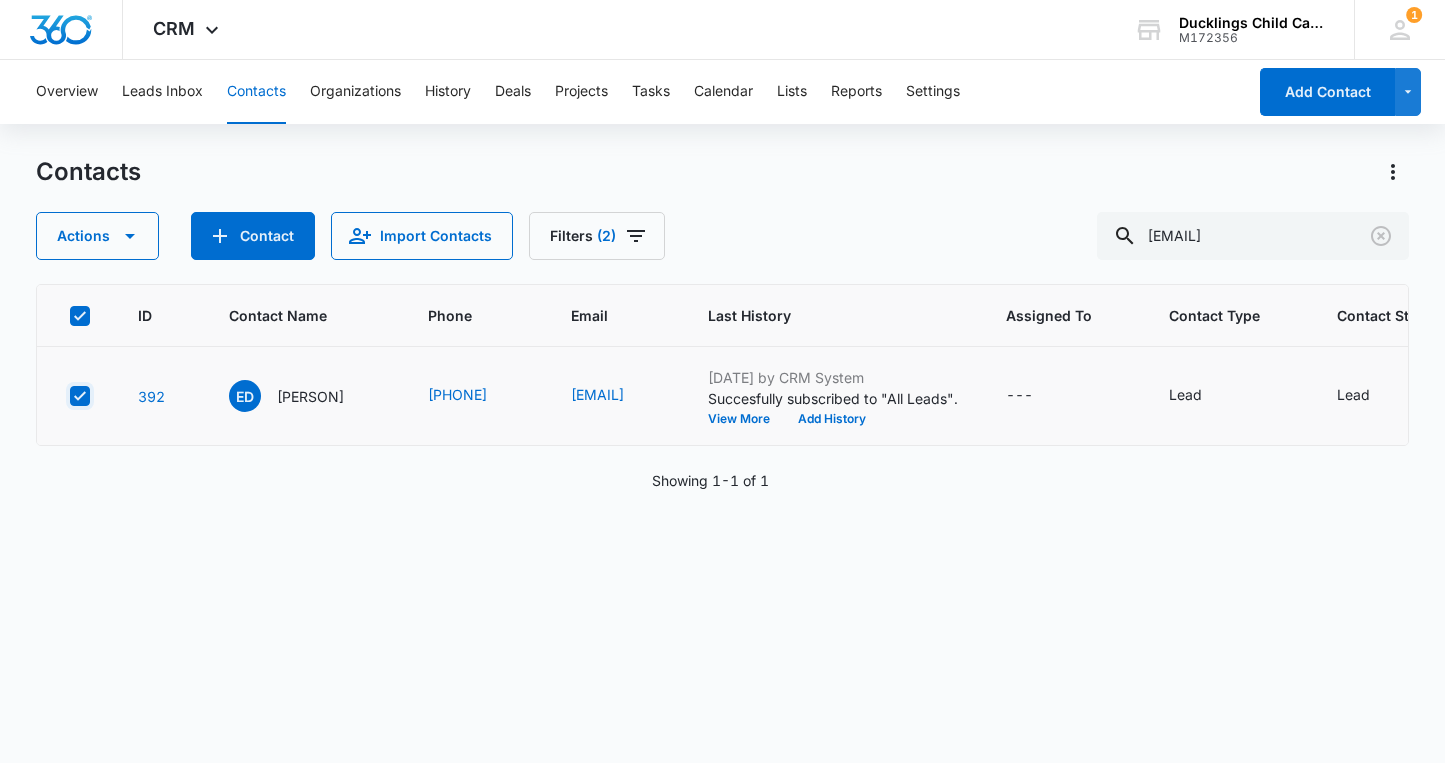 checkbox on "true" 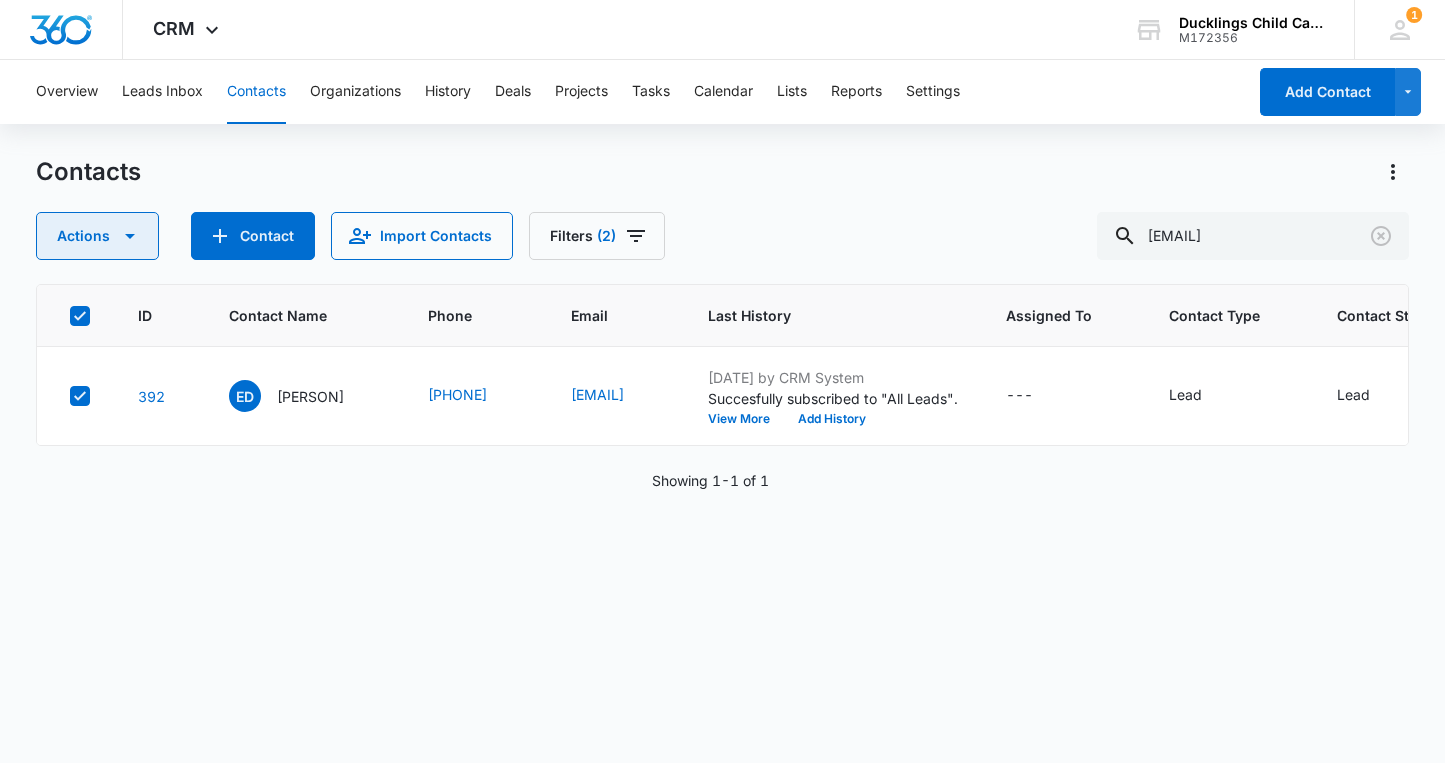 click 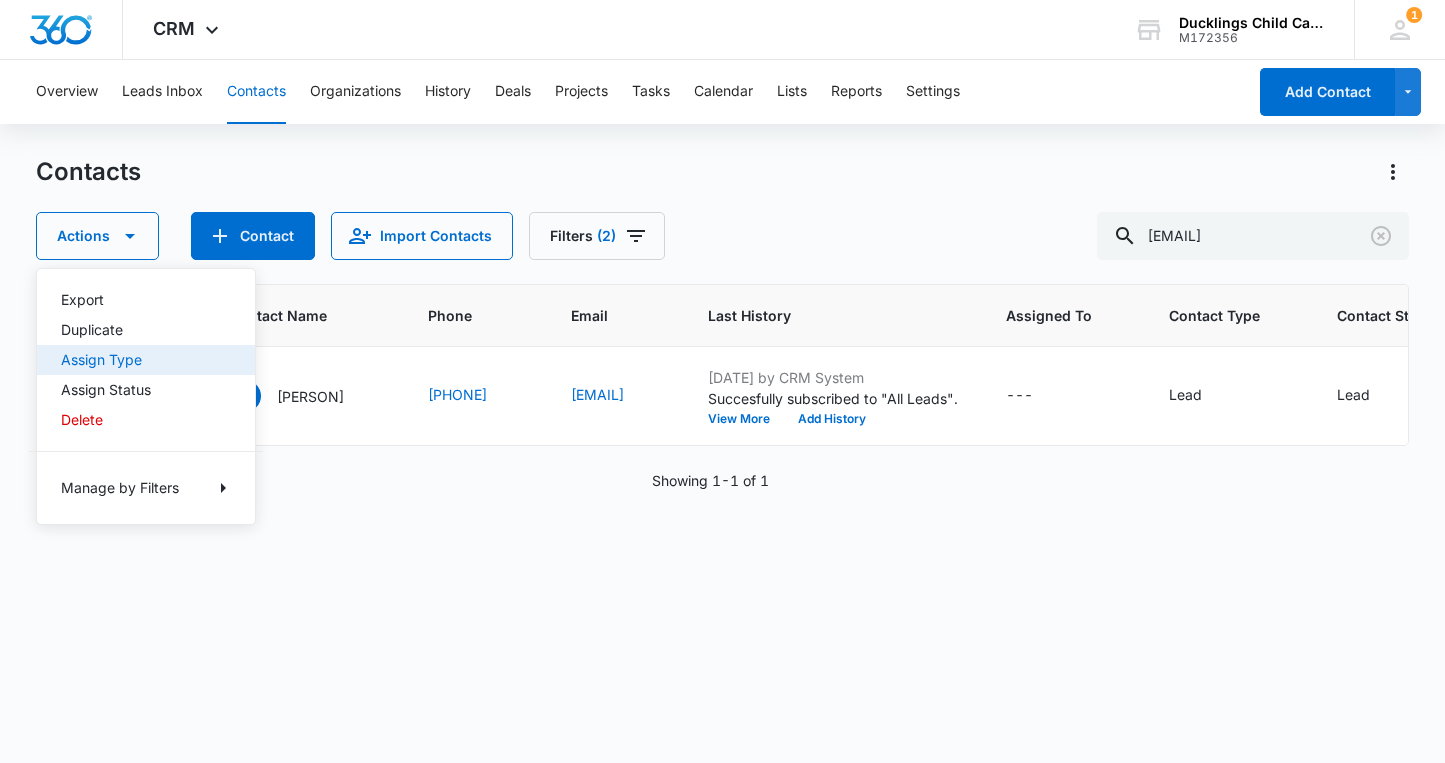click on "Assign Type" at bounding box center [134, 360] 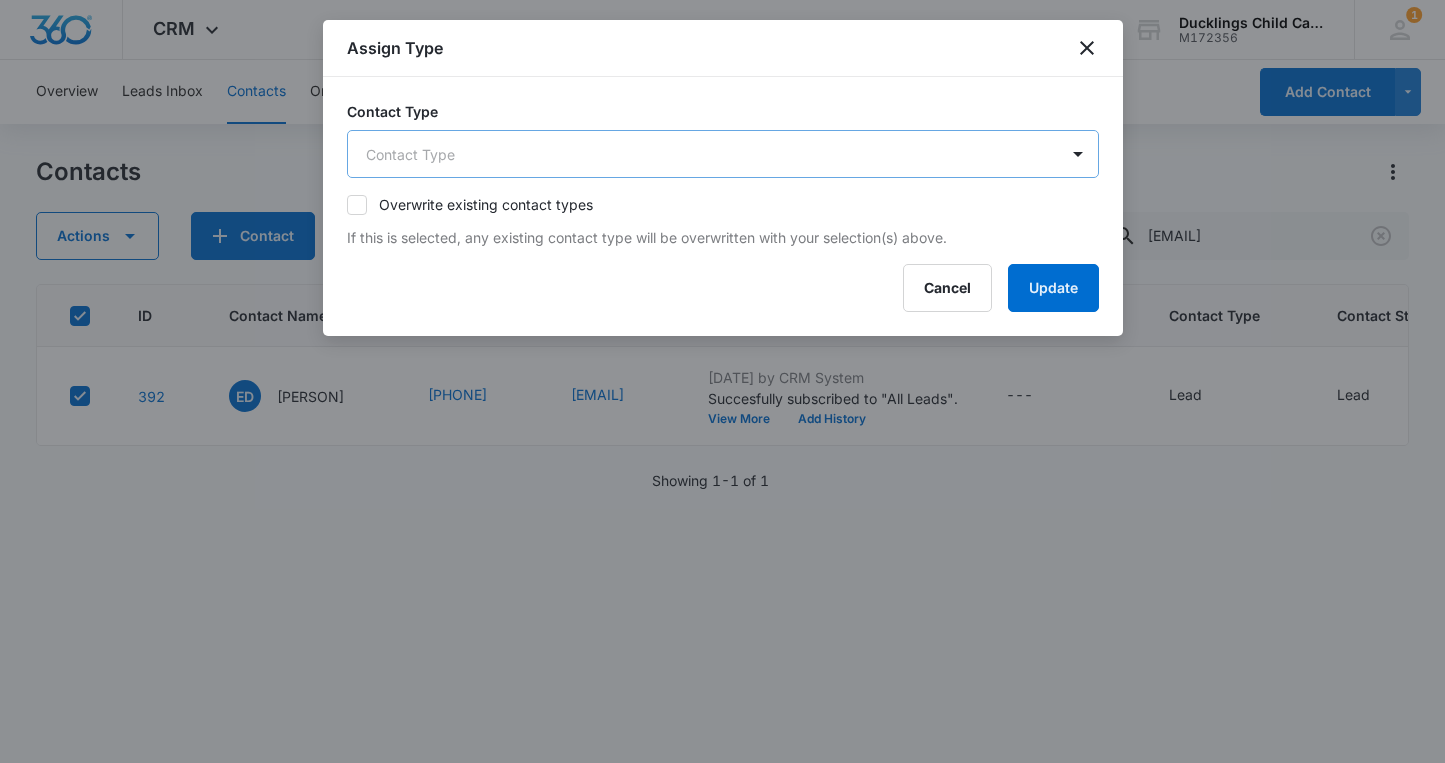 click on "CRM Apps Reputation Forms CRM Email Social Content Ads Intelligence Files Brand Settings Ducklings Child Care - Downingtown West M172356 Your Accounts View All 1 DS [PERSON] [EMAIL] My Profile 1 Notifications Support Logout Terms & Conditions   •   Privacy Policy Overview Leads Inbox Contacts Organizations History Deals Projects Tasks Calendar Lists Reports Settings Add Contact Contacts Contact Import Contacts Filters (2) [EMAIL] ID Contact Name Phone Email Last History Assigned To Contact Type Contact Status Organization Address 392 ED [PERSON] [PHONE] [EMAIL] Sep 15, 2024 by CRM System Succesfully subscribed to "All Leads". View More Add History --- Lead Lead --- --- Showing   1-1   of   1 Ducklings Child Care - Downingtown West - CRM Contacts - Marketing 360®
Assign Type Contact Type Contact Type Overwrite existing contact types Cancel Update" at bounding box center (722, 381) 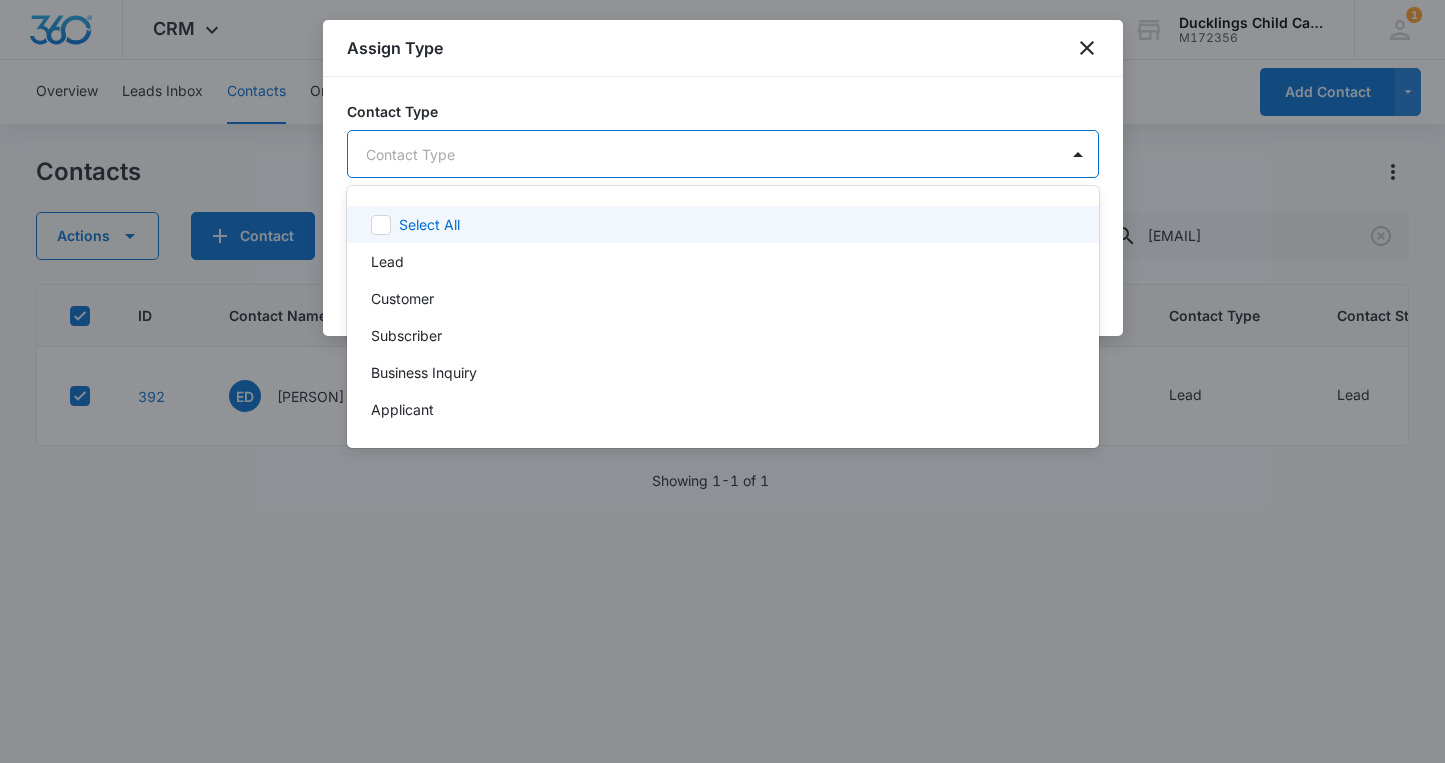 click at bounding box center [722, 381] 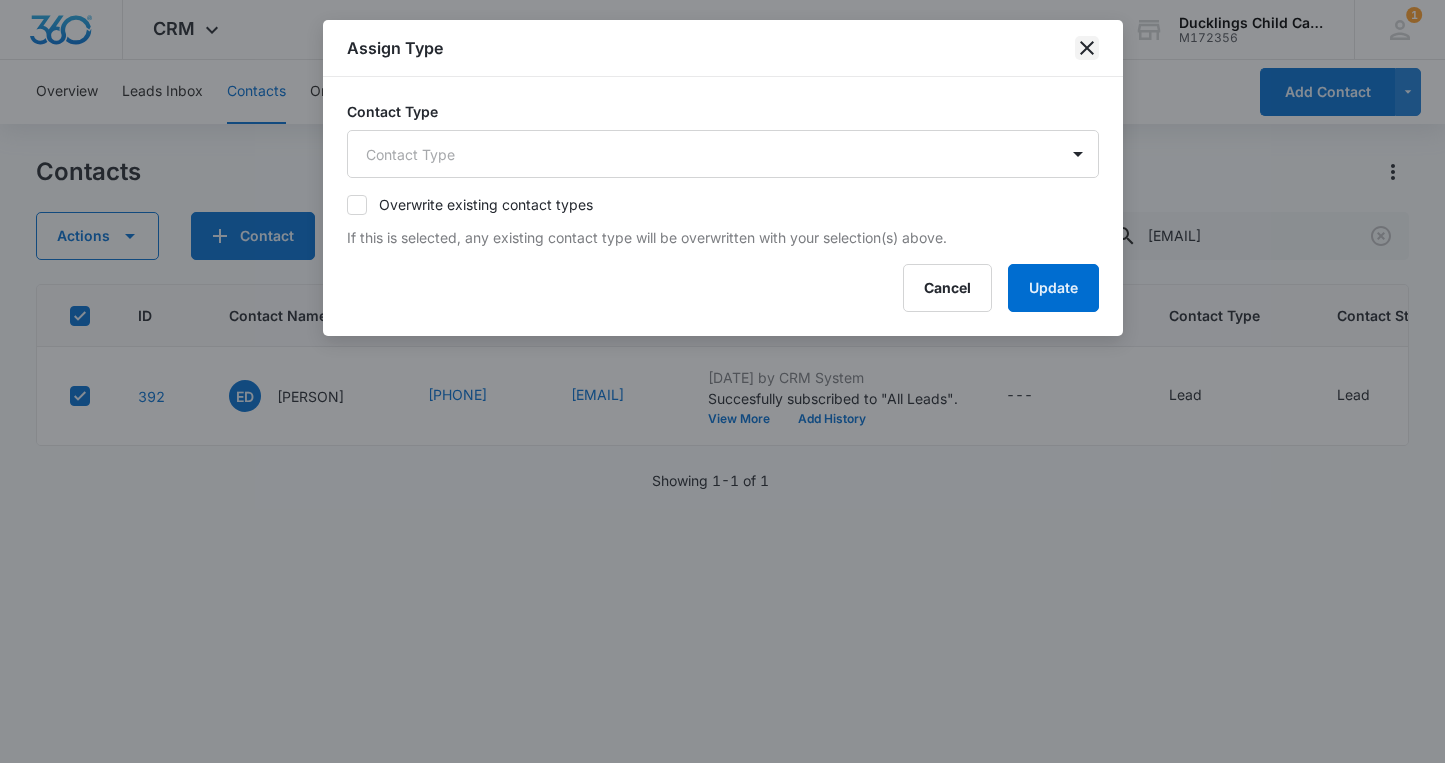 click 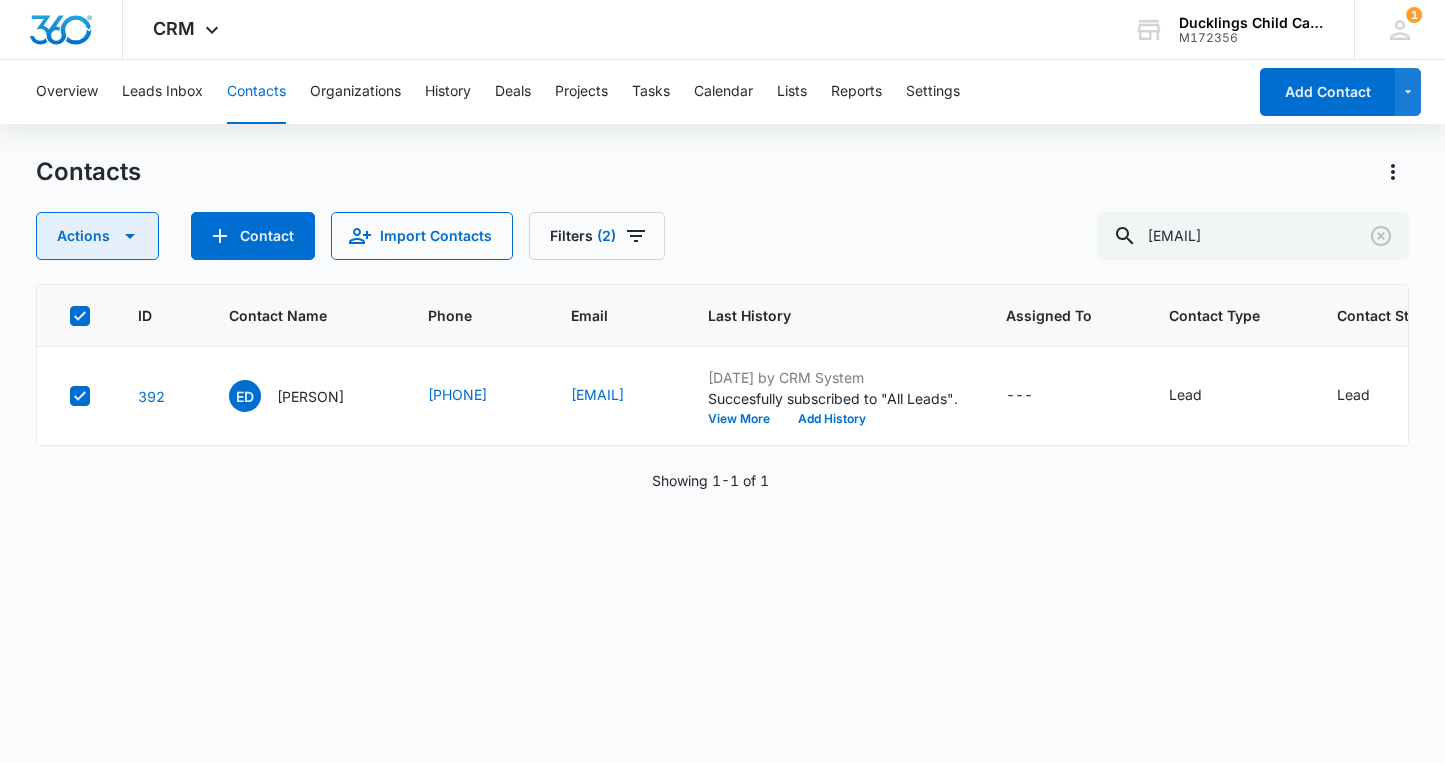 click on "Actions" at bounding box center [97, 236] 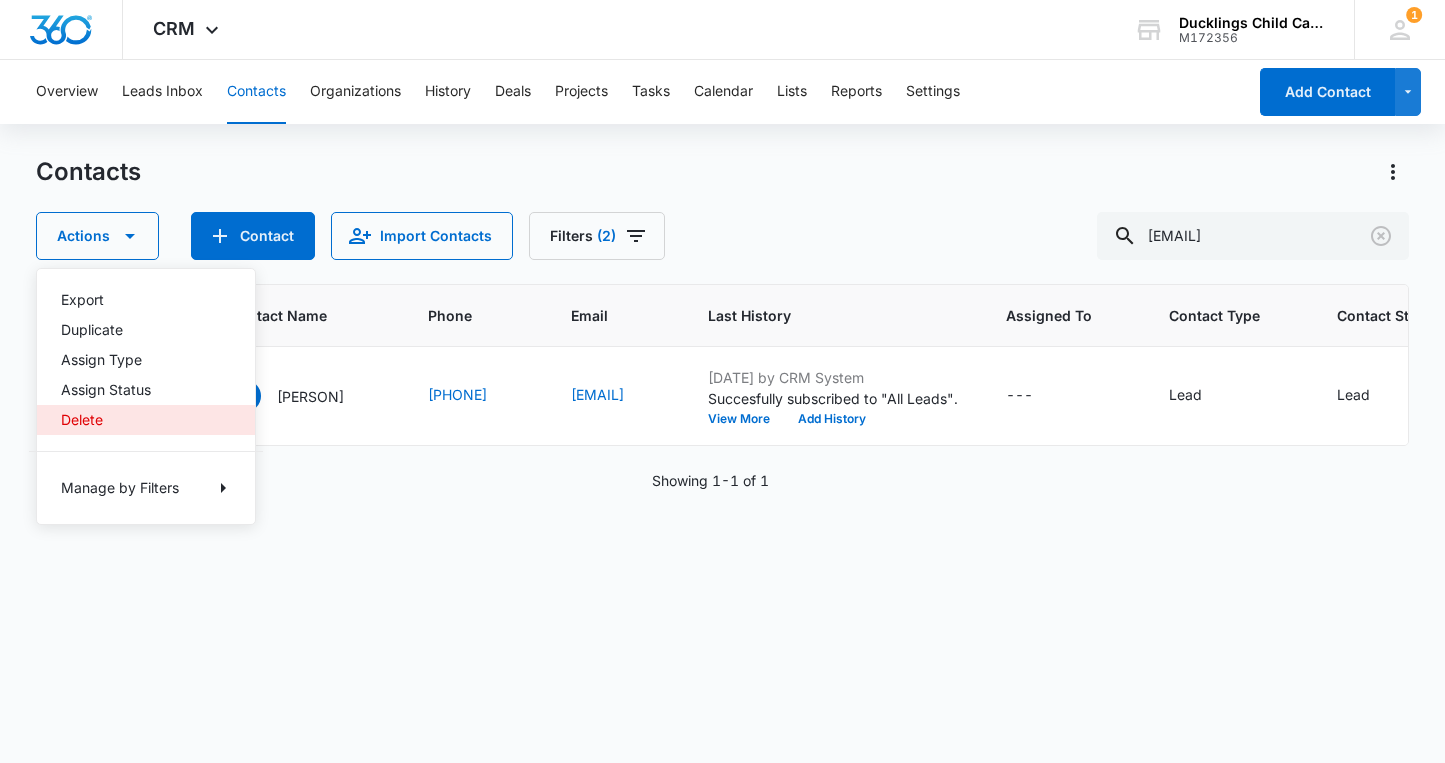 click on "Delete" at bounding box center [134, 420] 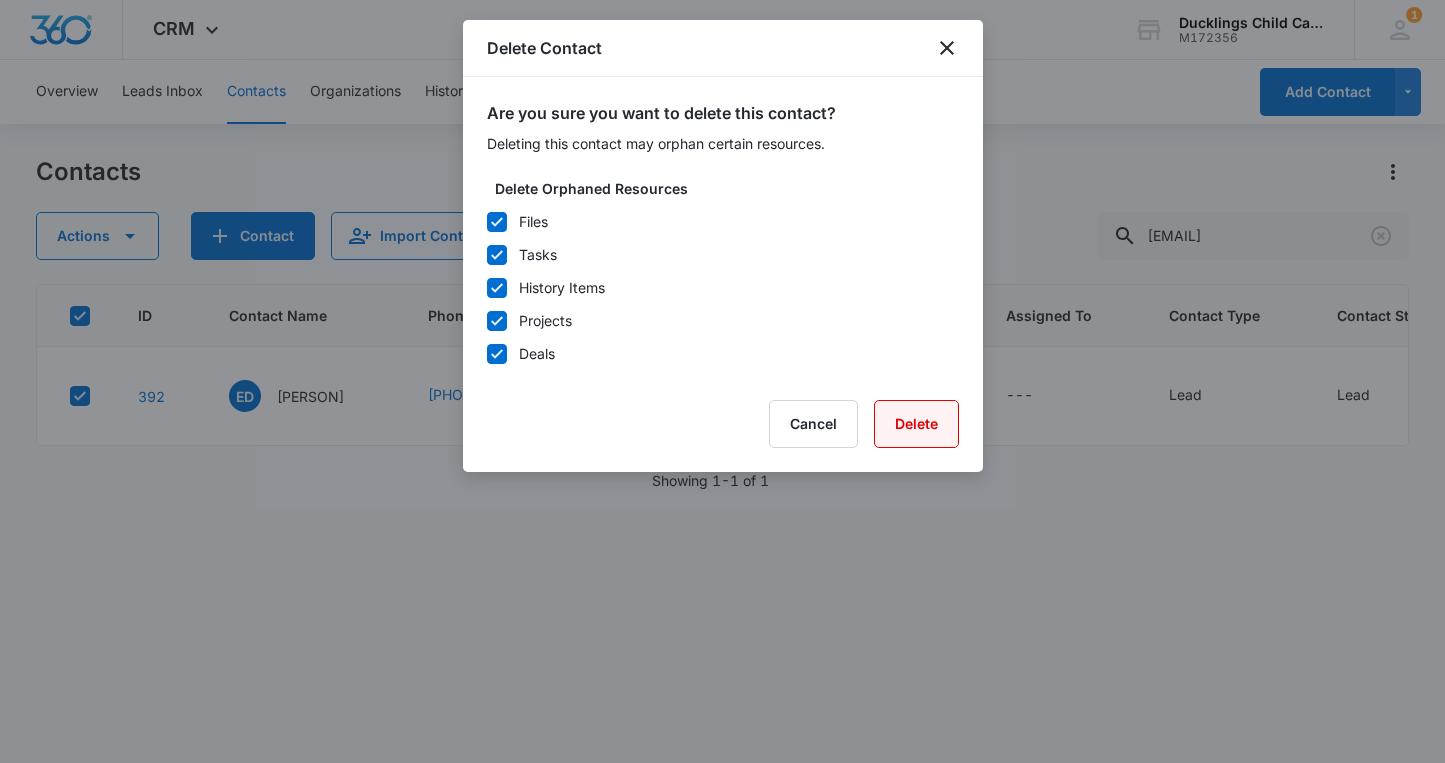 click on "Delete" at bounding box center (916, 424) 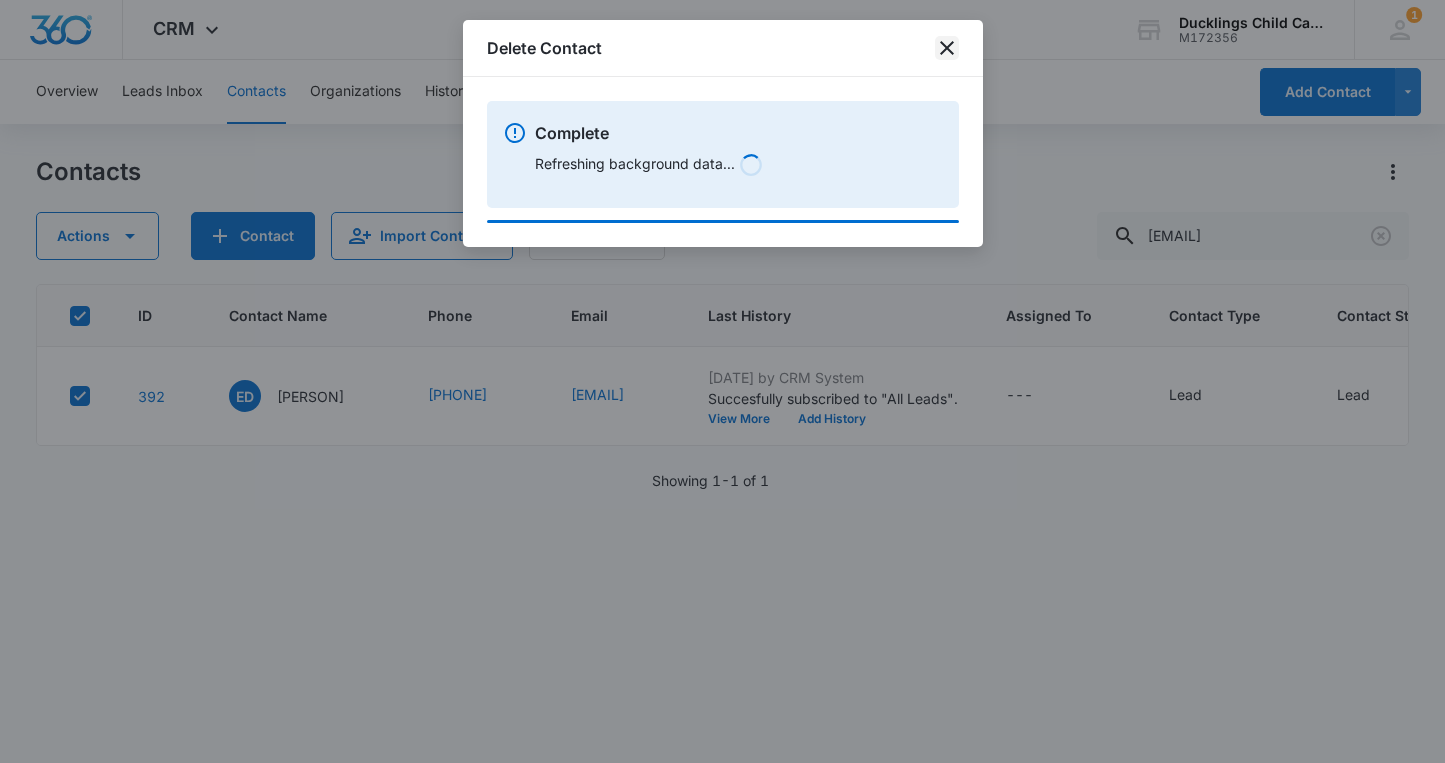 click 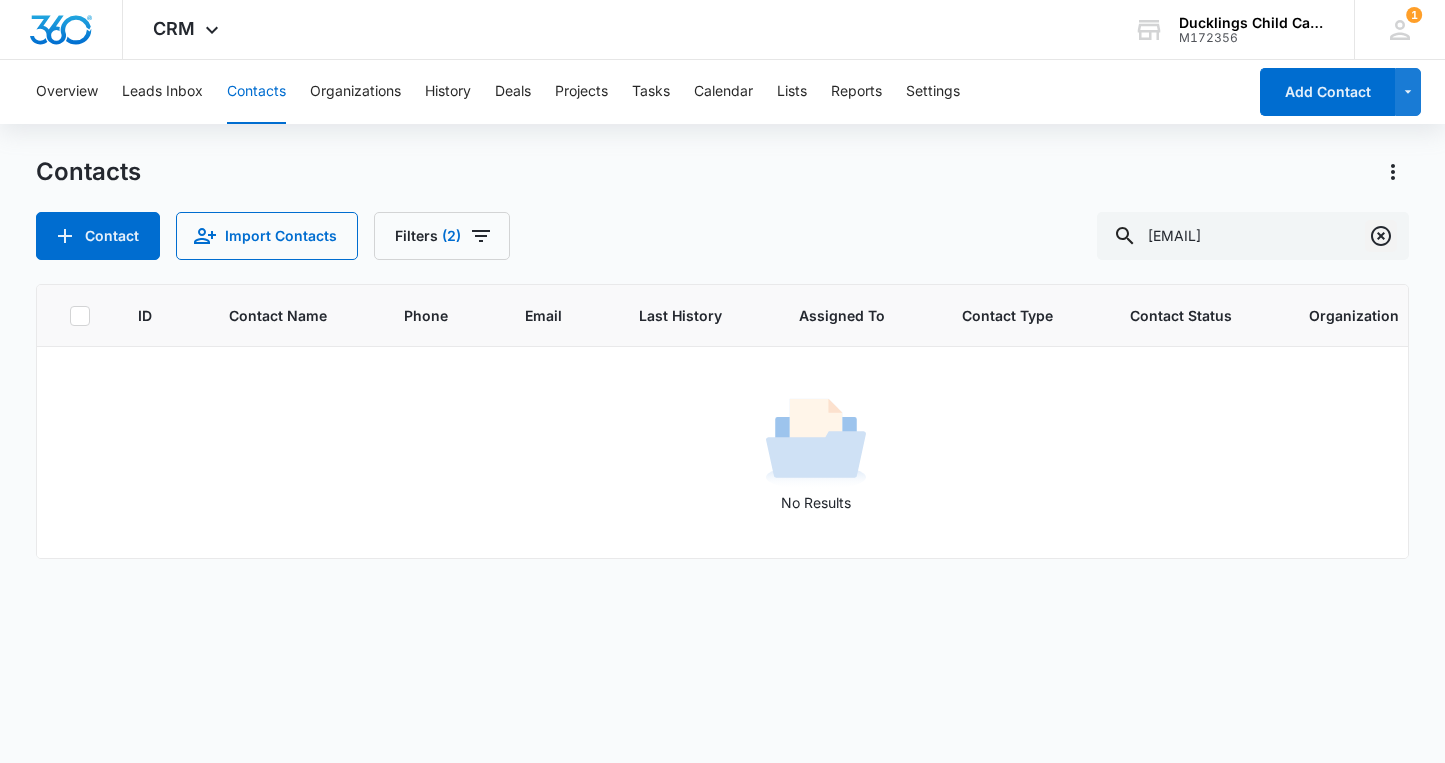 click 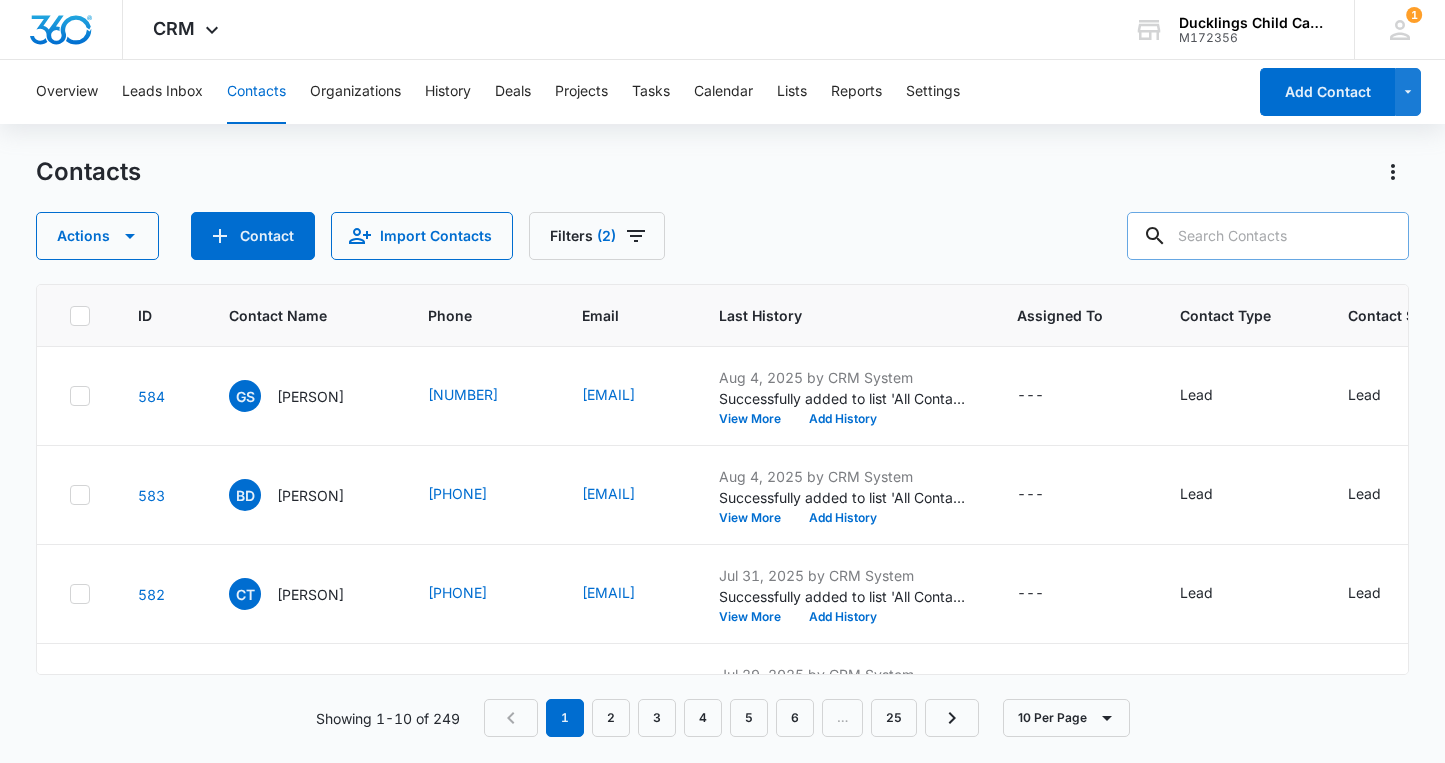 click at bounding box center (1268, 236) 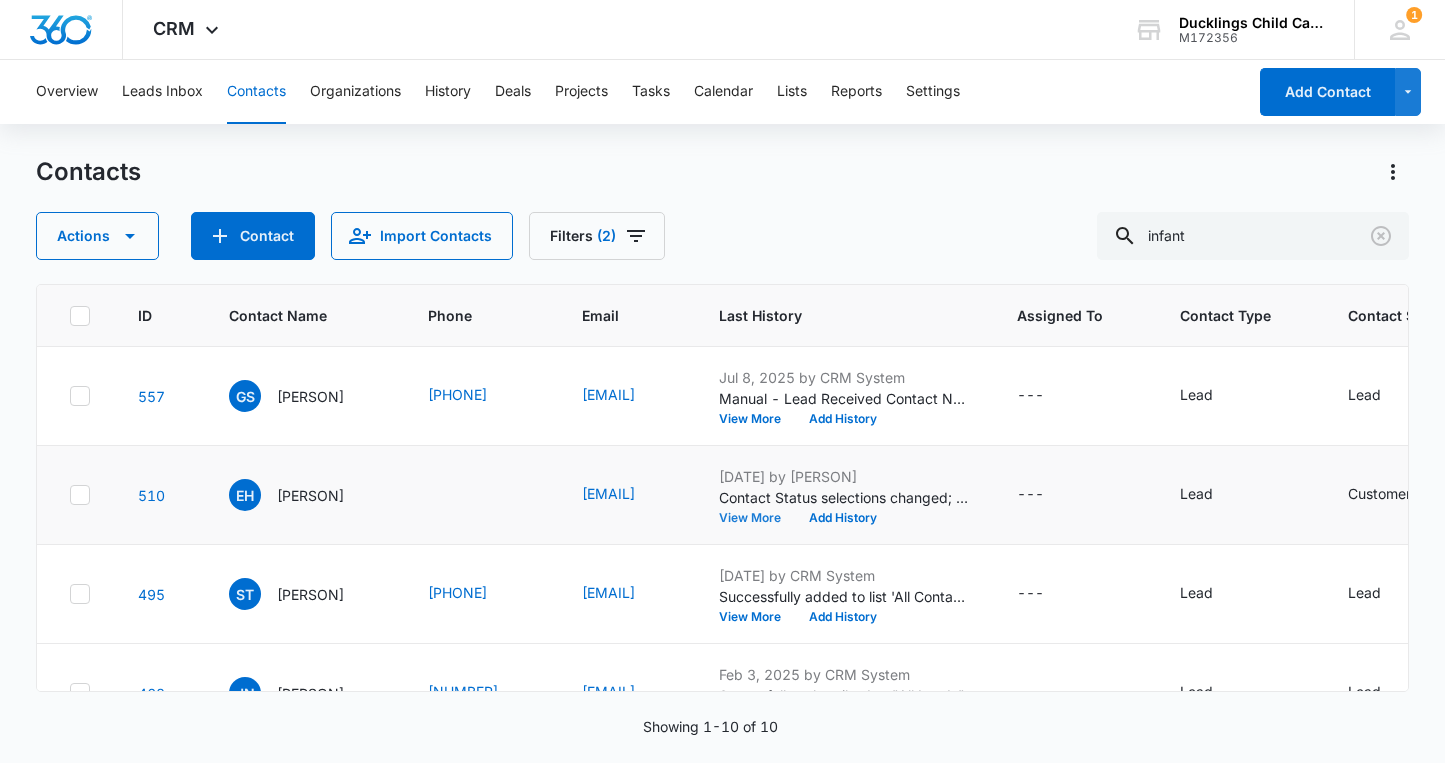 click on "View More" at bounding box center (757, 518) 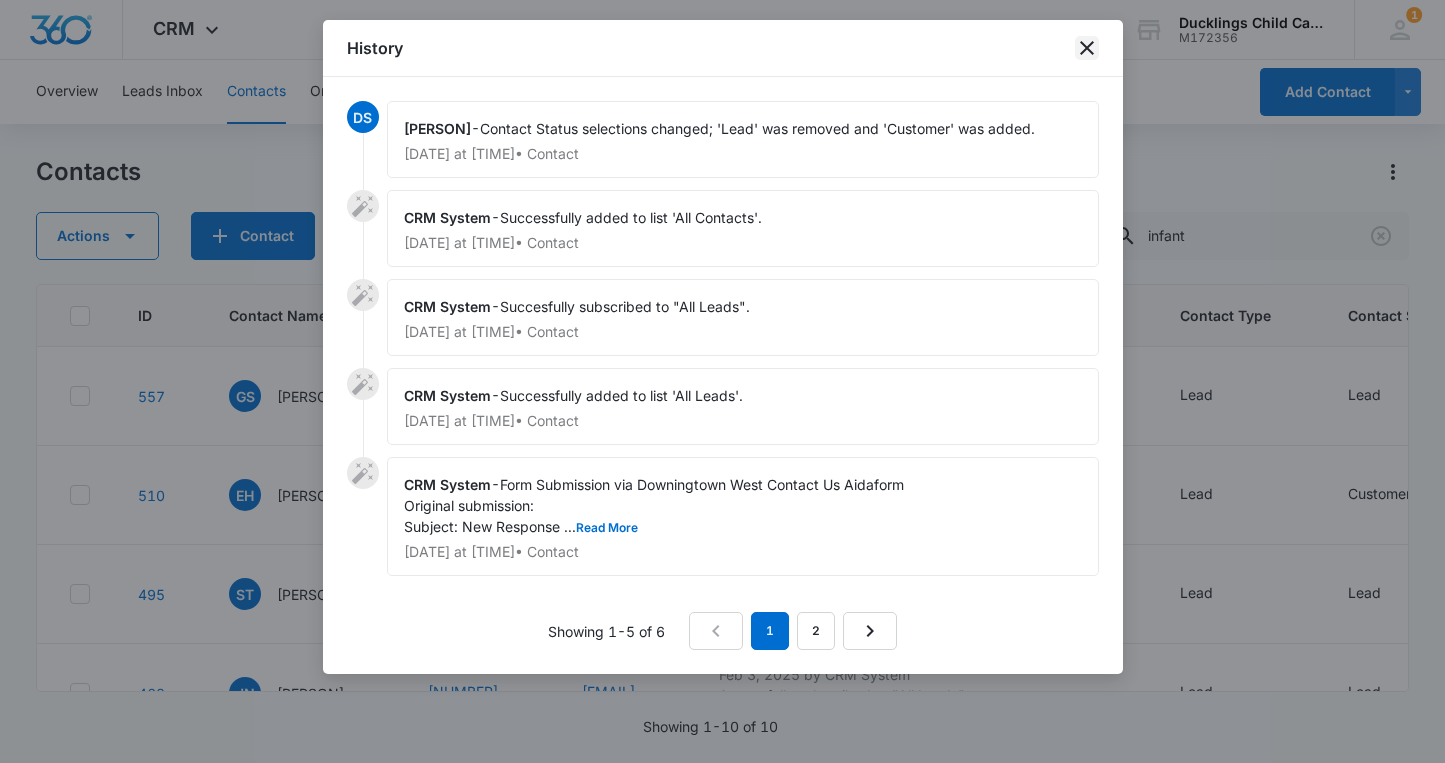 click 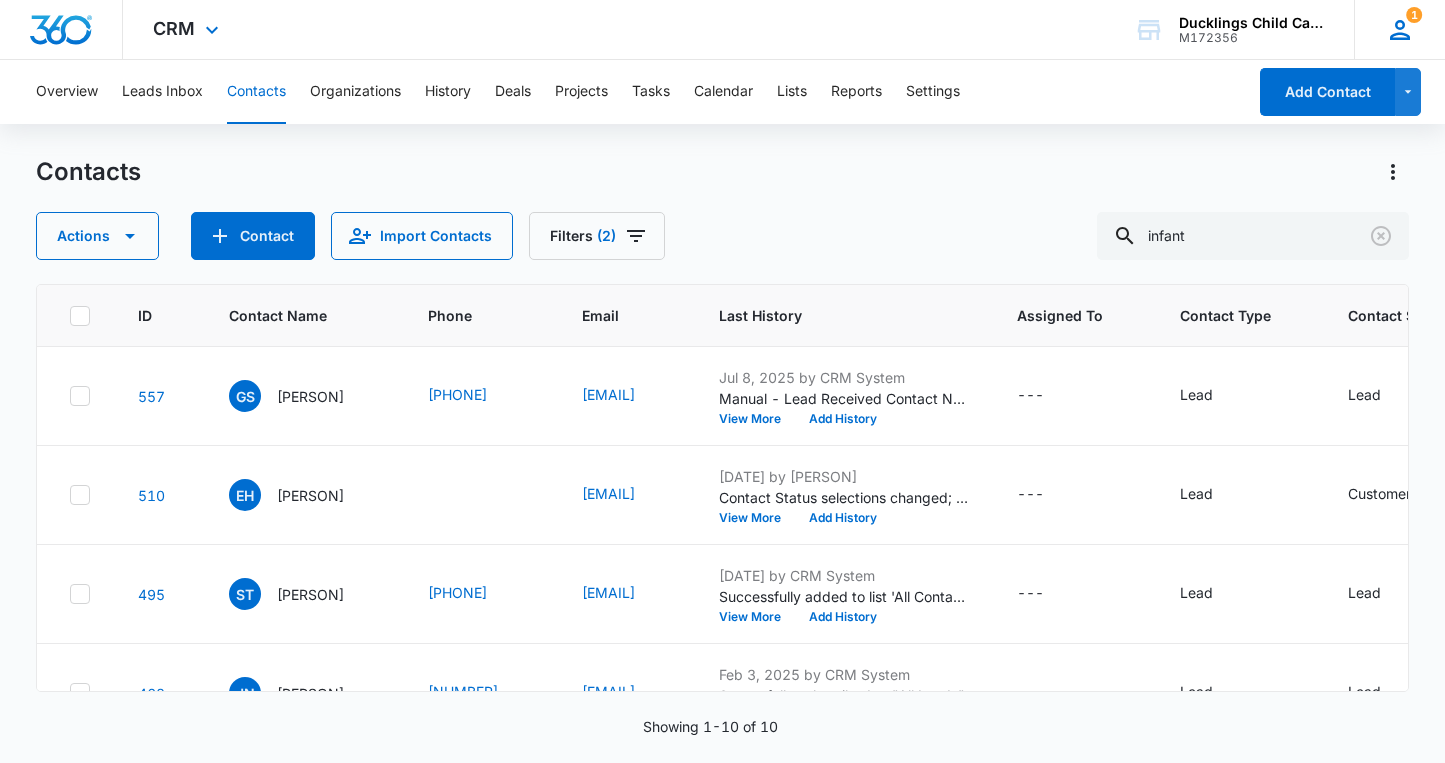 click on "1" at bounding box center (1414, 15) 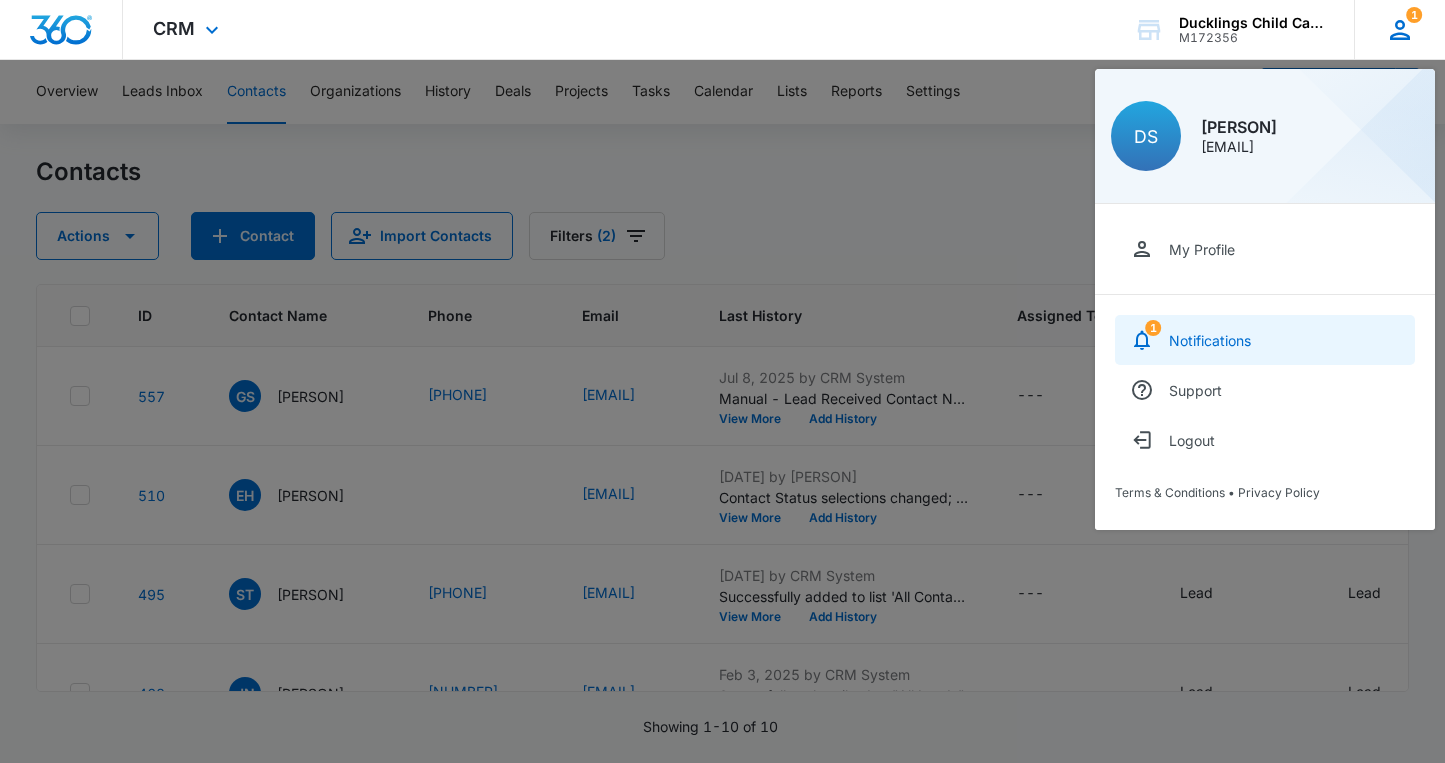 click on "1 Notifications" at bounding box center [1265, 340] 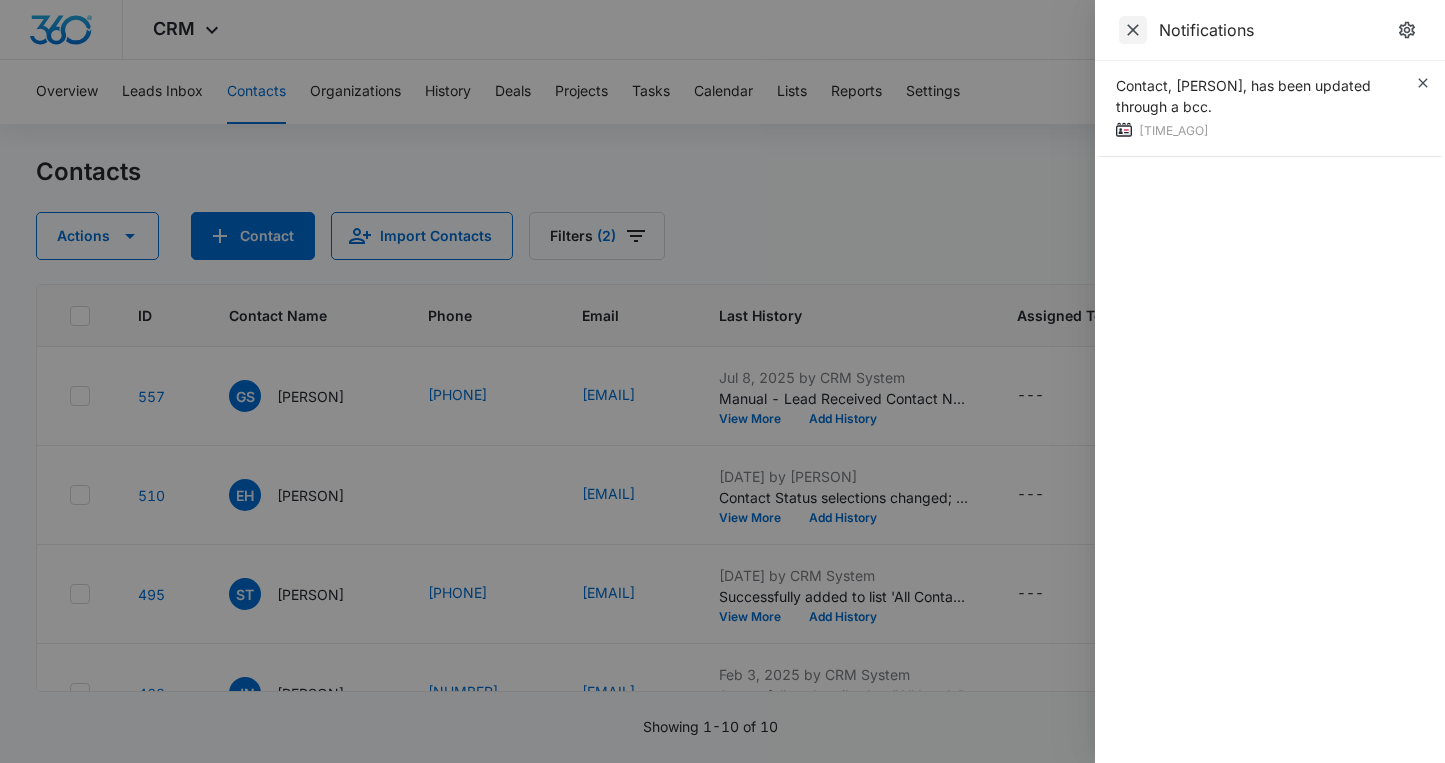 click 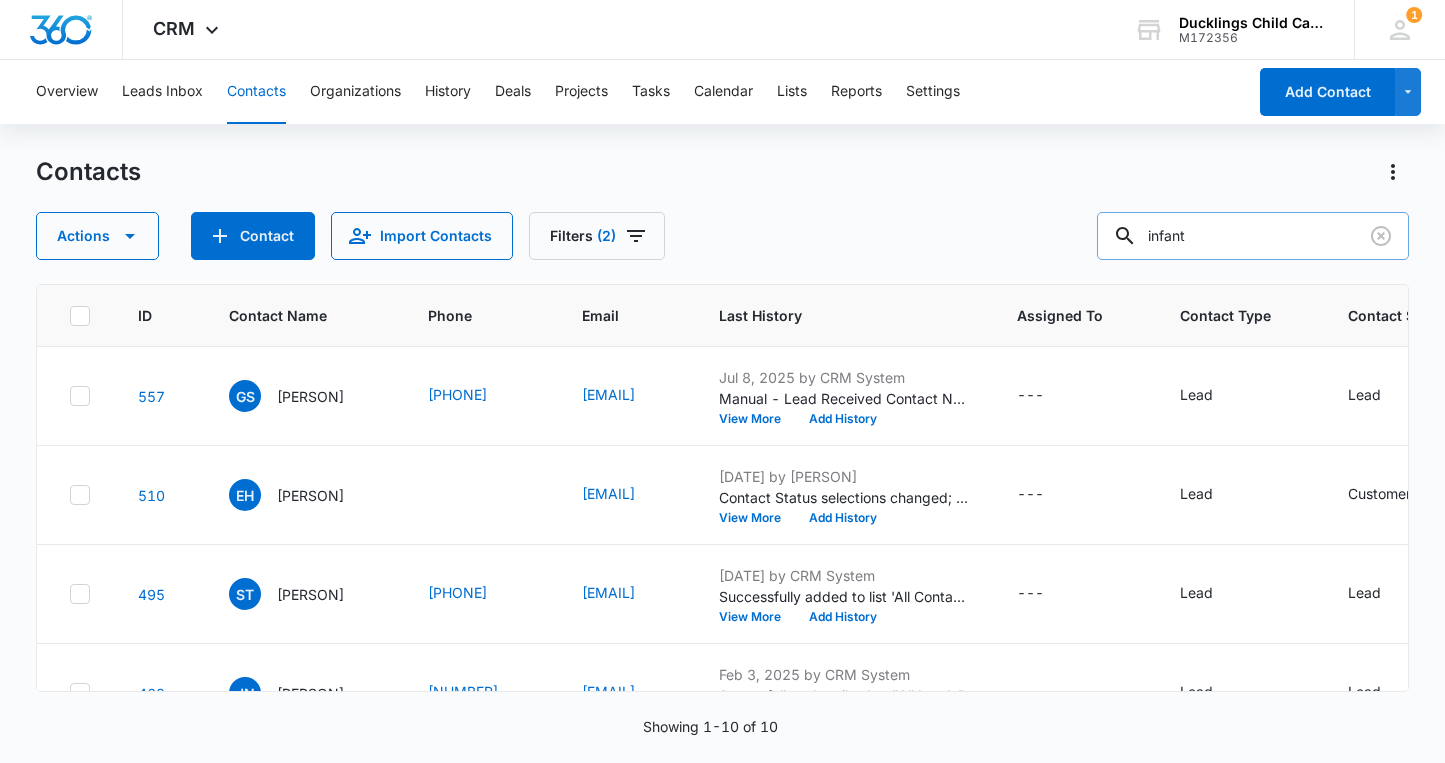 click on "infant" at bounding box center (1253, 236) 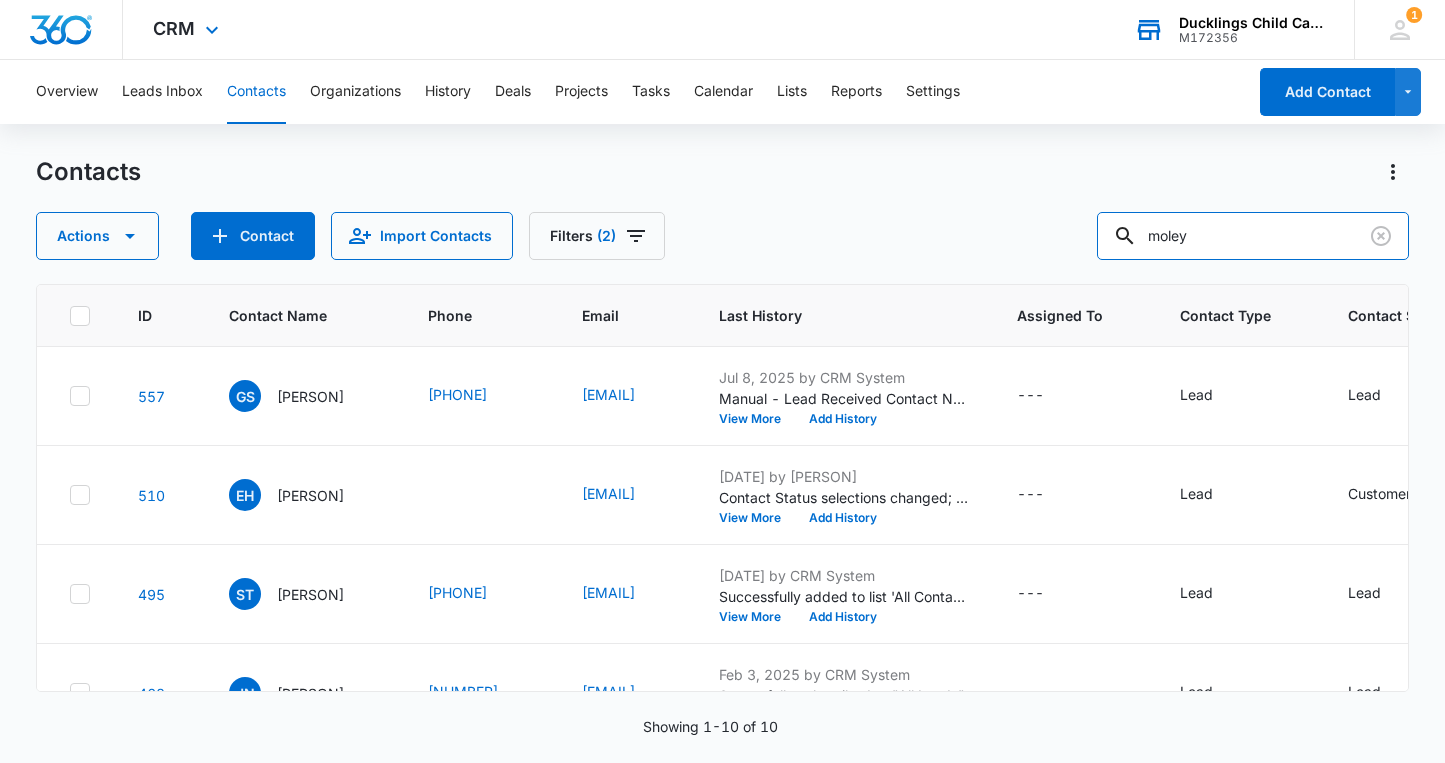 type on "moley" 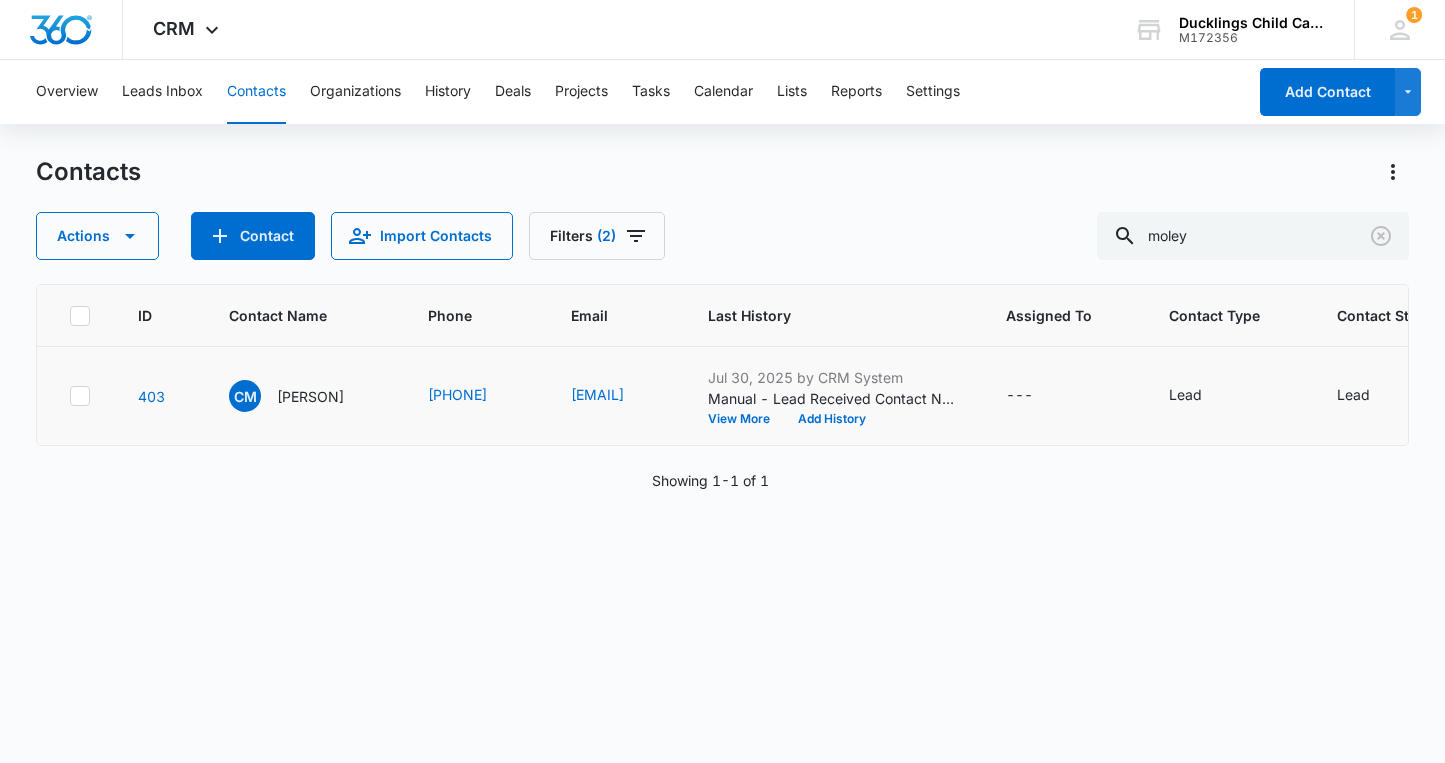 click at bounding box center [75, 396] 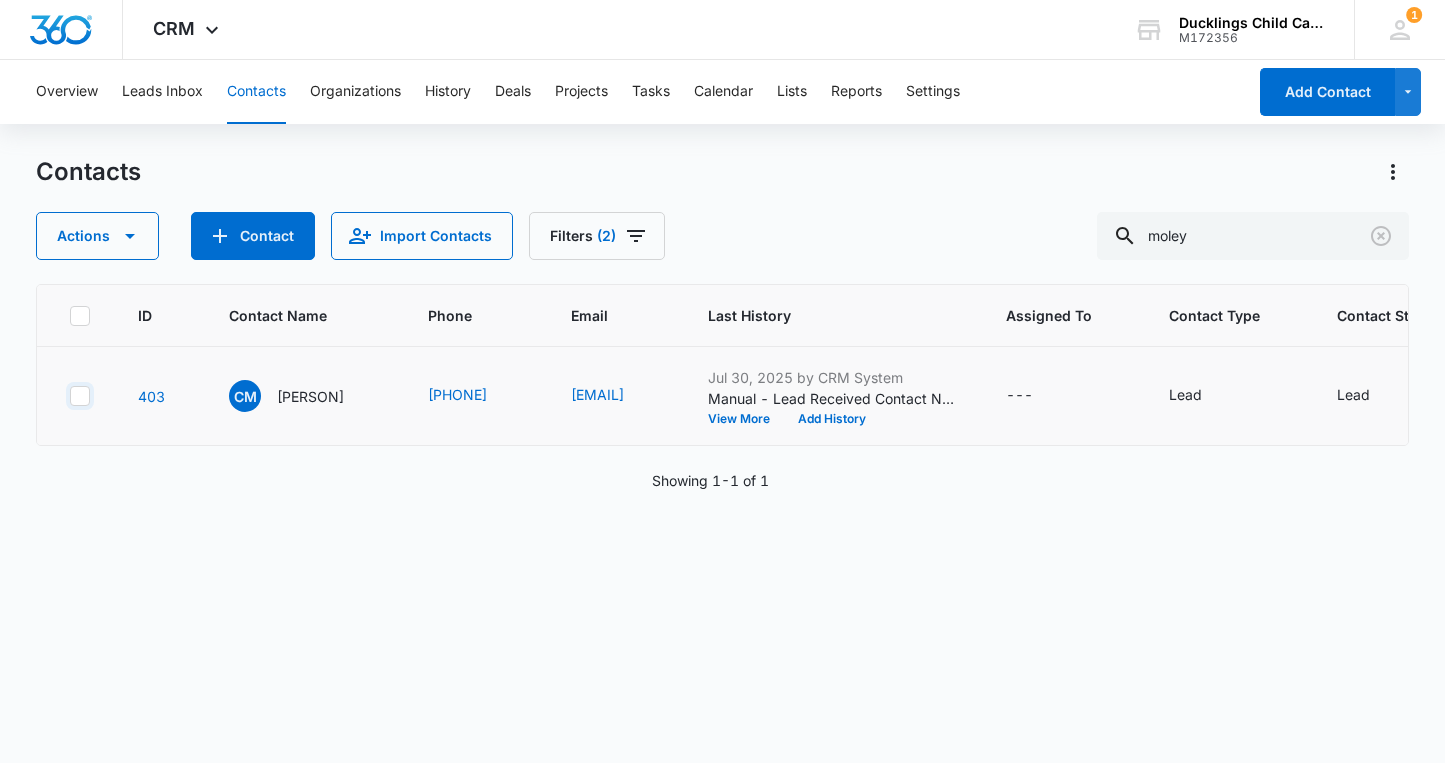 checkbox on "true" 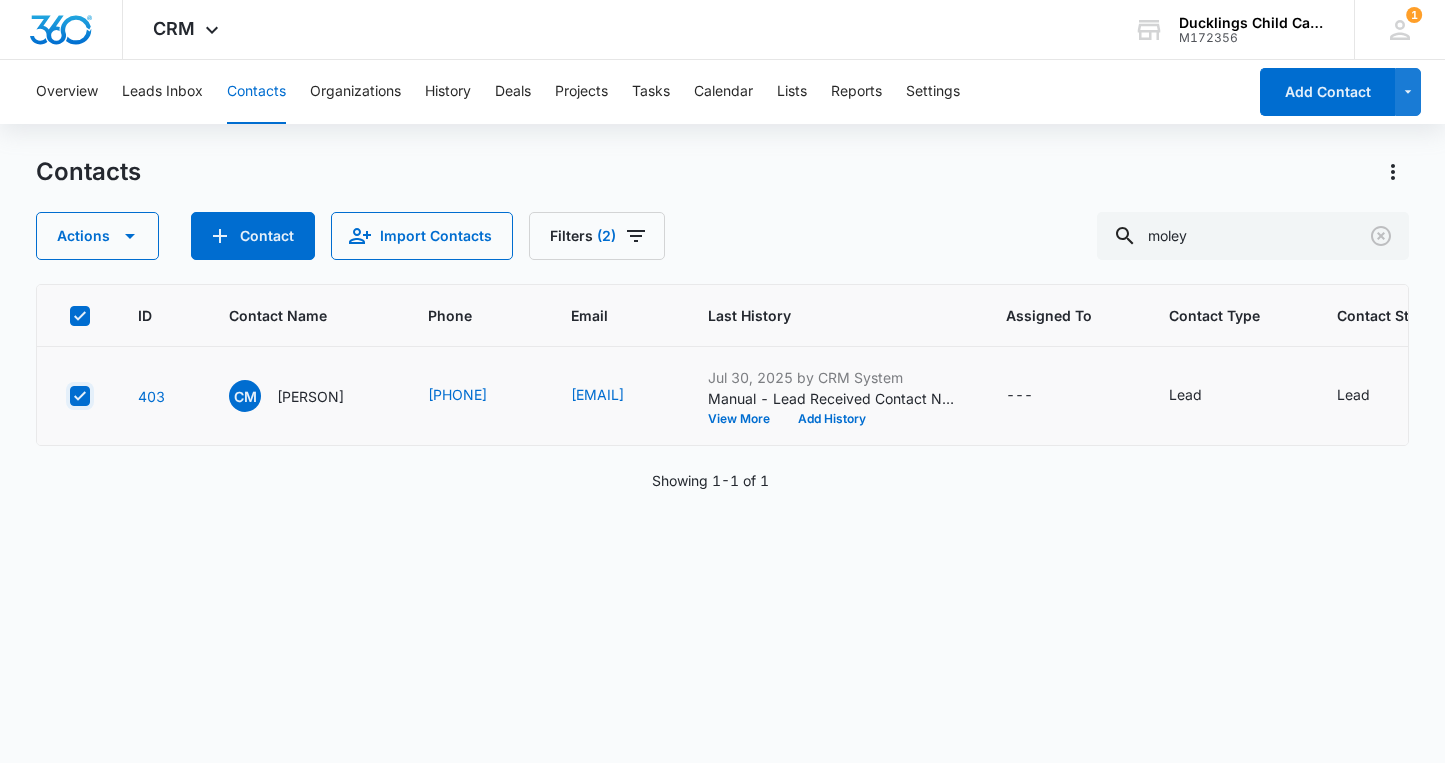 checkbox on "true" 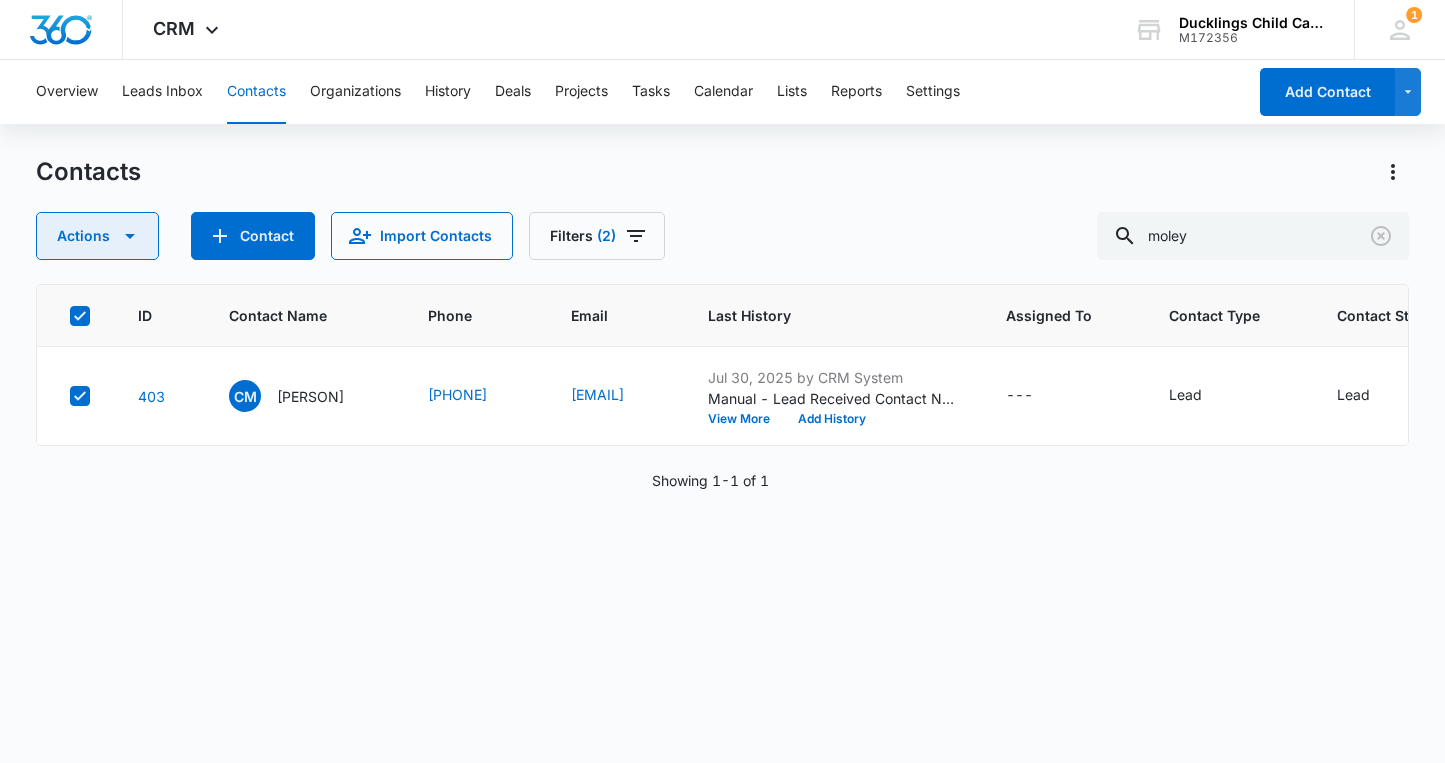 click 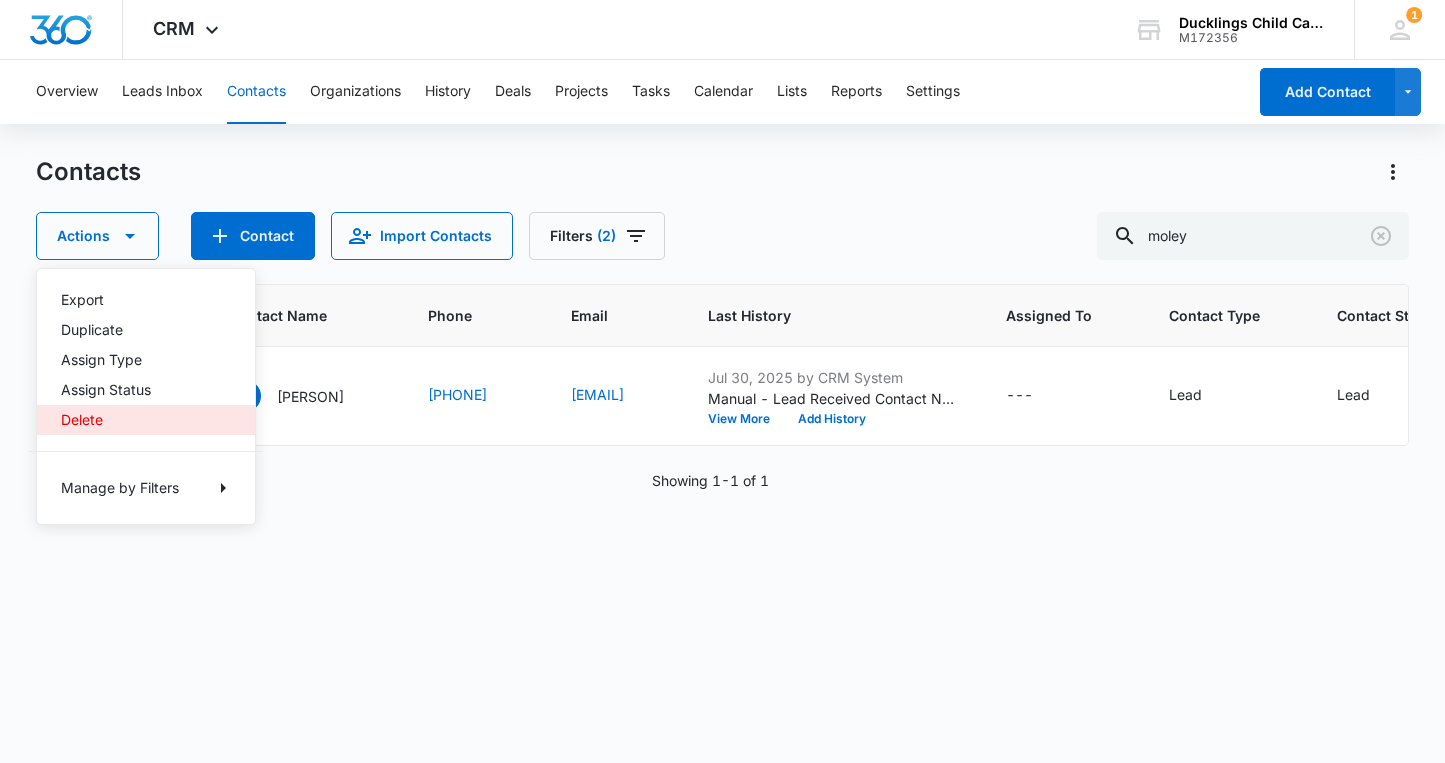click on "Delete" at bounding box center (146, 420) 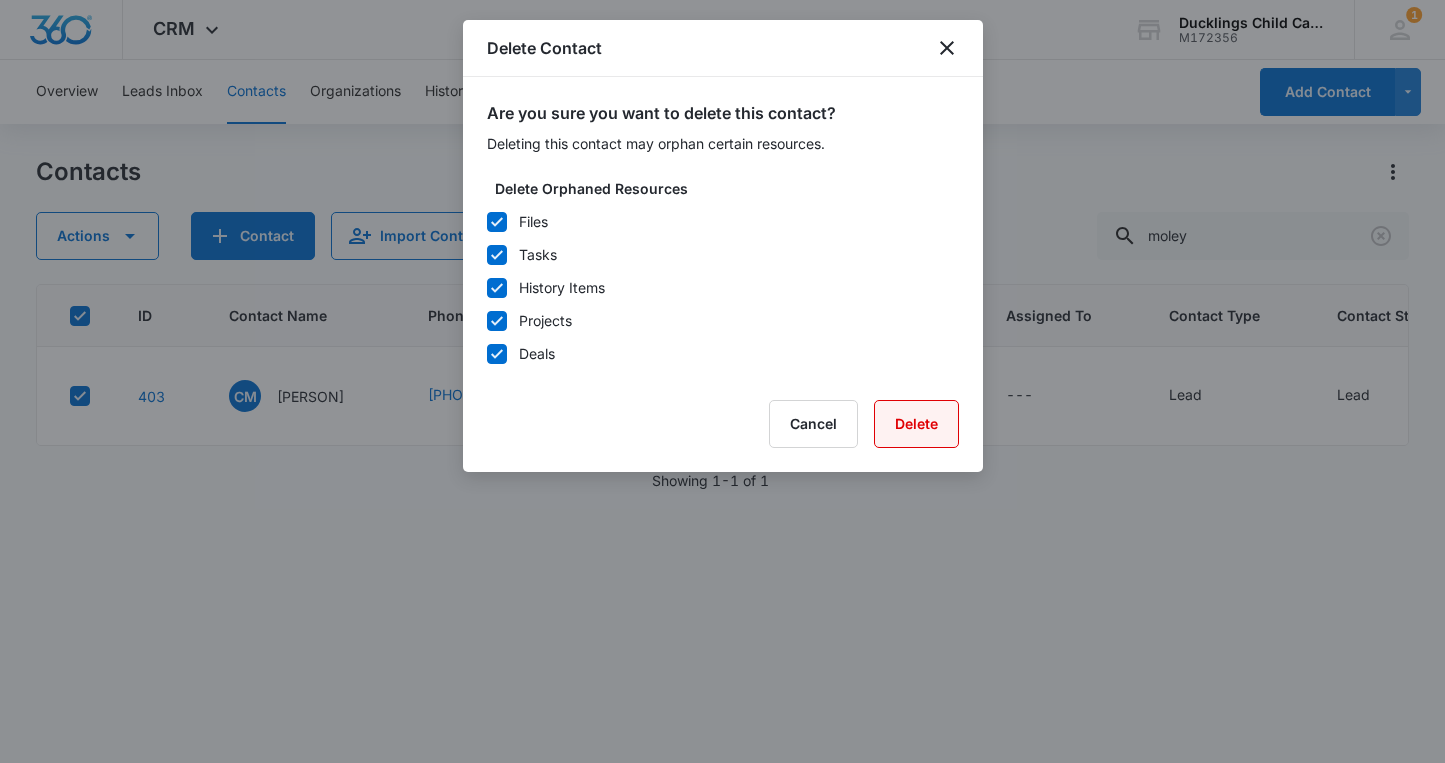 click on "Delete" at bounding box center [916, 424] 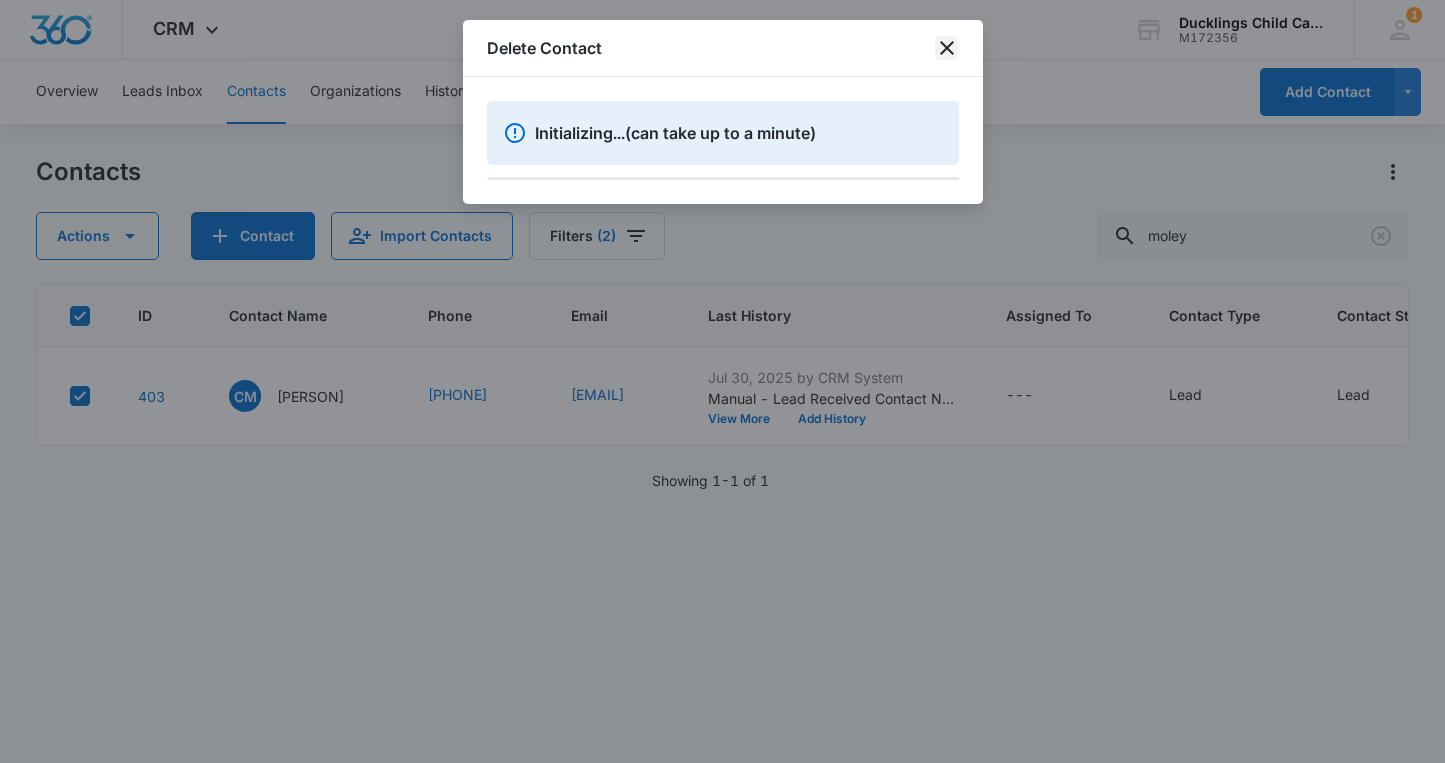click 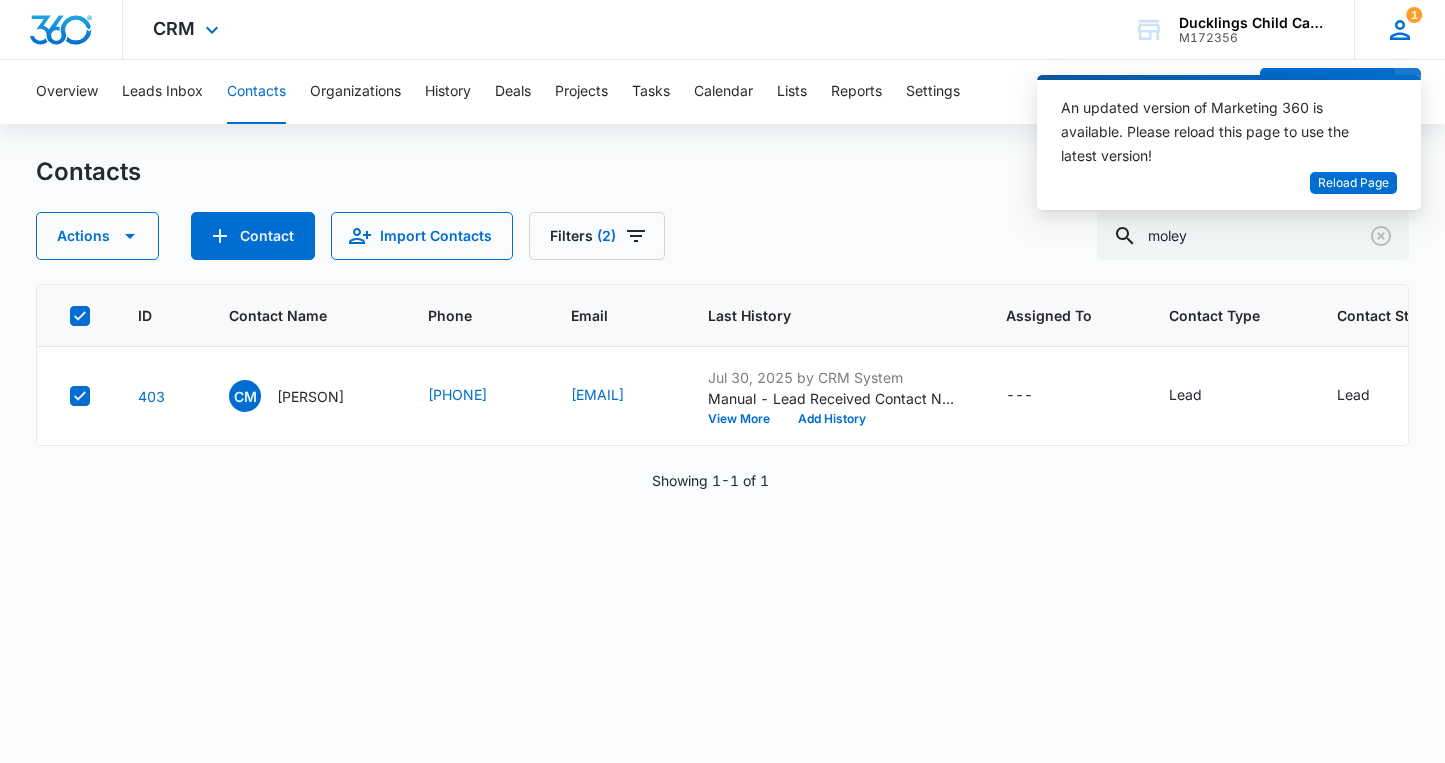 click 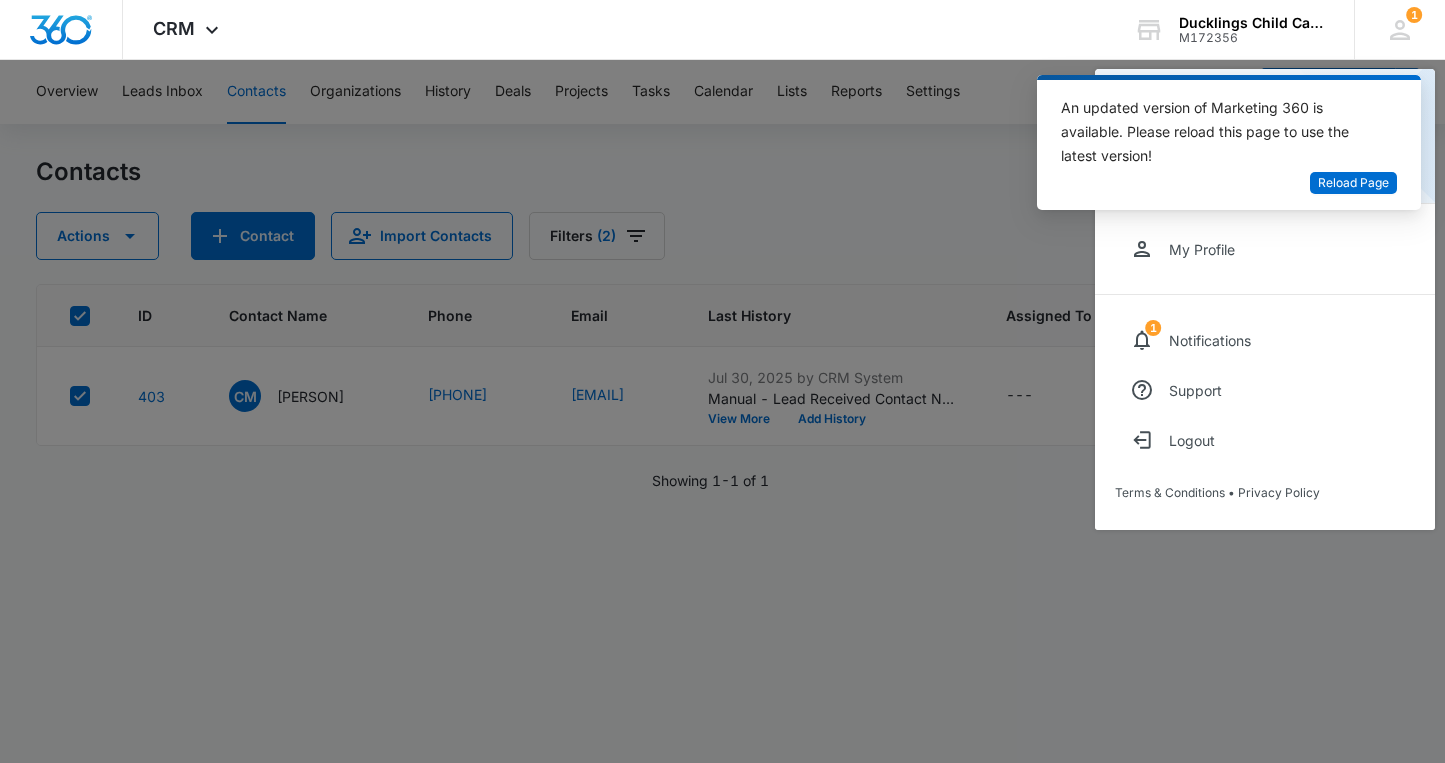 click at bounding box center (722, 381) 